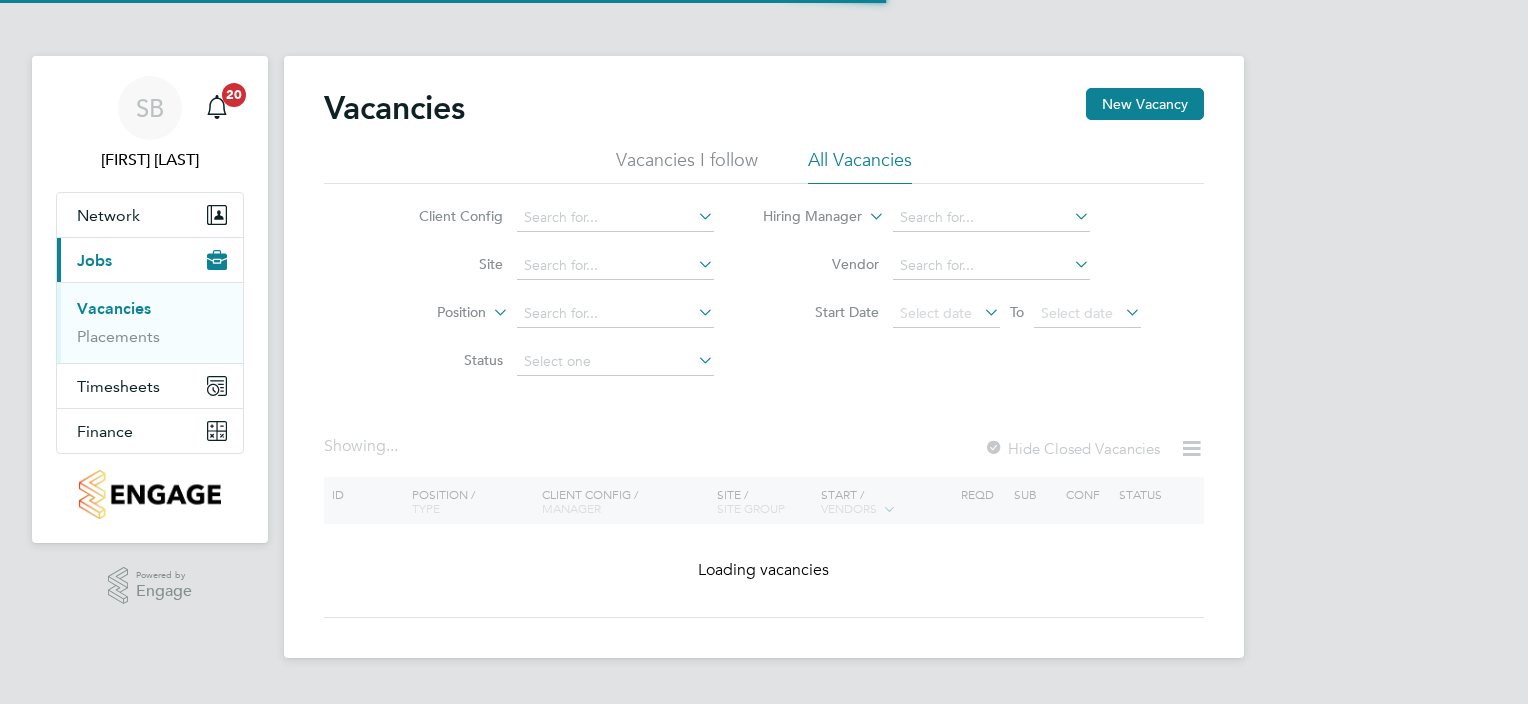 scroll, scrollTop: 0, scrollLeft: 0, axis: both 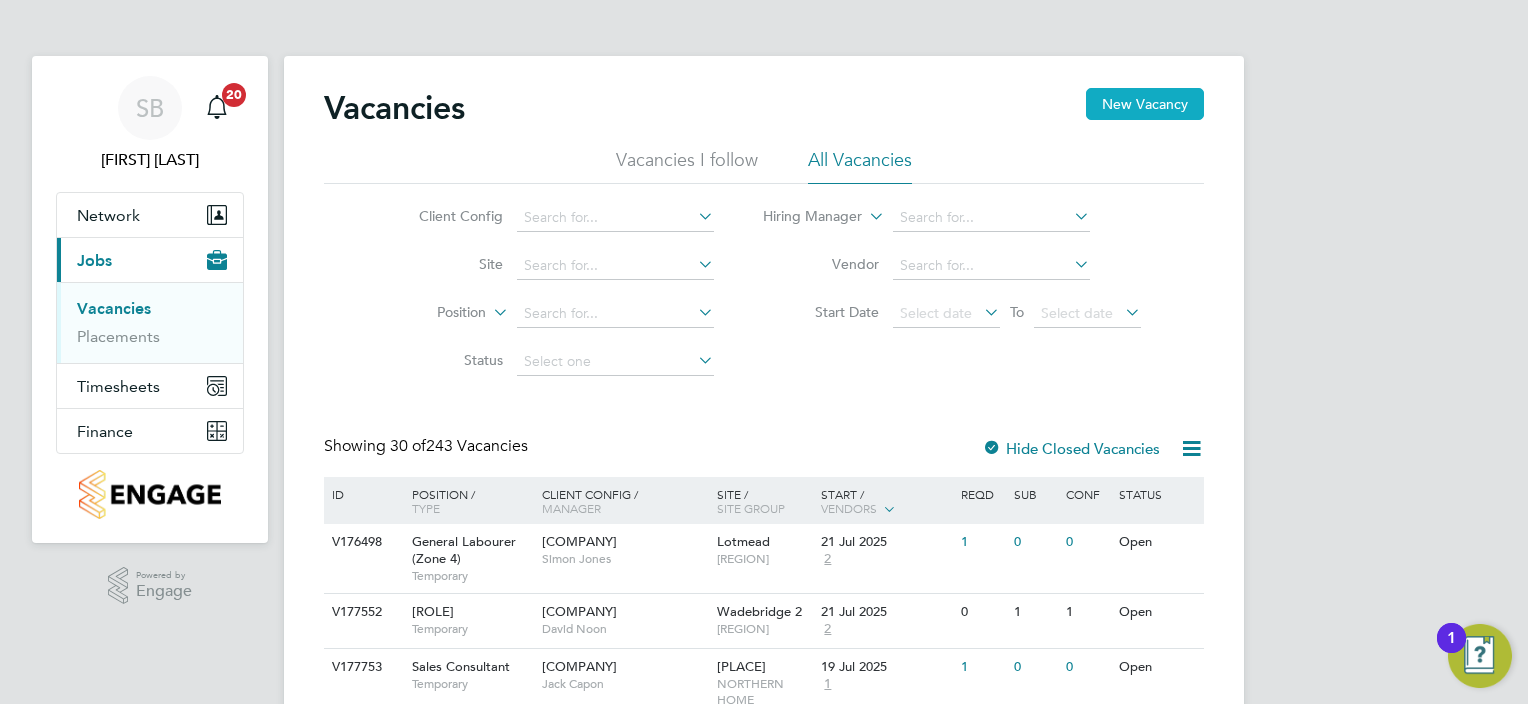 click on "New Vacancy" 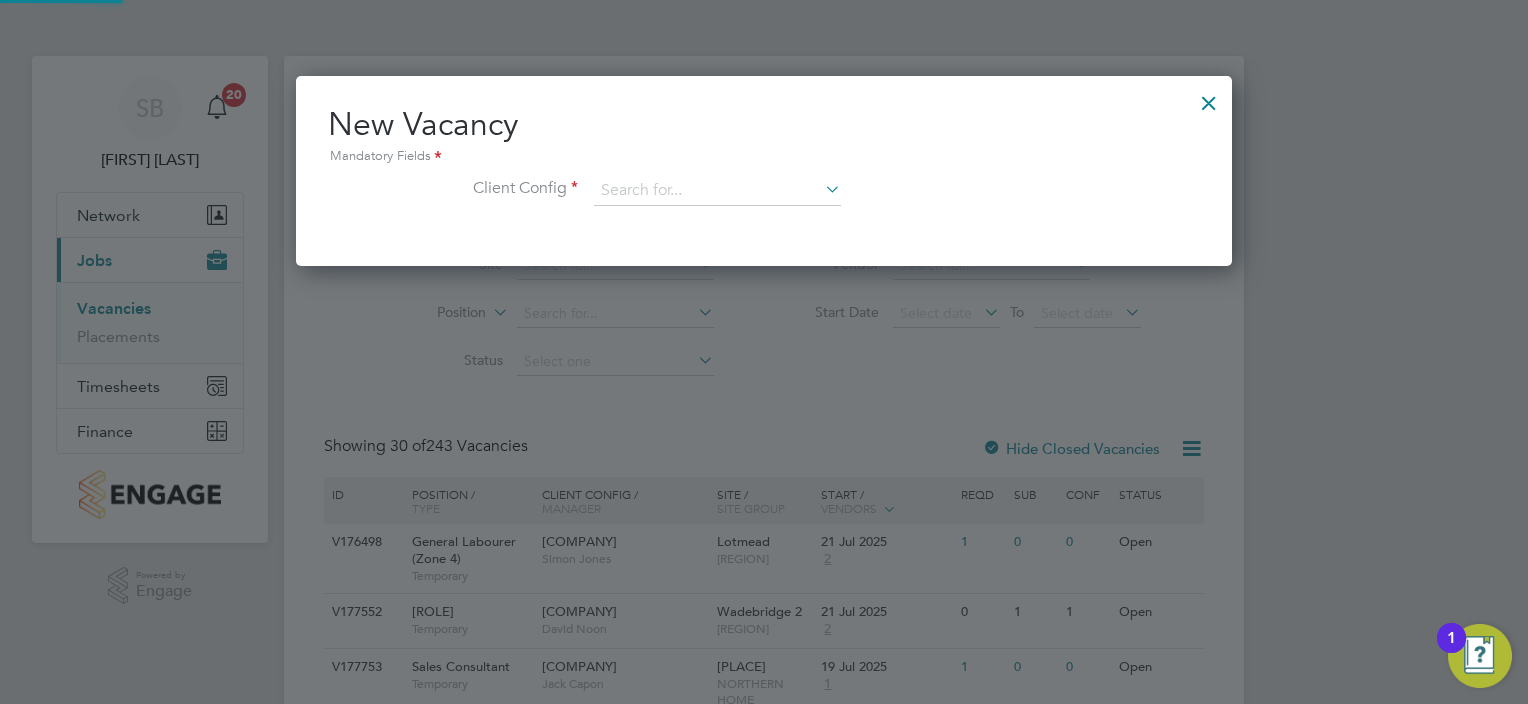 scroll, scrollTop: 10, scrollLeft: 10, axis: both 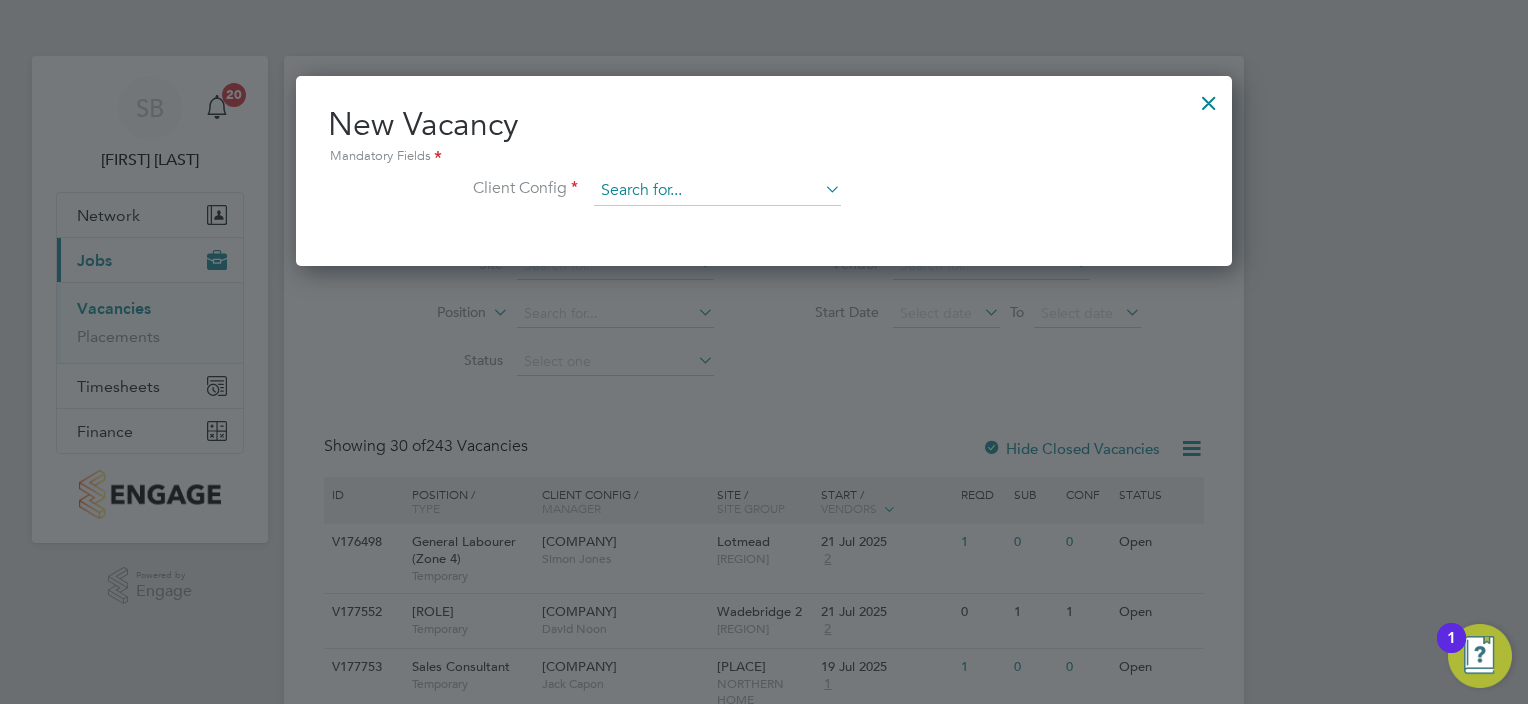 click at bounding box center (717, 191) 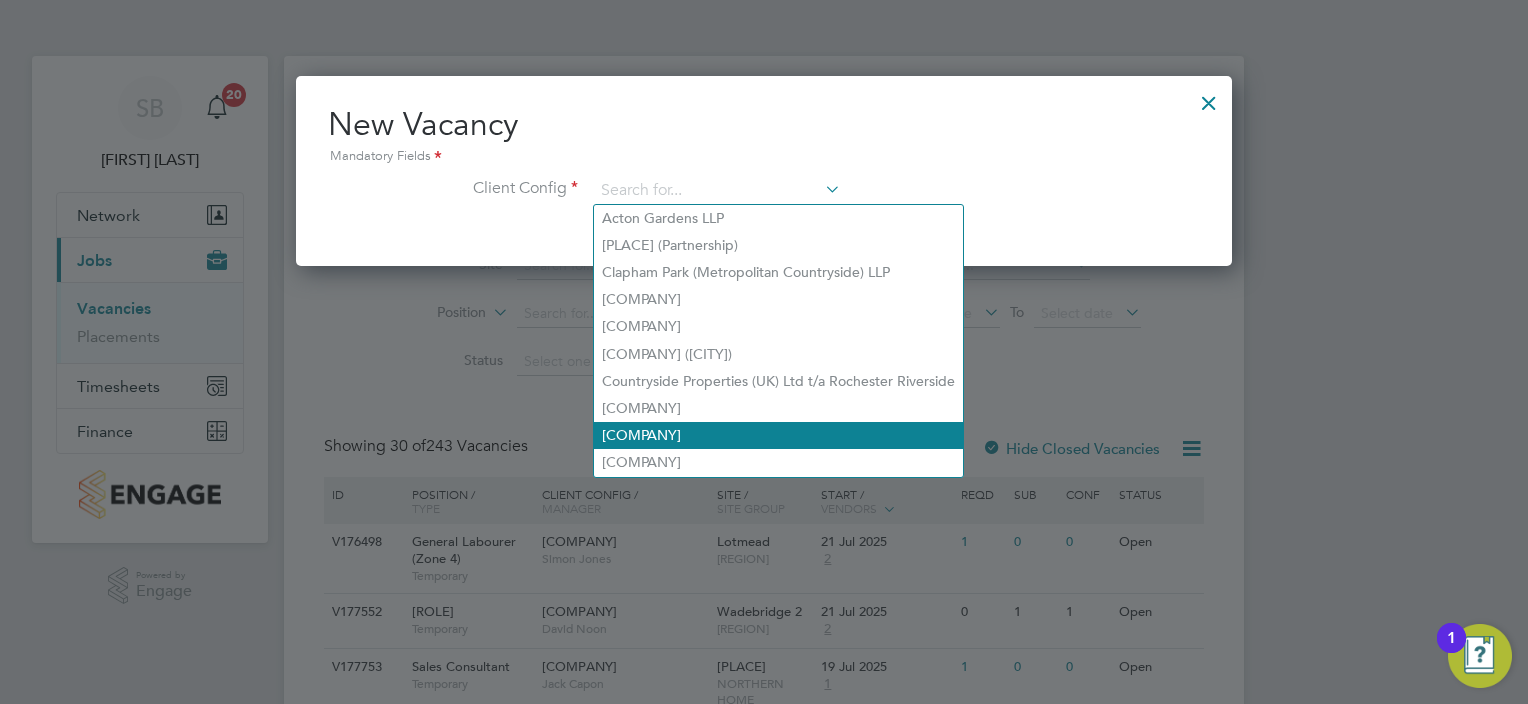 click on "[COMPANY]" 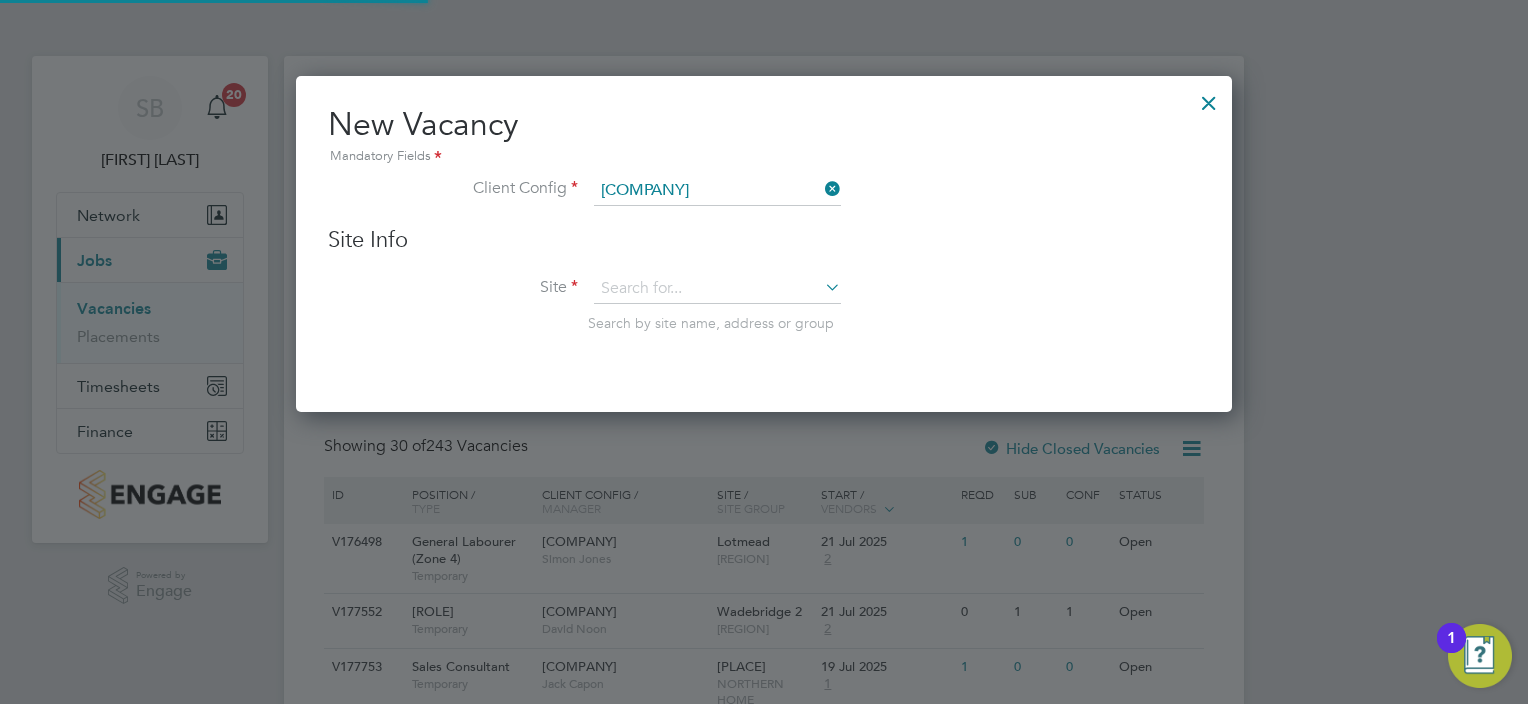 scroll, scrollTop: 11, scrollLeft: 10, axis: both 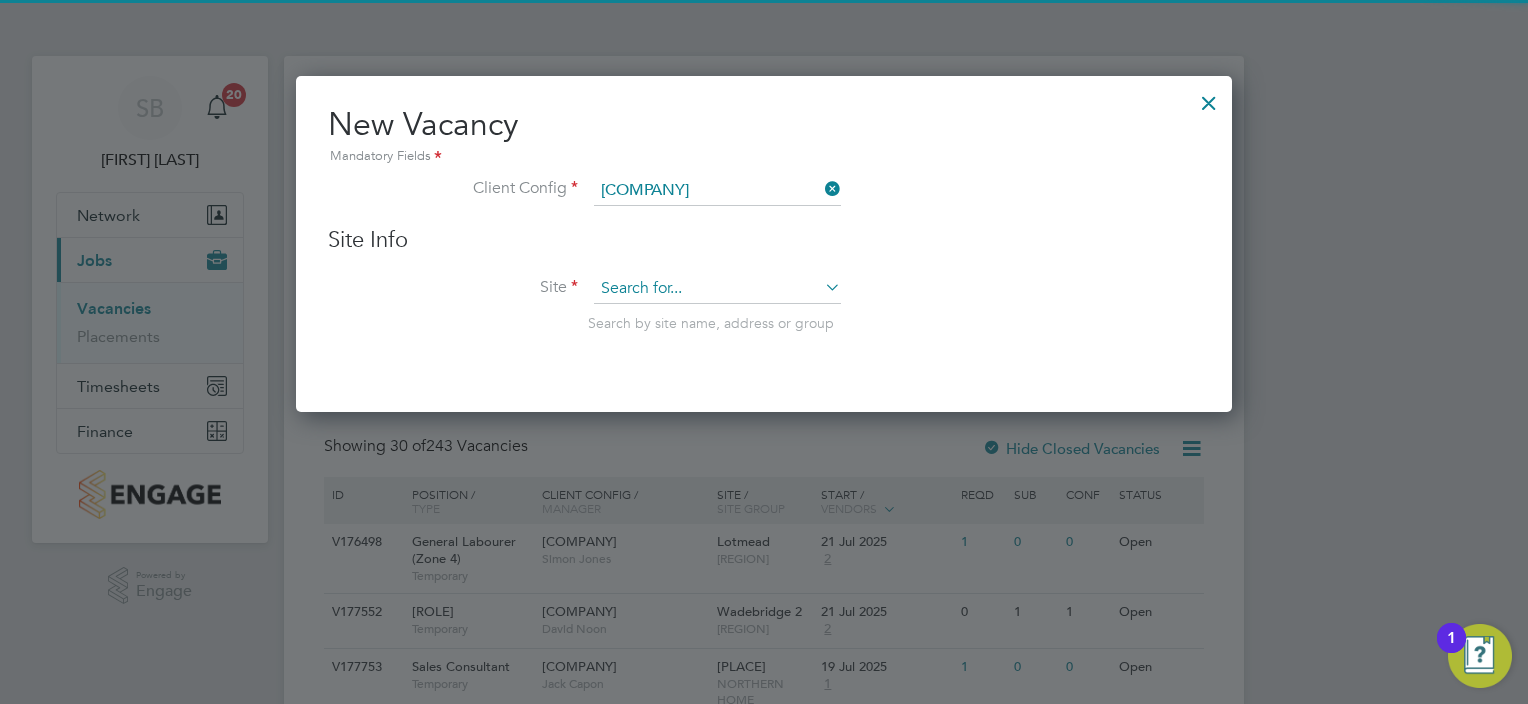 click at bounding box center [717, 289] 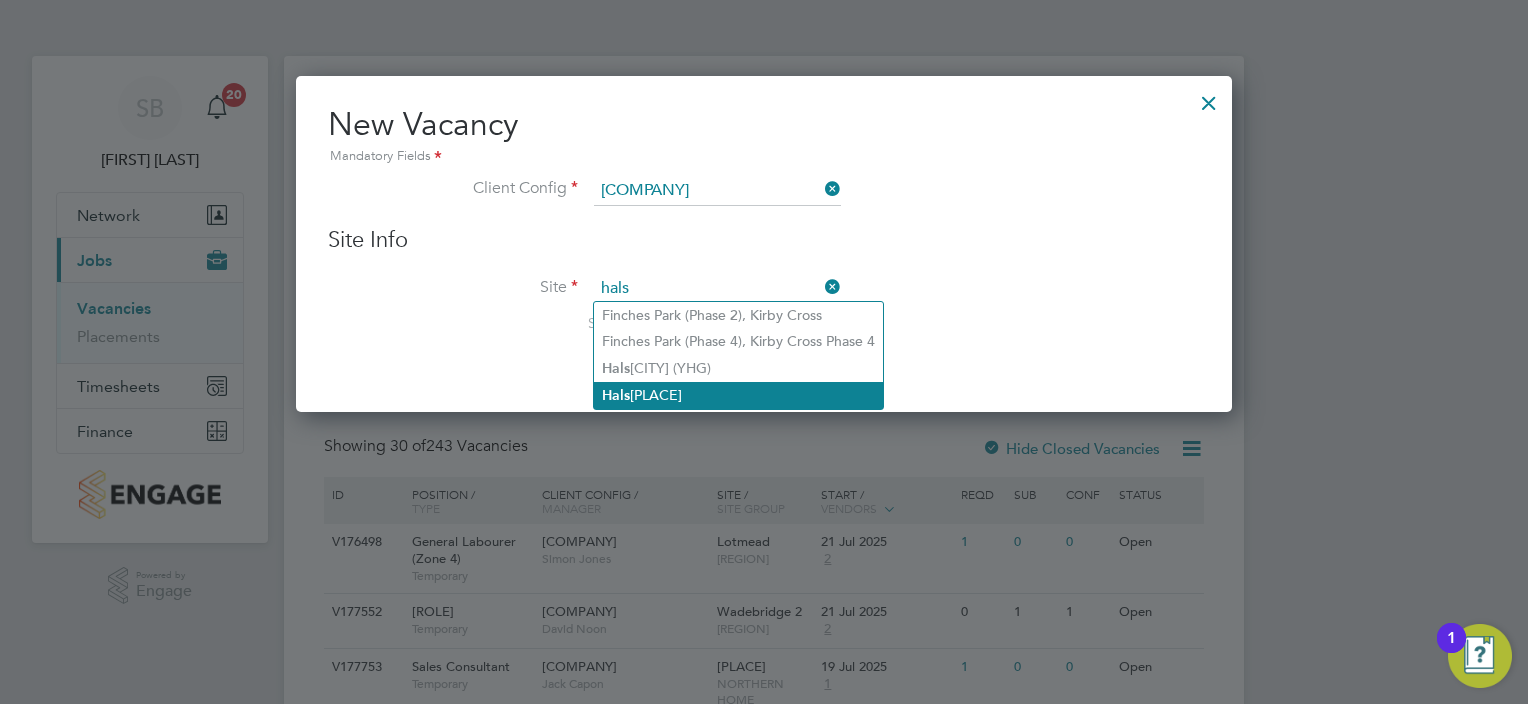 click on "[PLACE]" 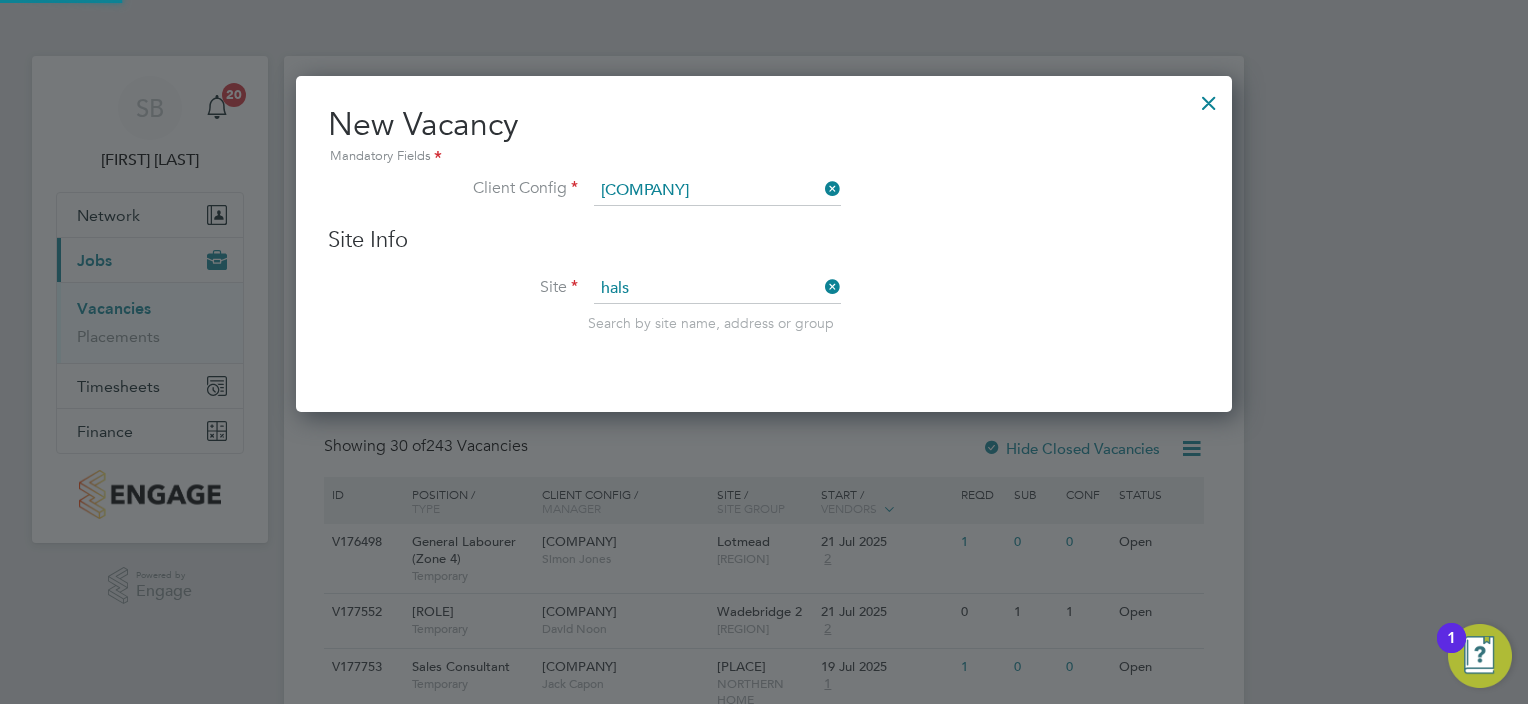 type on "Halsnead Garden Village" 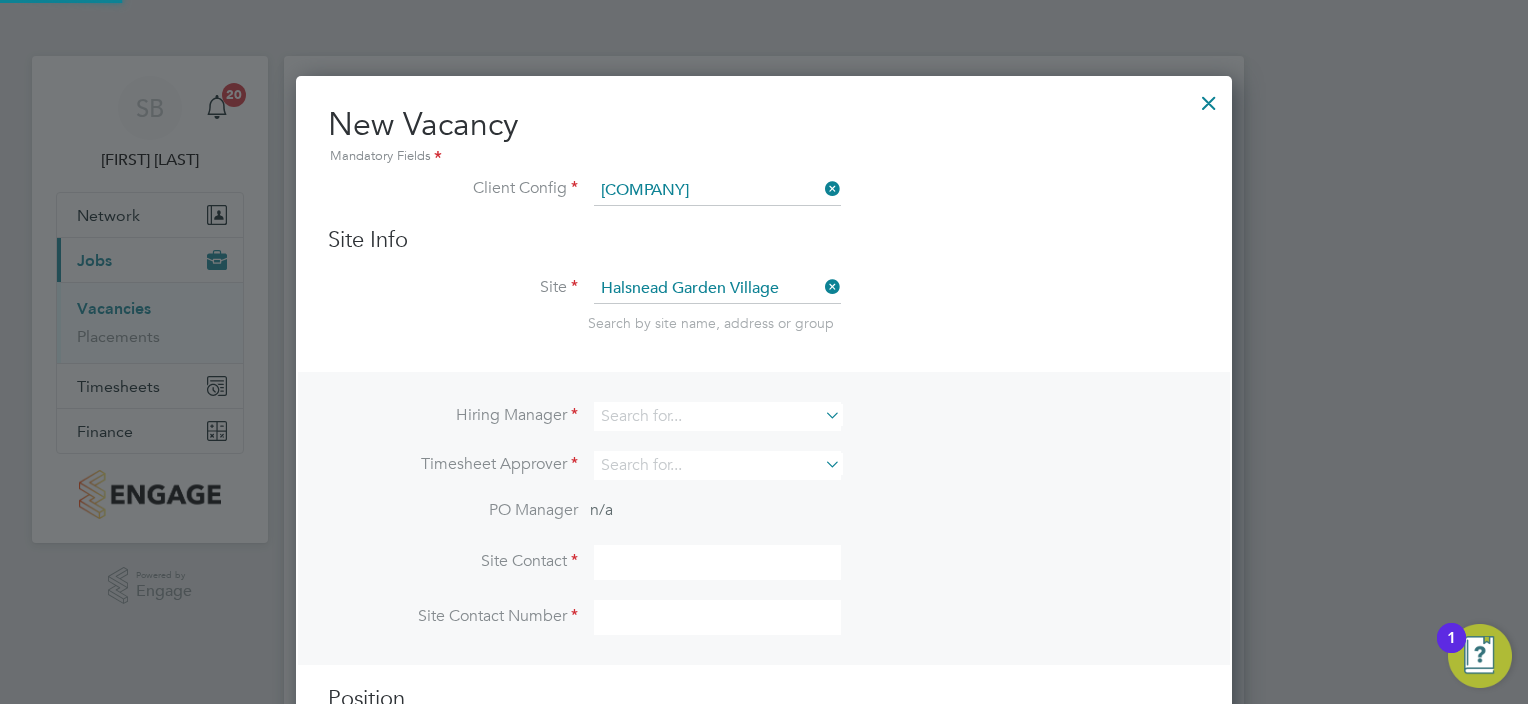 scroll, scrollTop: 10, scrollLeft: 10, axis: both 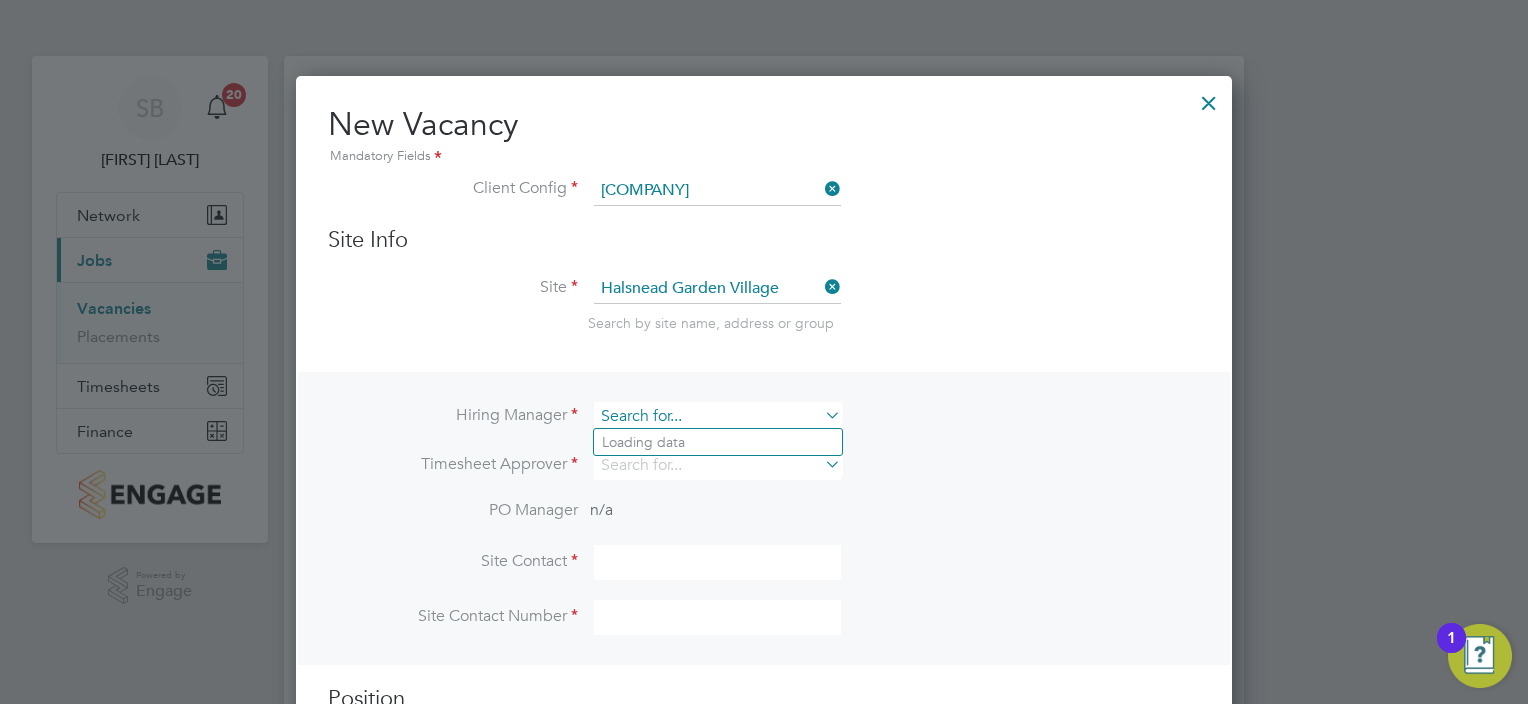 click at bounding box center [717, 416] 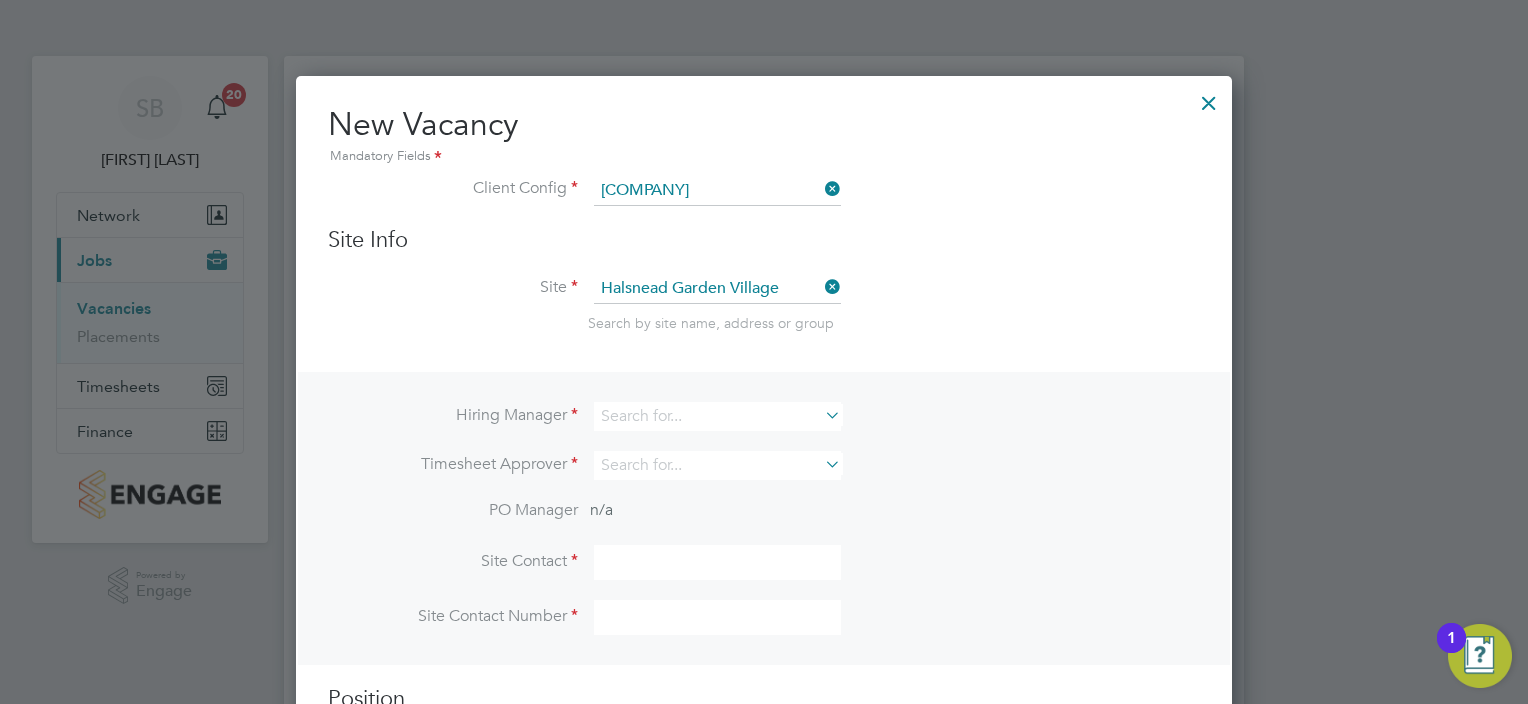 click on "[ROLE] Timesheet Approver PO Manager n/a Site Contact Site Contact Number" at bounding box center [764, 518] 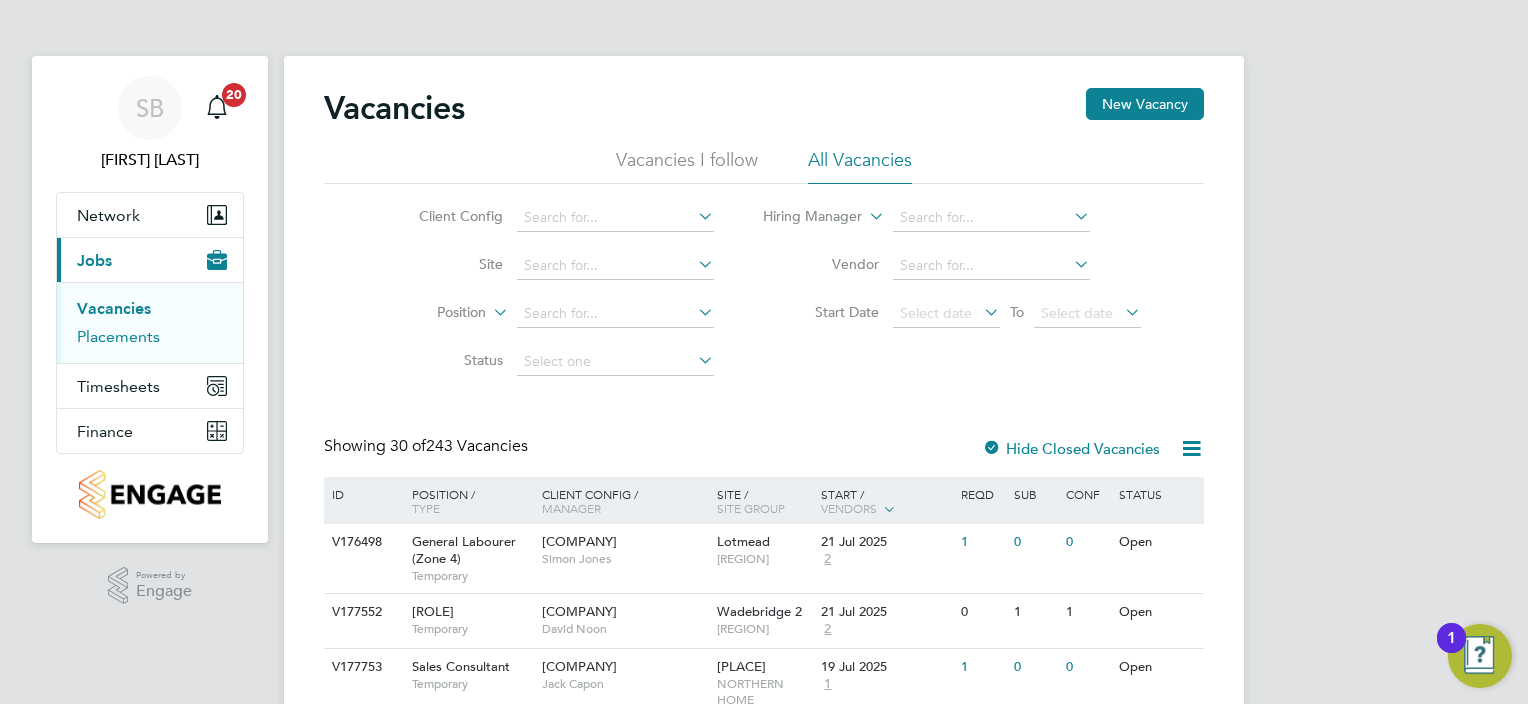 click on "Placements" at bounding box center (118, 336) 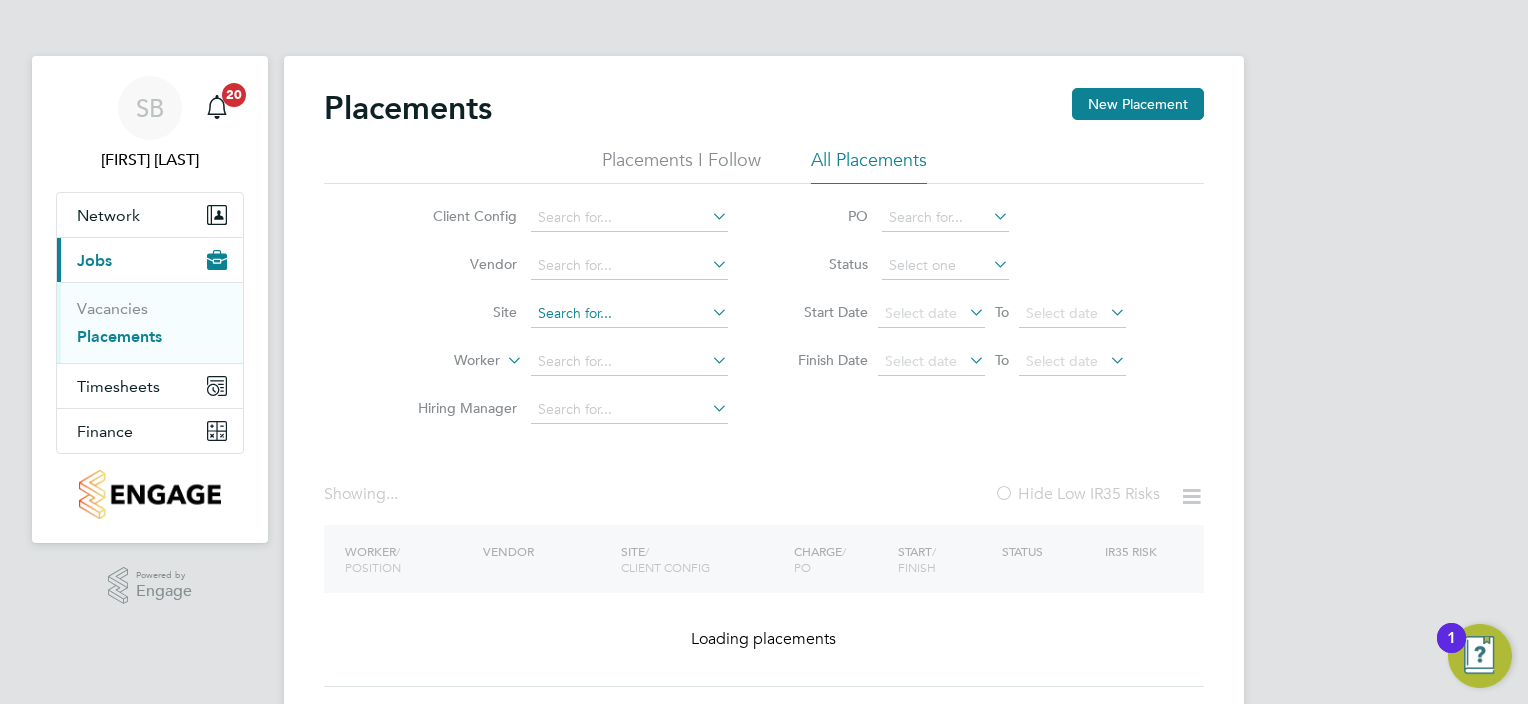 click 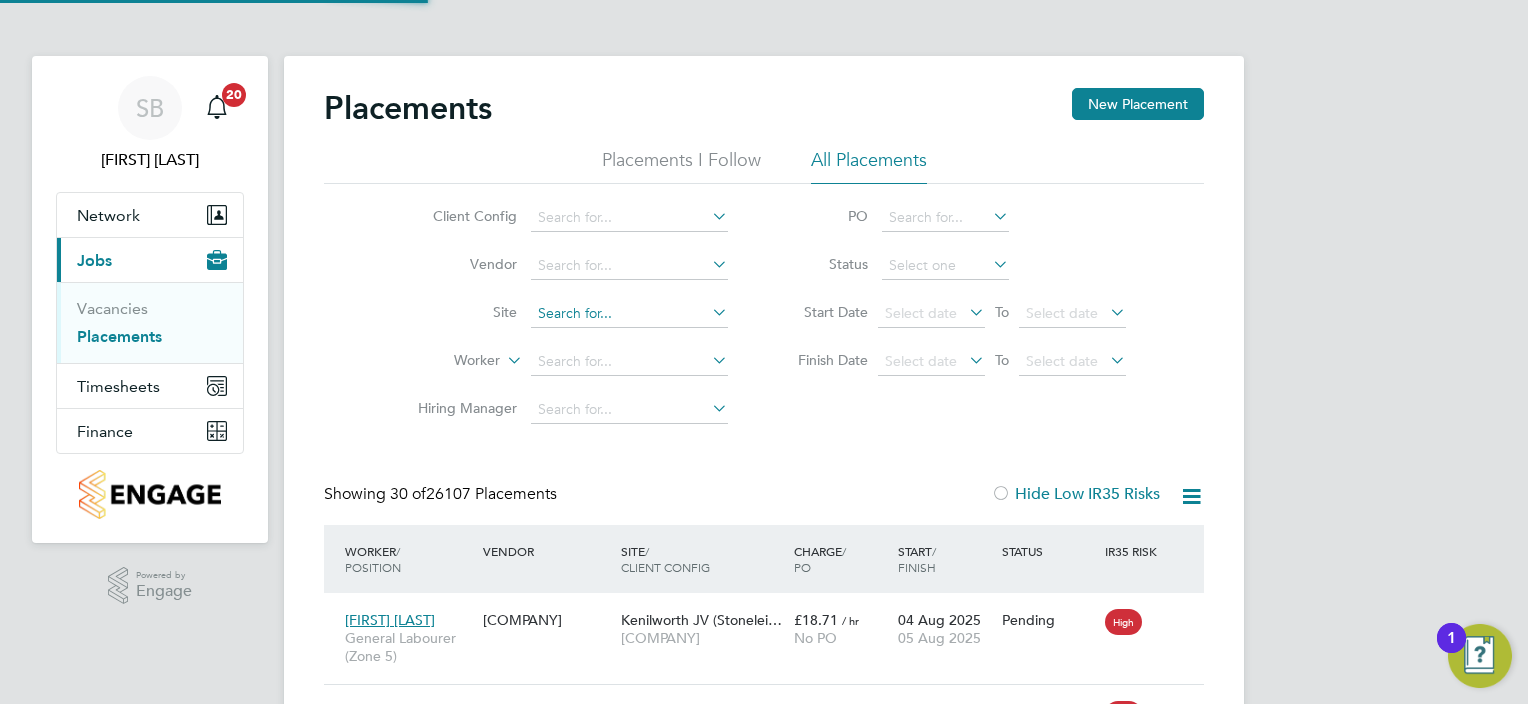 scroll, scrollTop: 10, scrollLeft: 9, axis: both 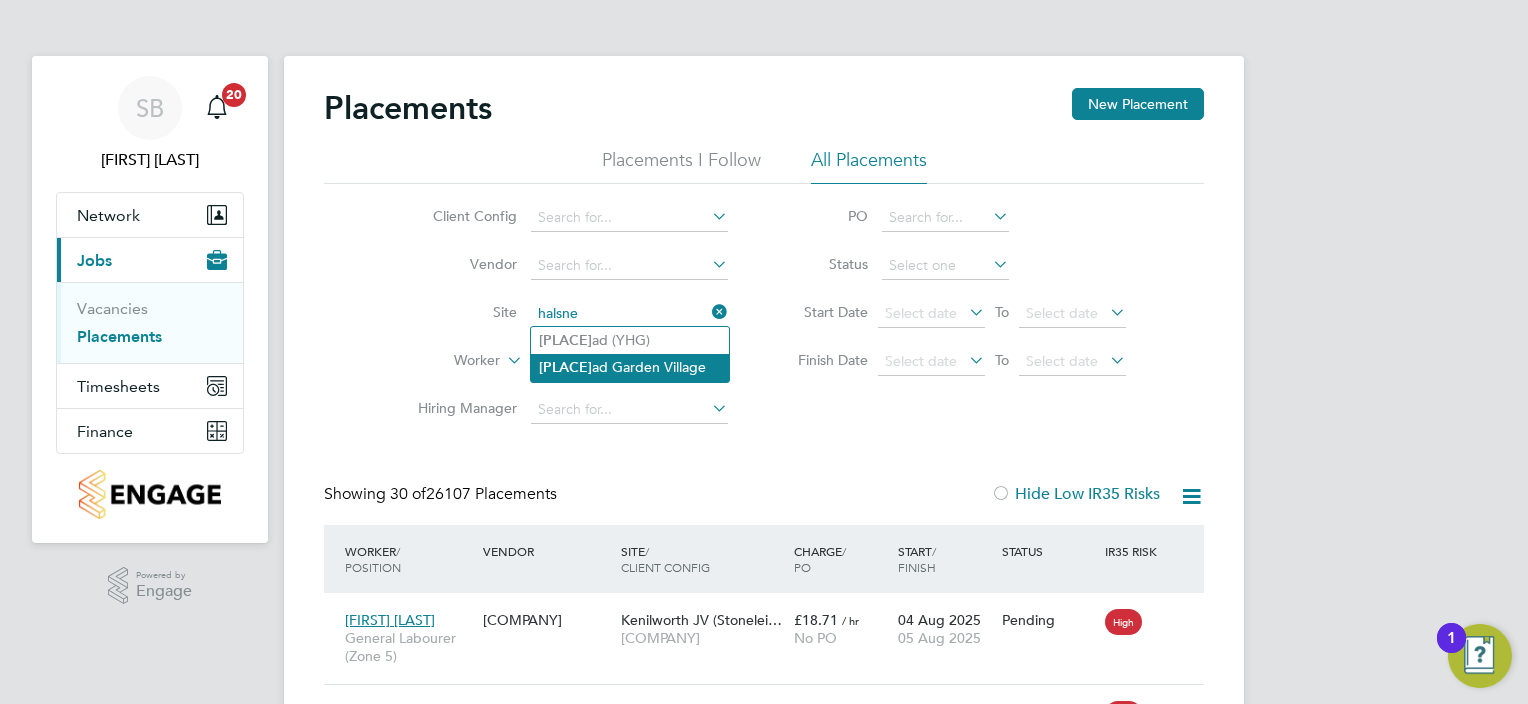 click on "[PLACE]" 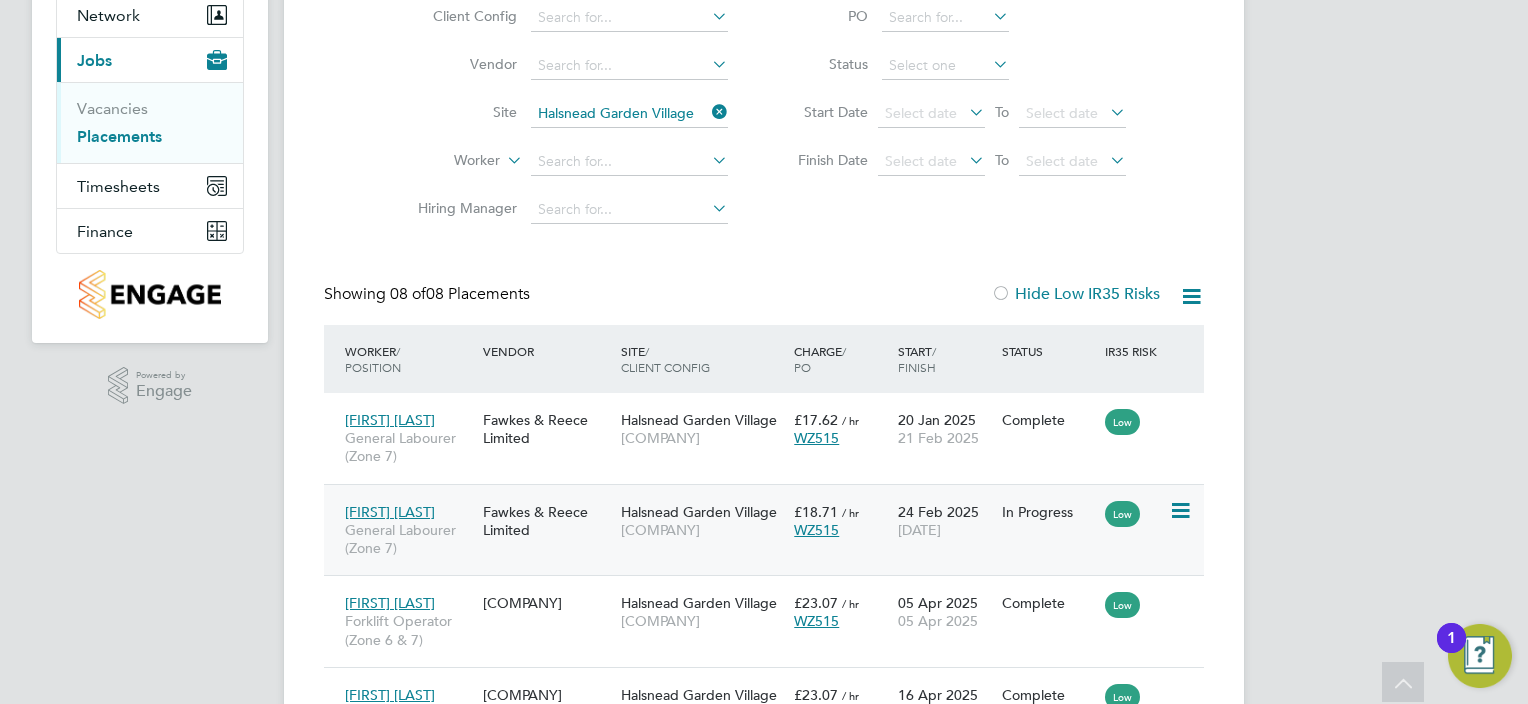 click on "Fawkes & Reece Limited" 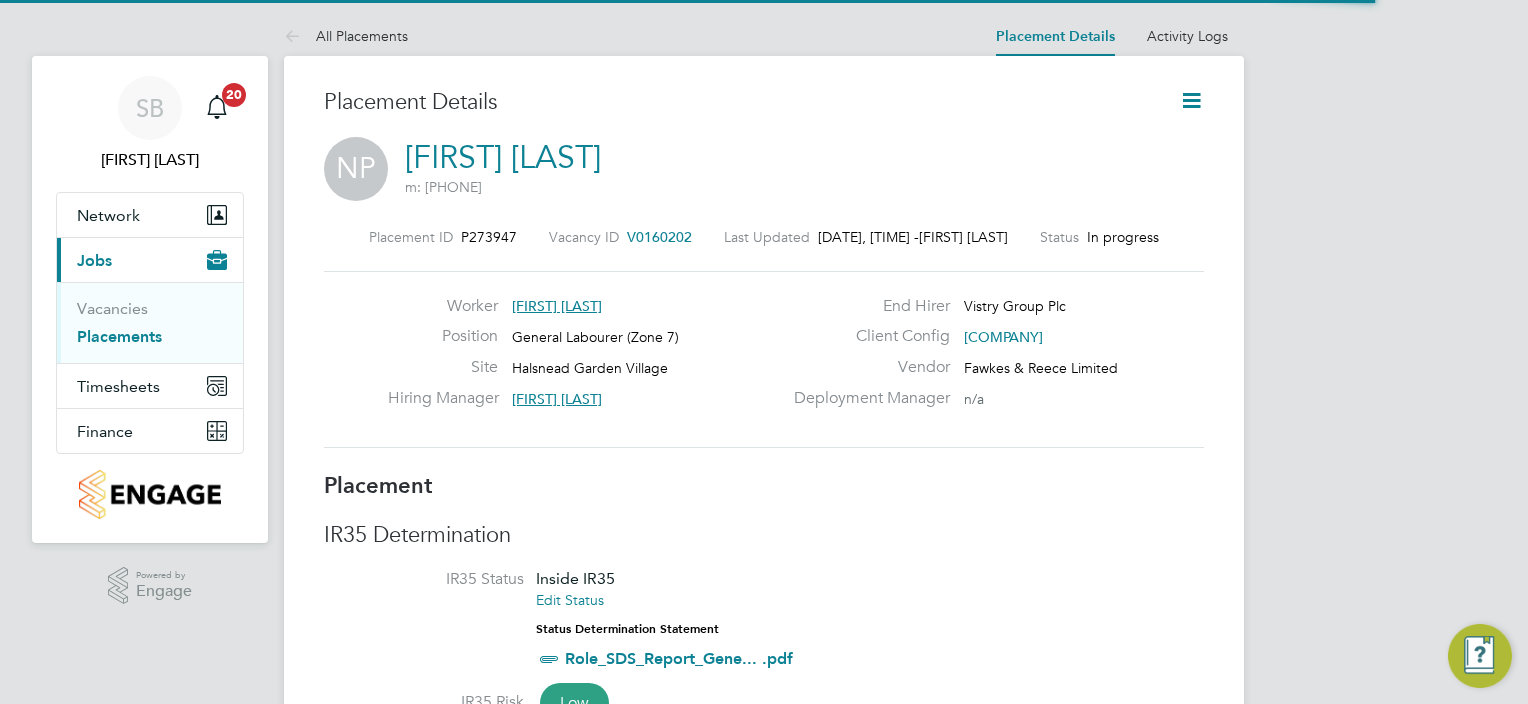 scroll, scrollTop: 0, scrollLeft: 0, axis: both 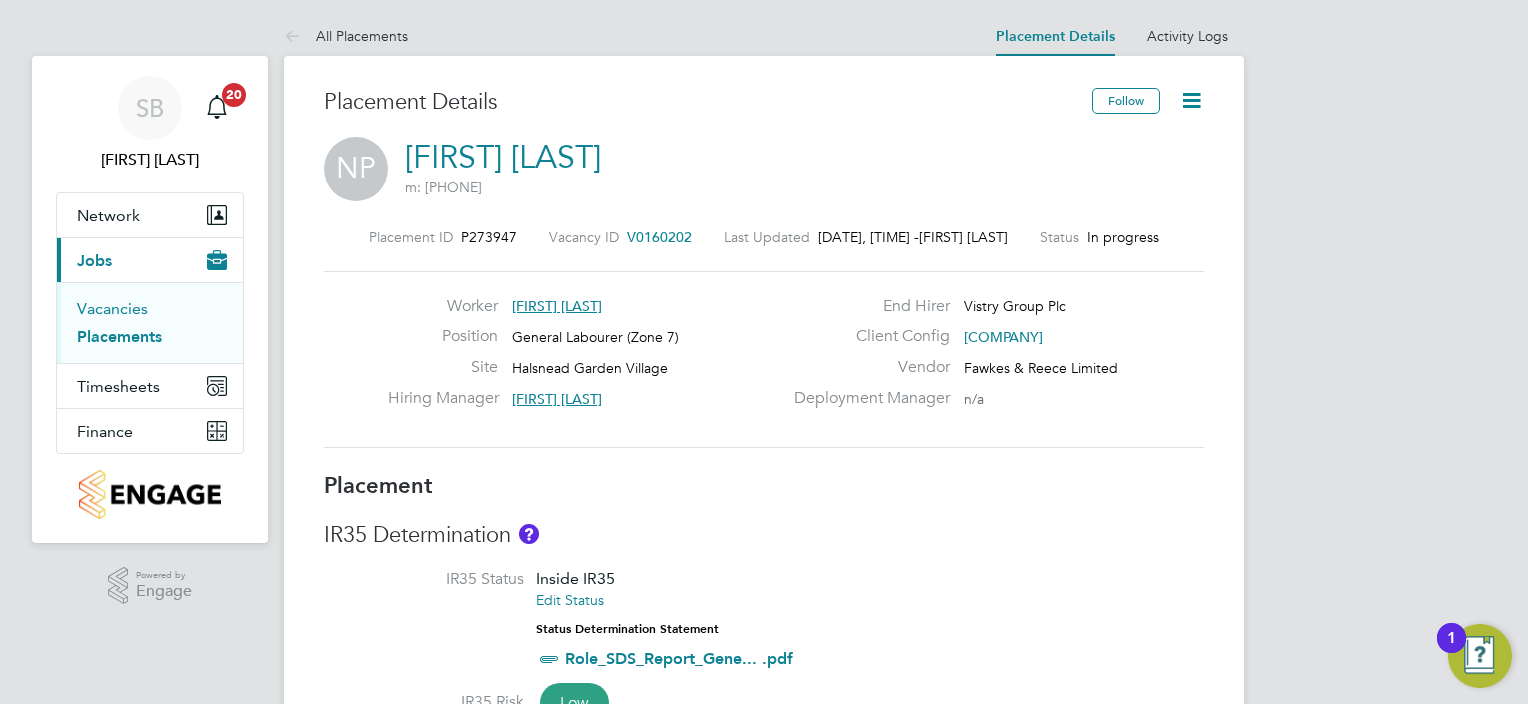 click on "Vacancies" at bounding box center (112, 308) 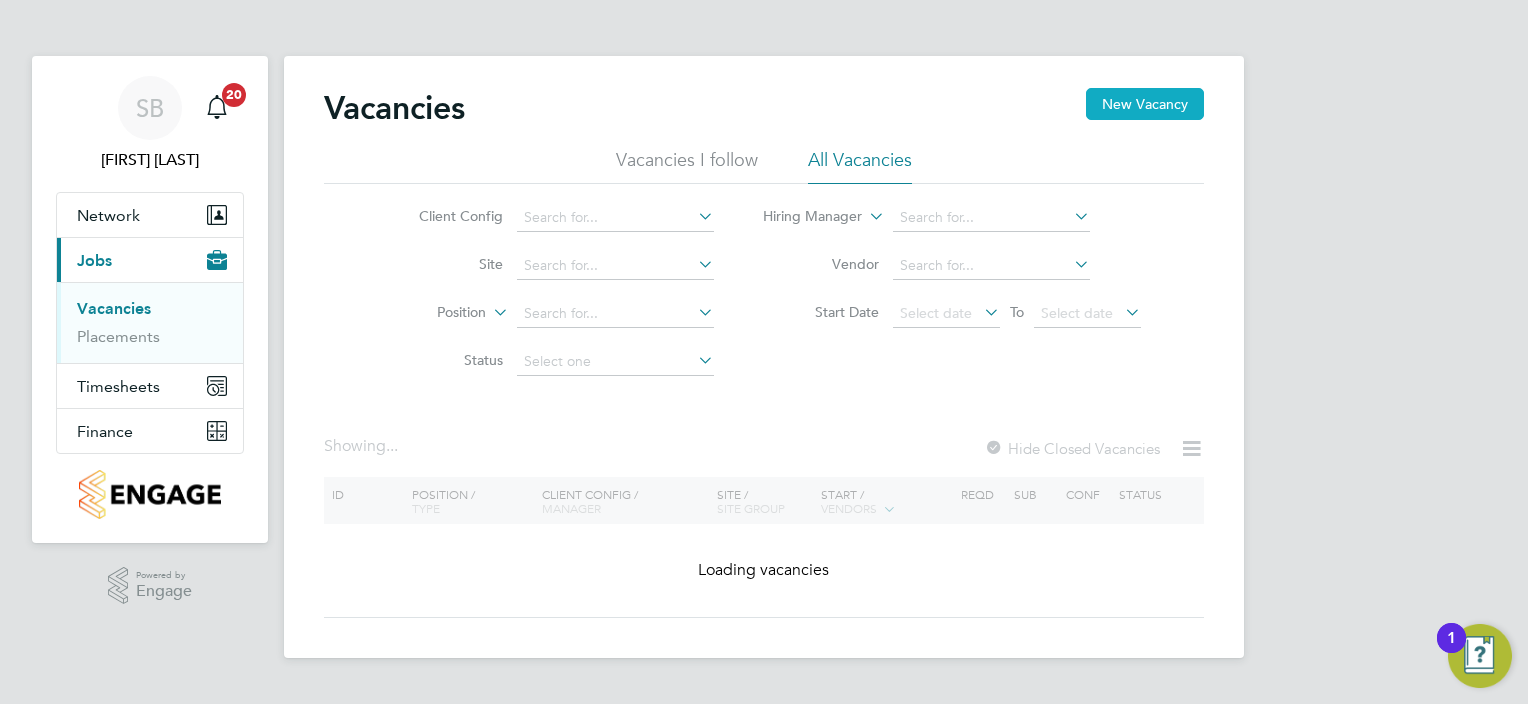 click on "New Vacancy" 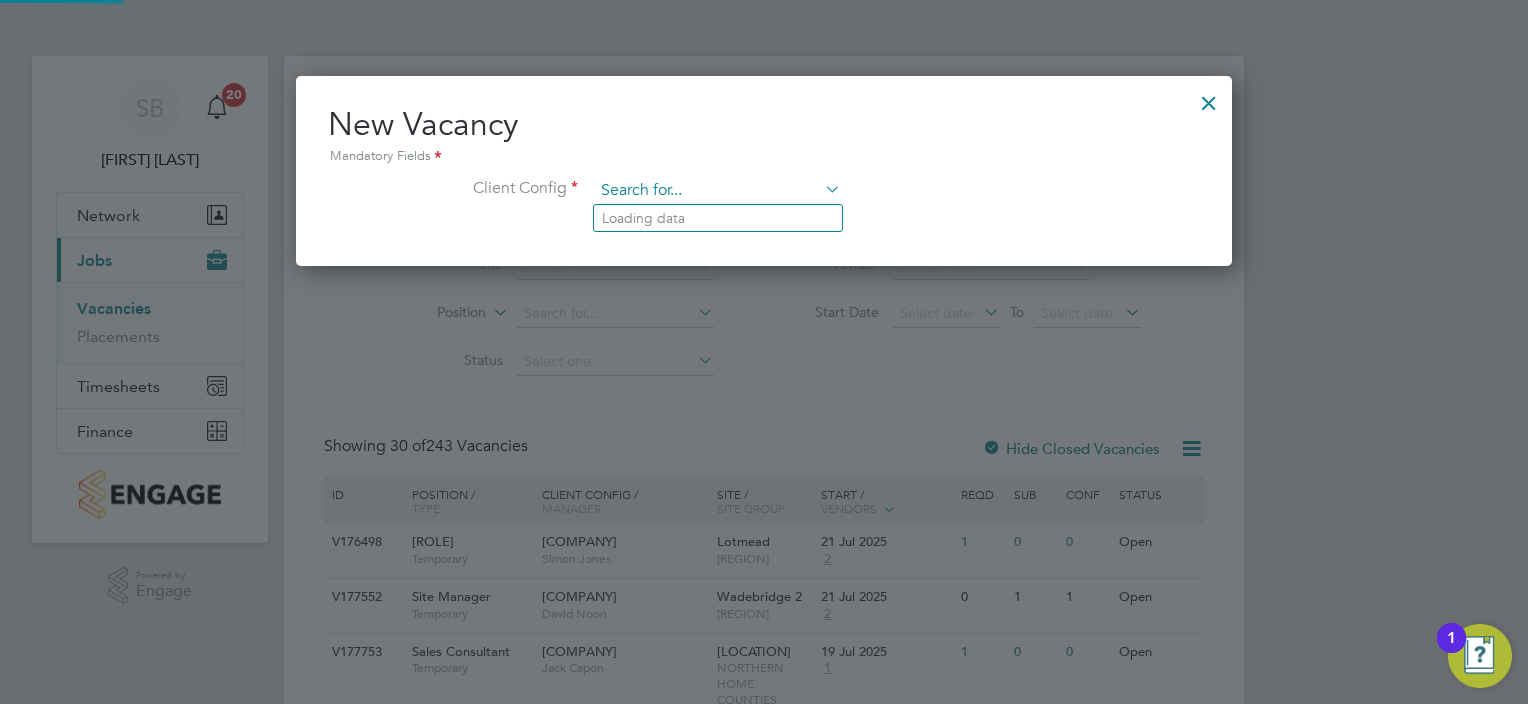 click at bounding box center [717, 191] 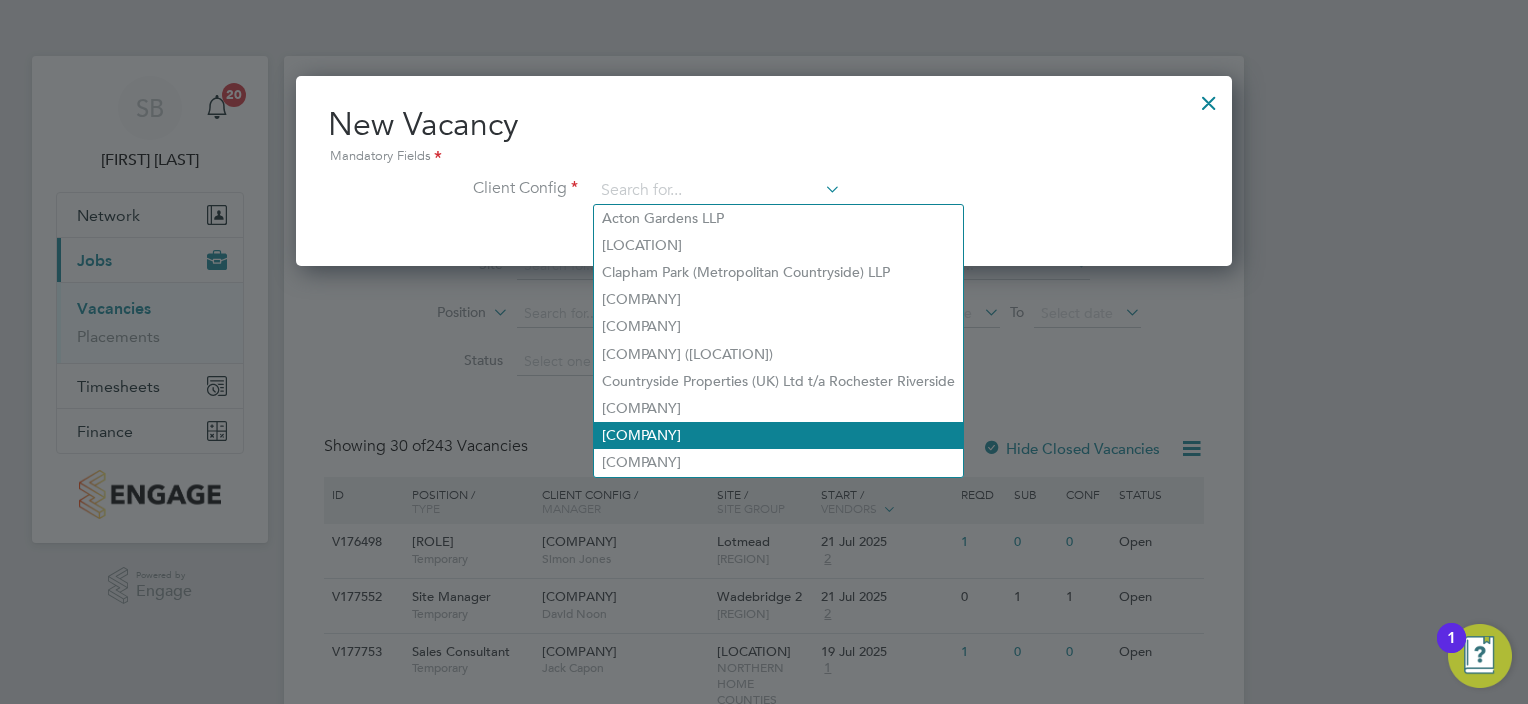 click on "[COMPANY]" 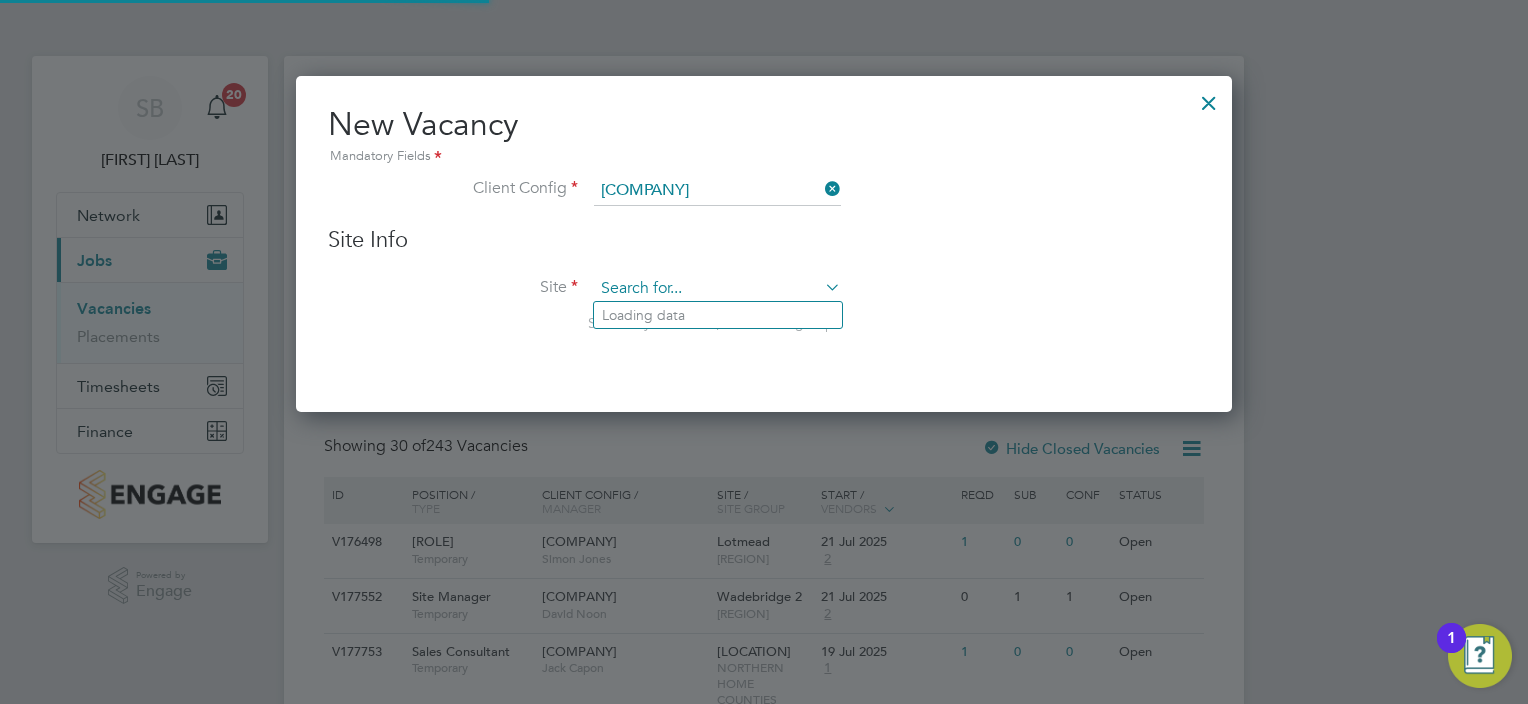 click at bounding box center [717, 289] 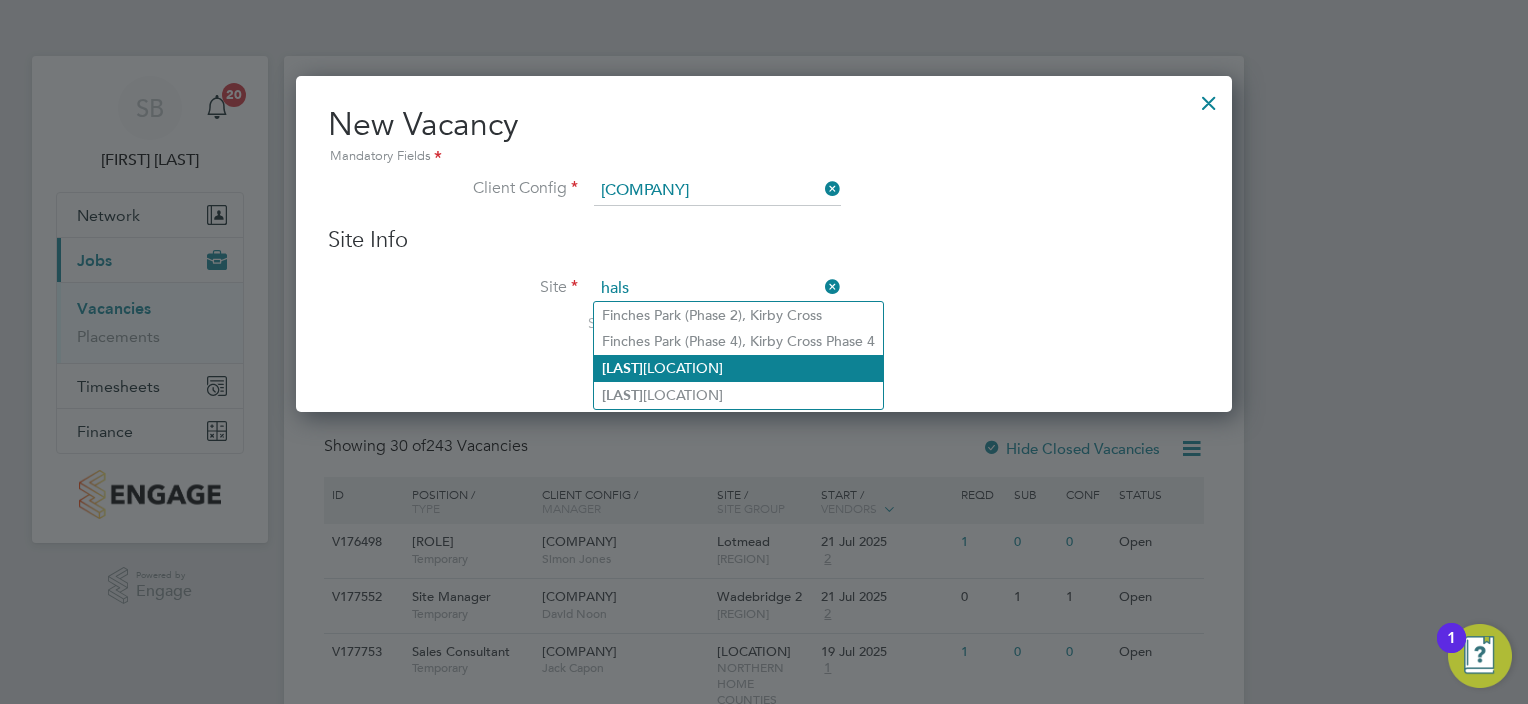 click on "Hals nead (YHG)" 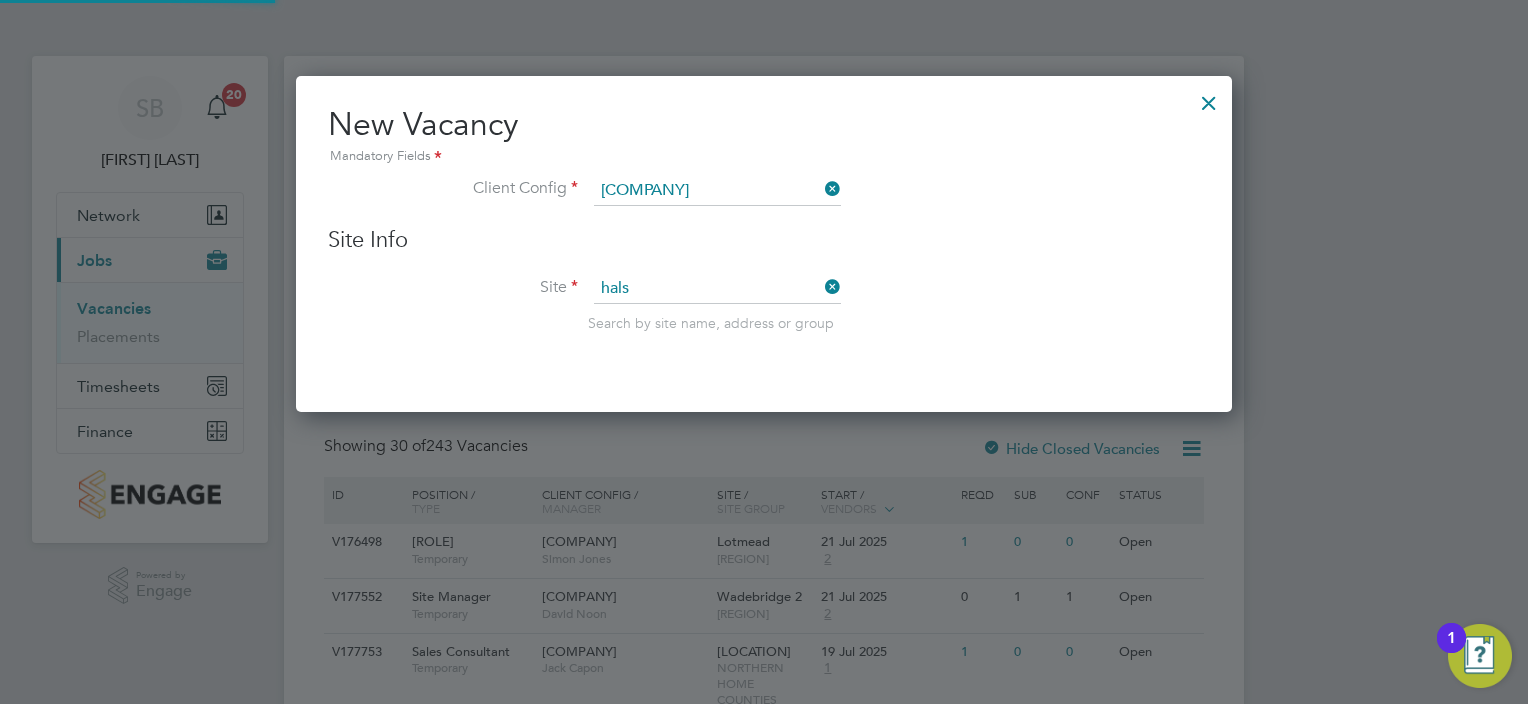 type on "Halsnead (YHG)" 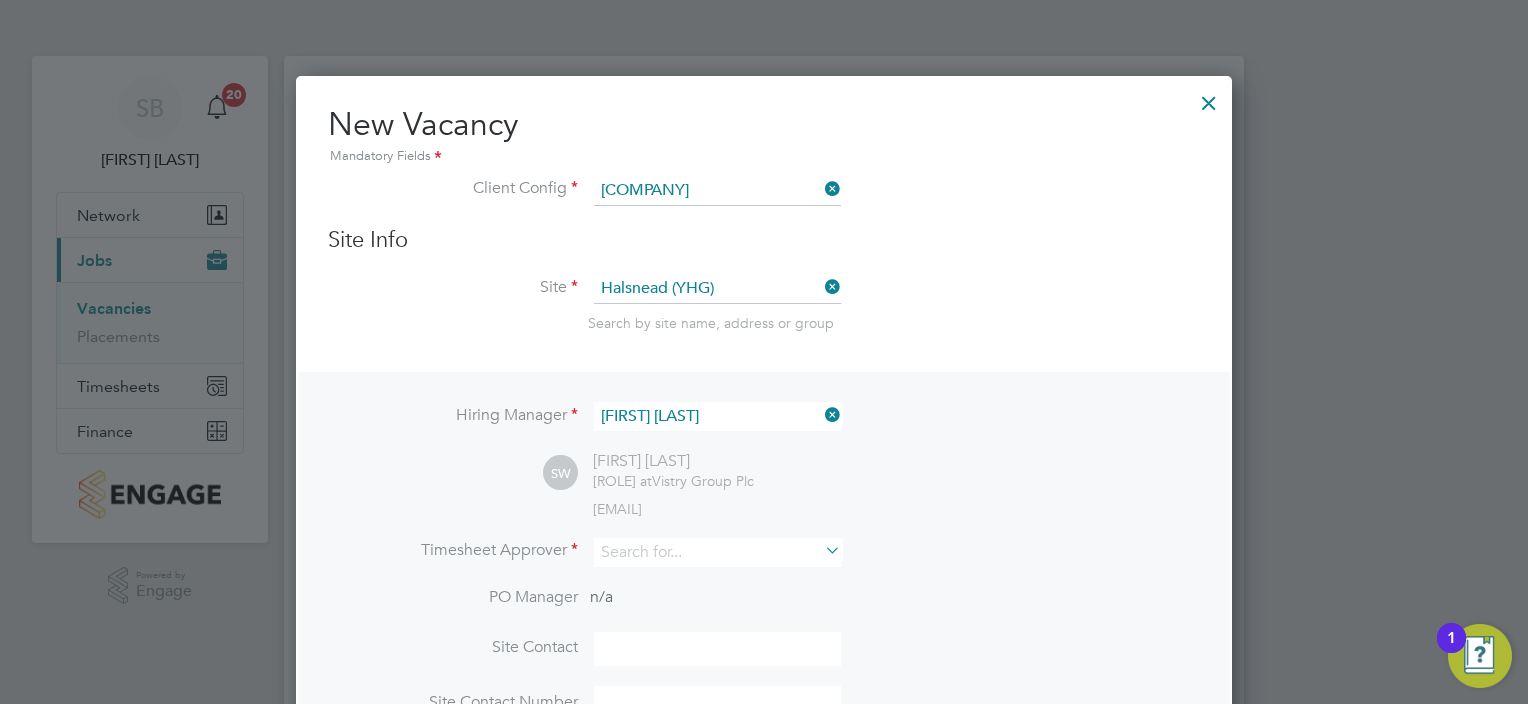 click at bounding box center (821, 287) 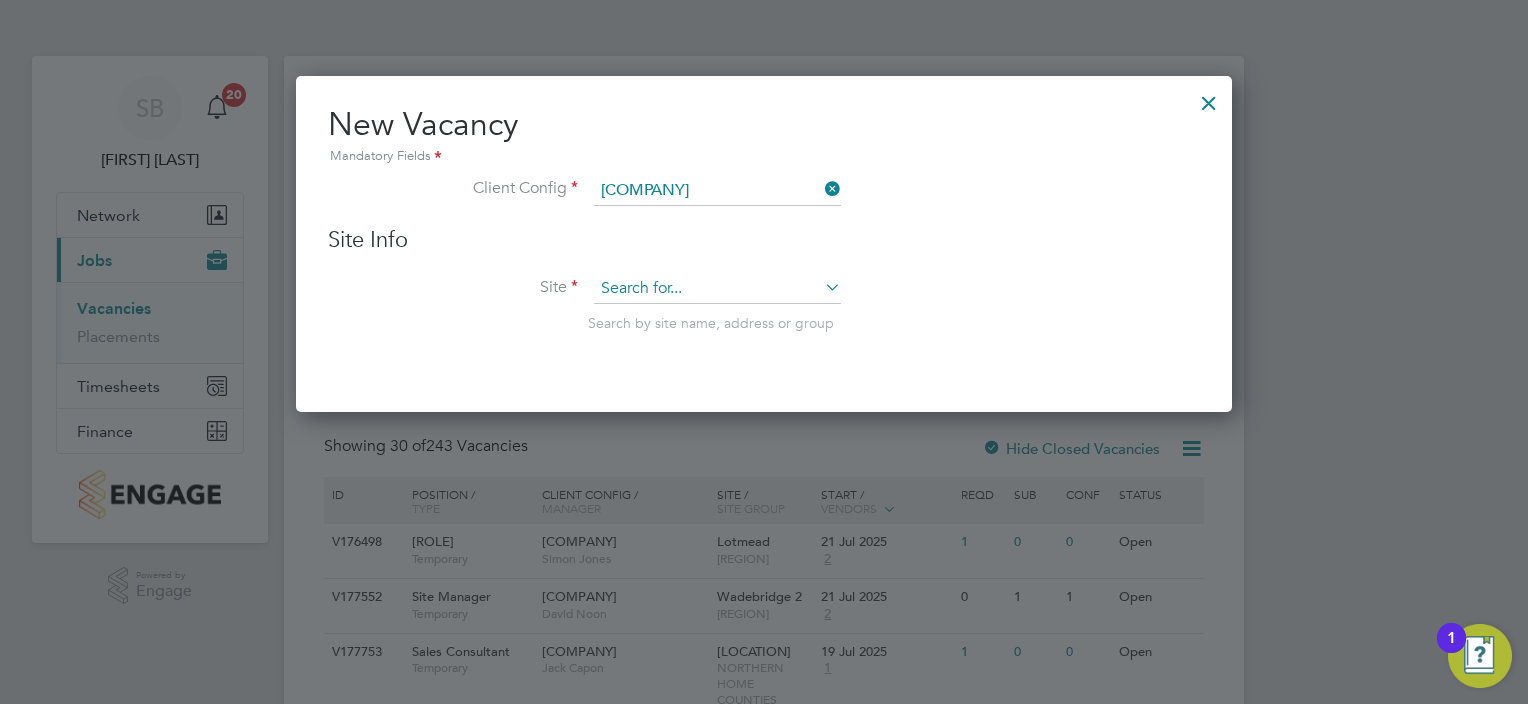 click at bounding box center (717, 289) 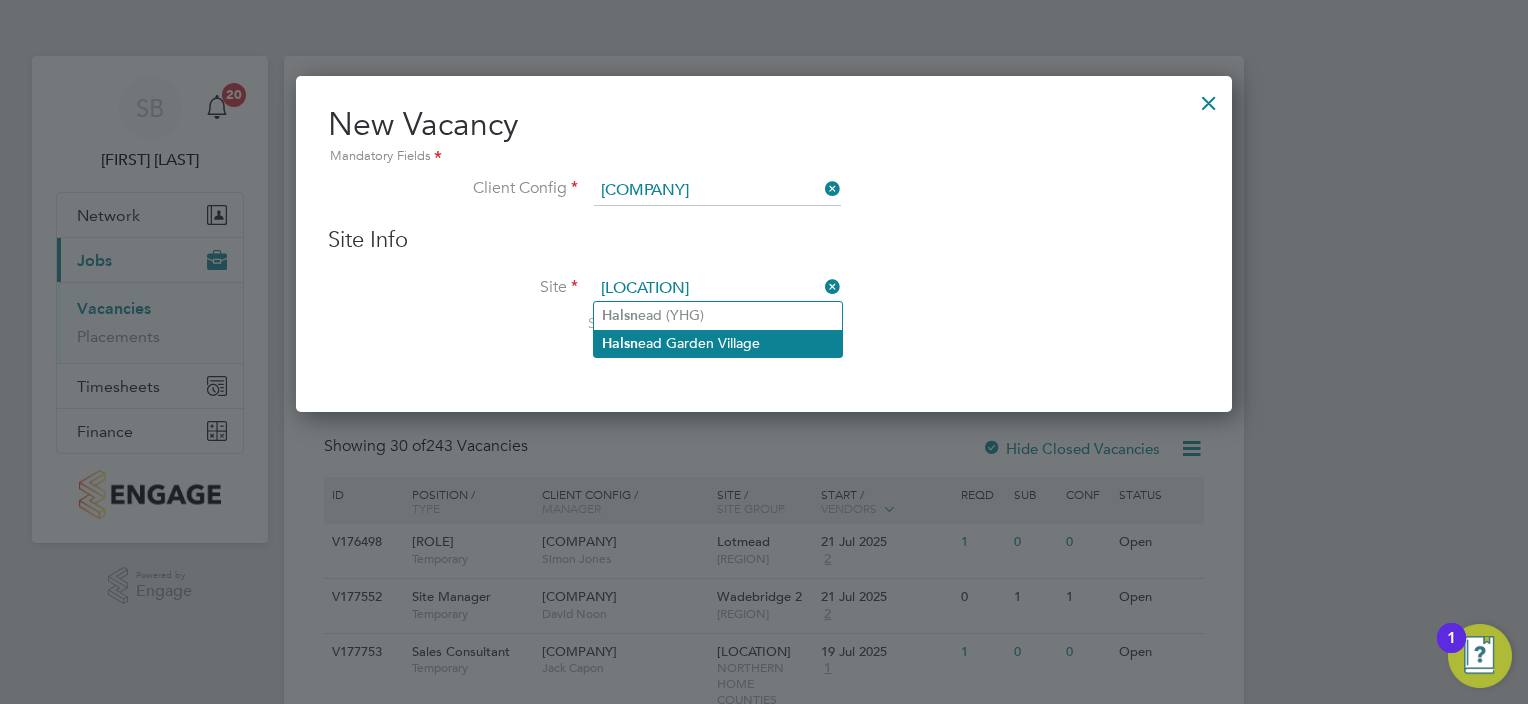 click on "Halsn ead Garden Village" 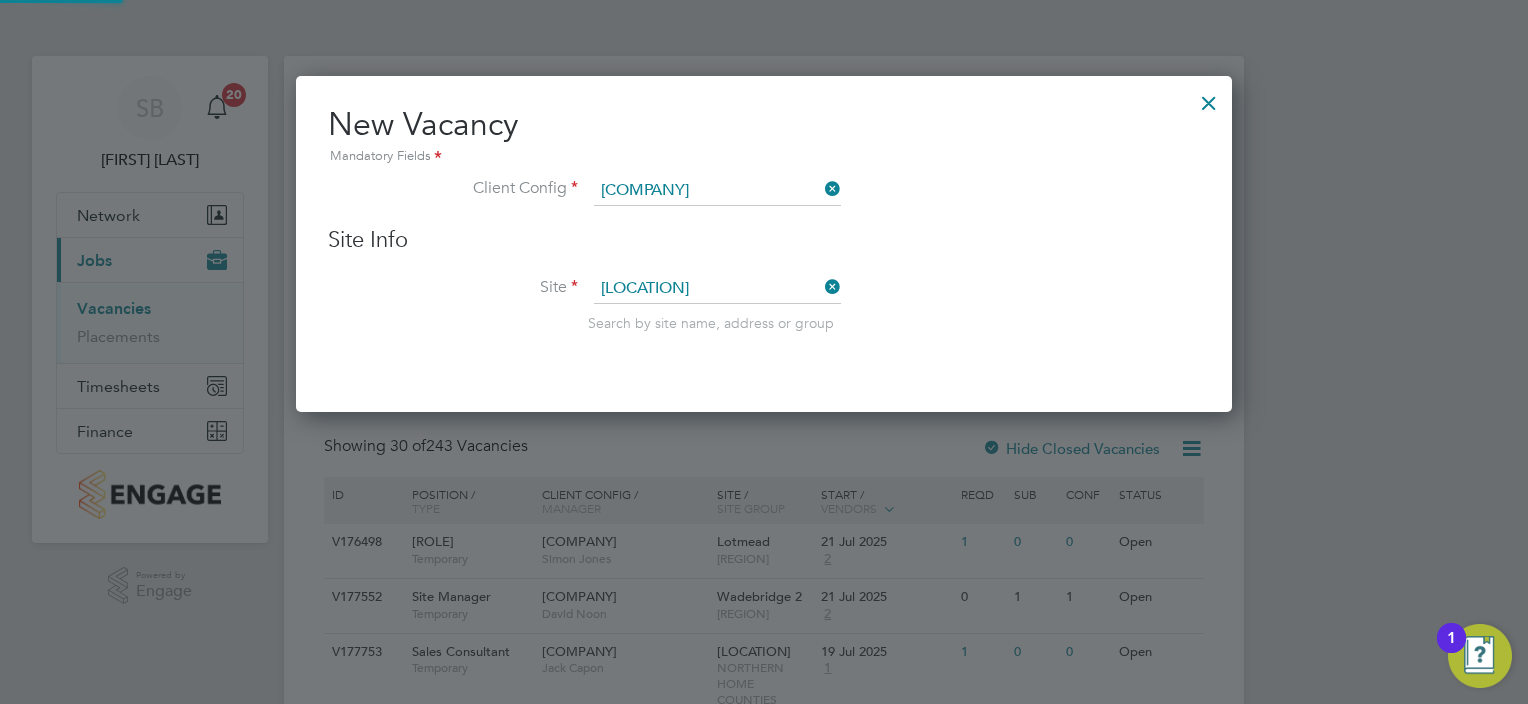 type on "Halsnead Garden Village" 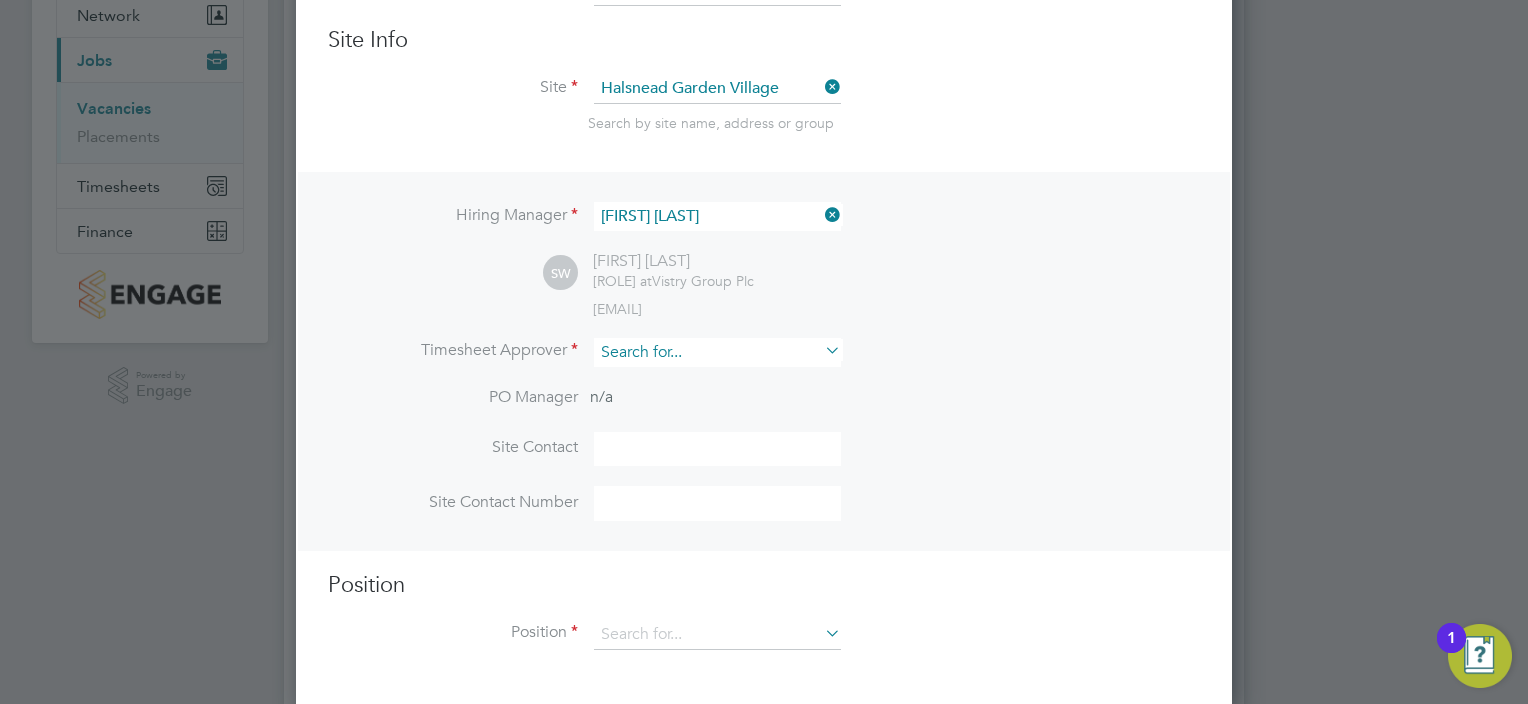 click at bounding box center [717, 352] 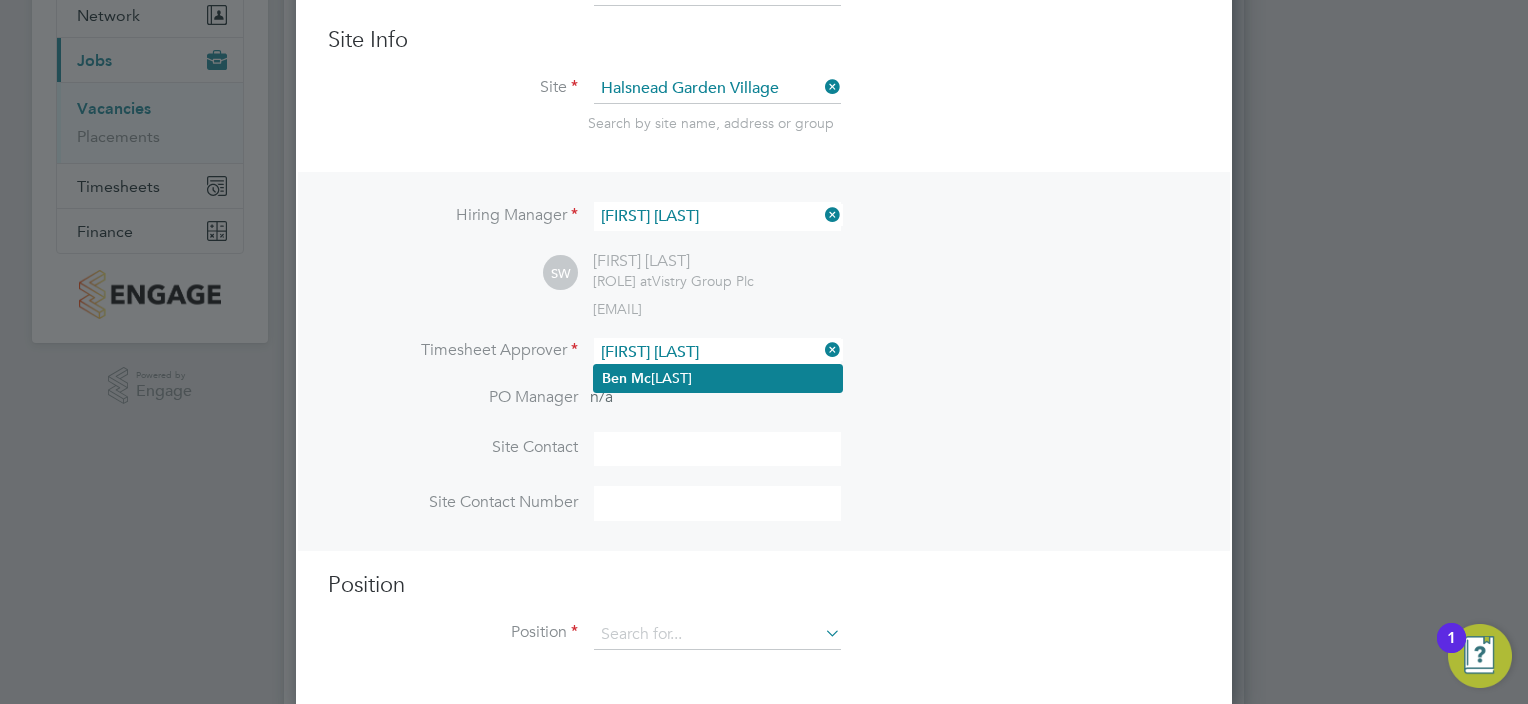 click on "Ben   Mc Quillan" 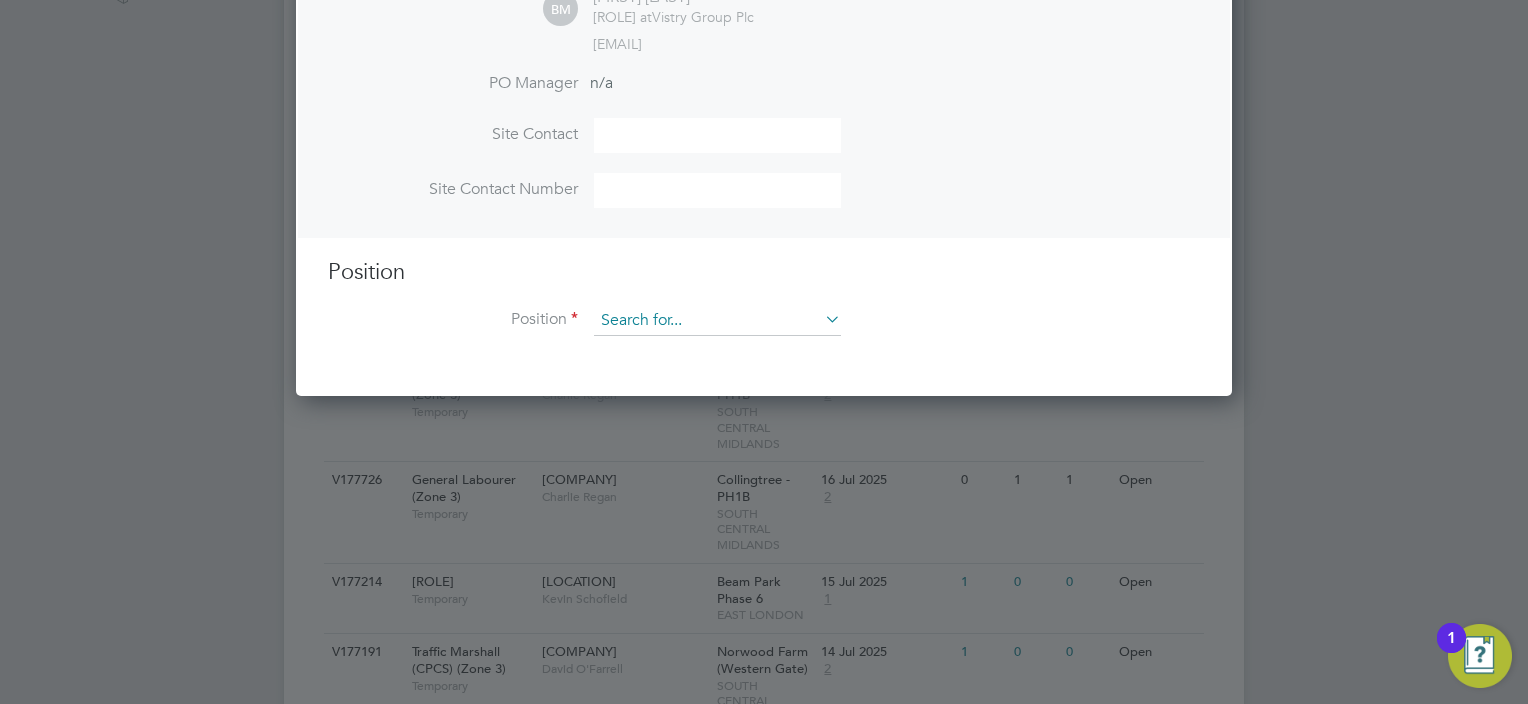 click at bounding box center [717, 321] 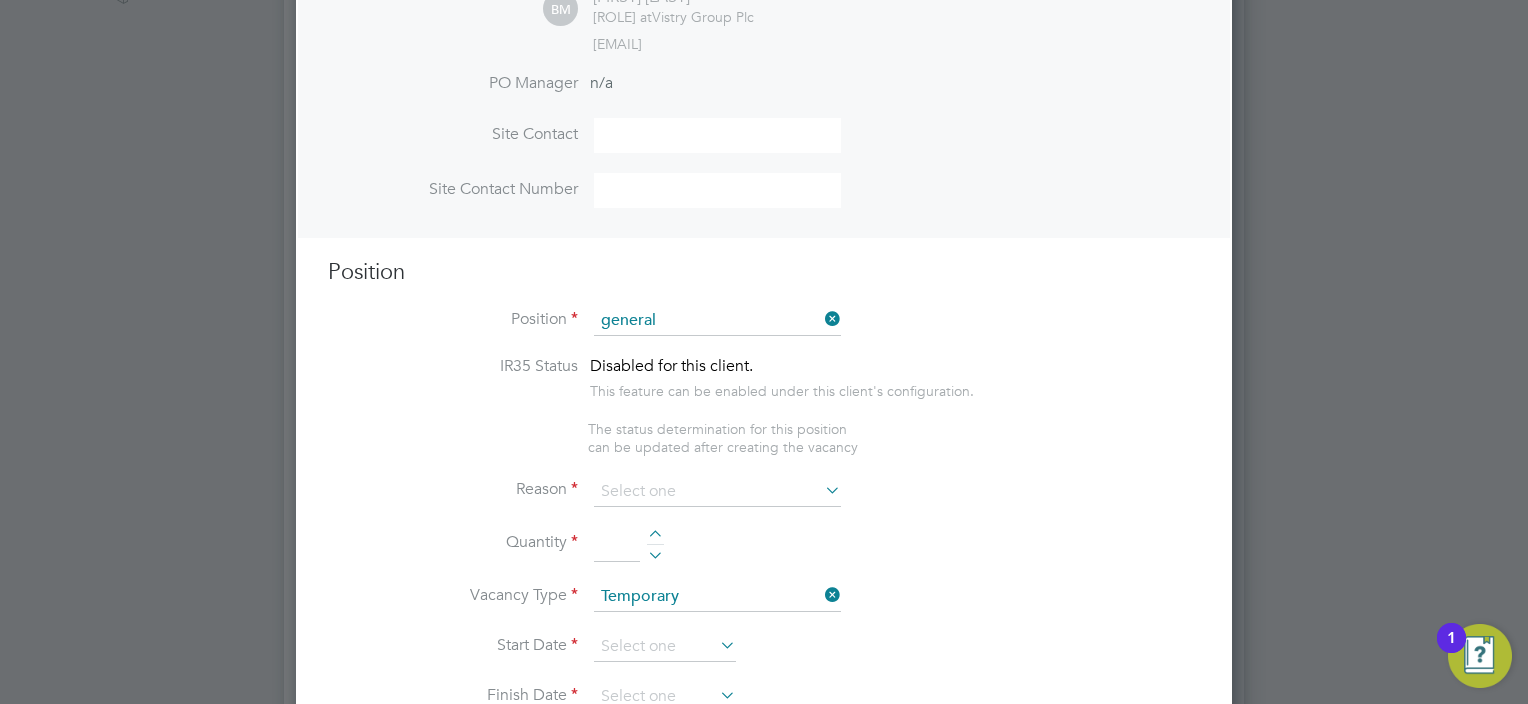 click on "General" 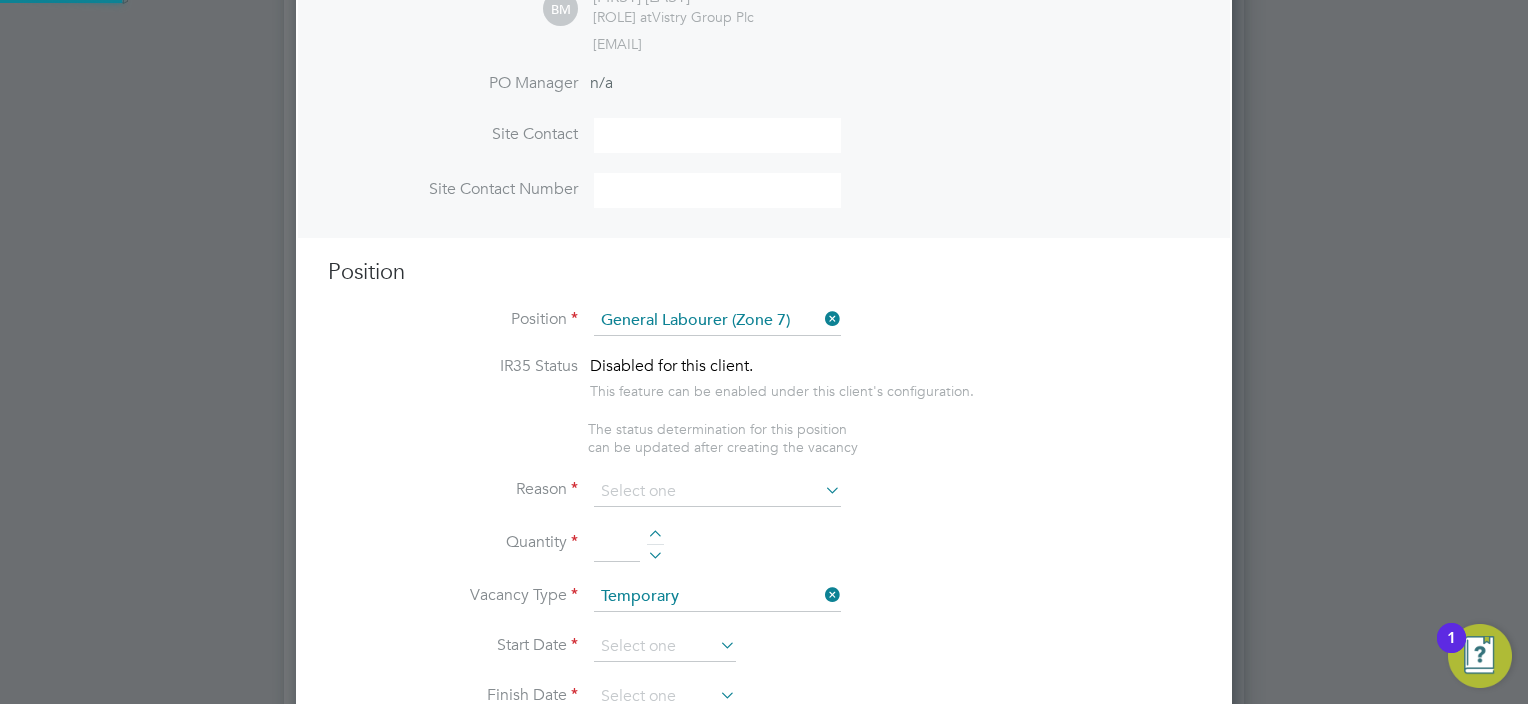type on "•	General labouring duties
•	Supporting the trades on site
•	Moving materials and working with the Storeman / Materials Controller
•	Keeping work areas clear and safe" 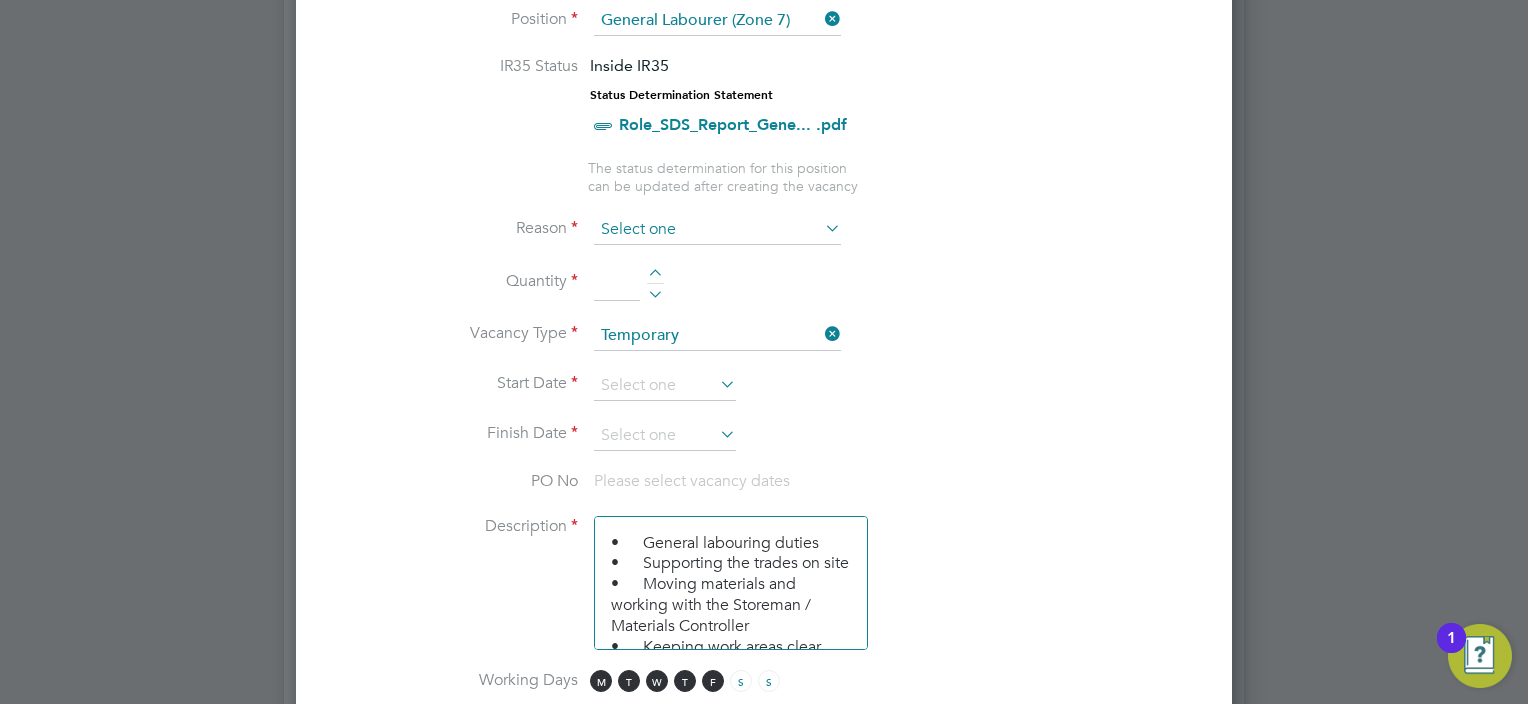 click at bounding box center (717, 230) 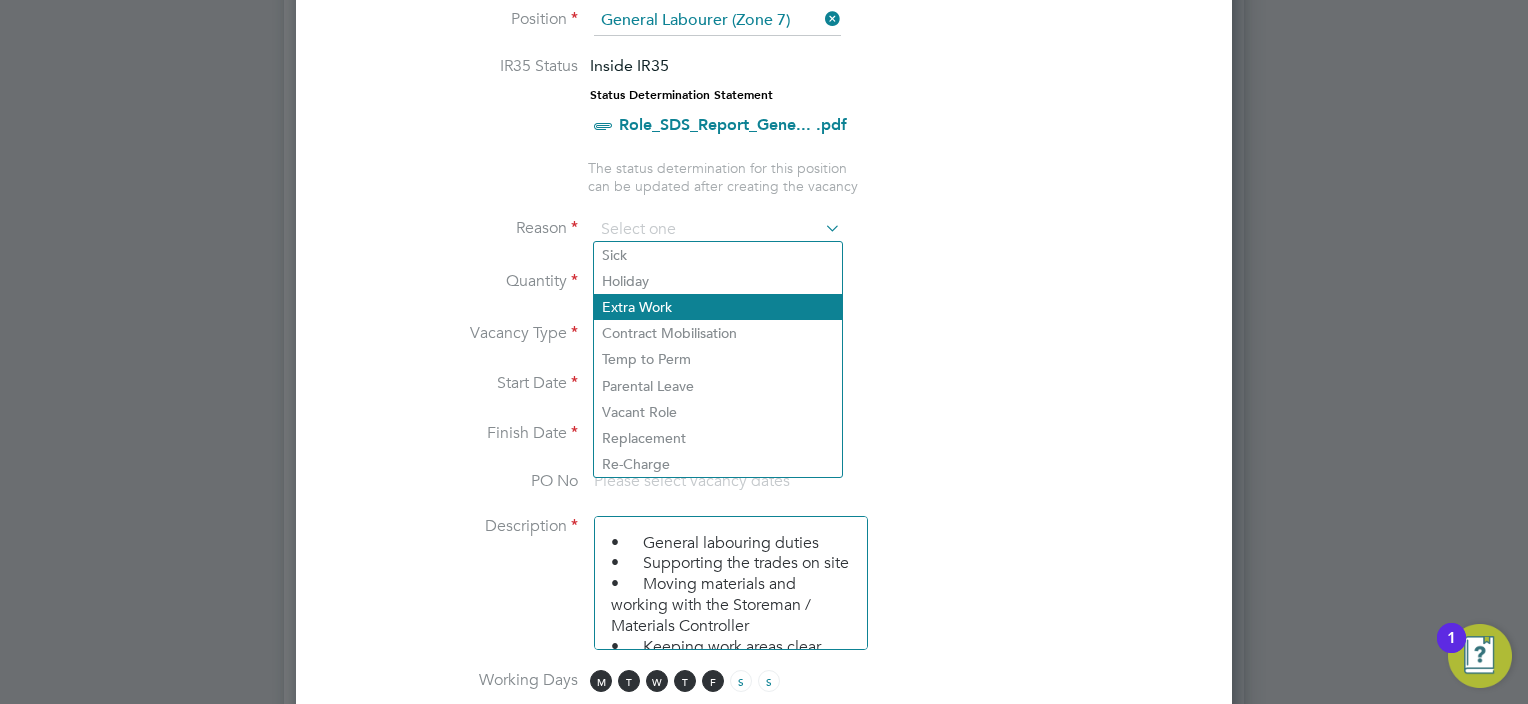 click on "Extra Work" 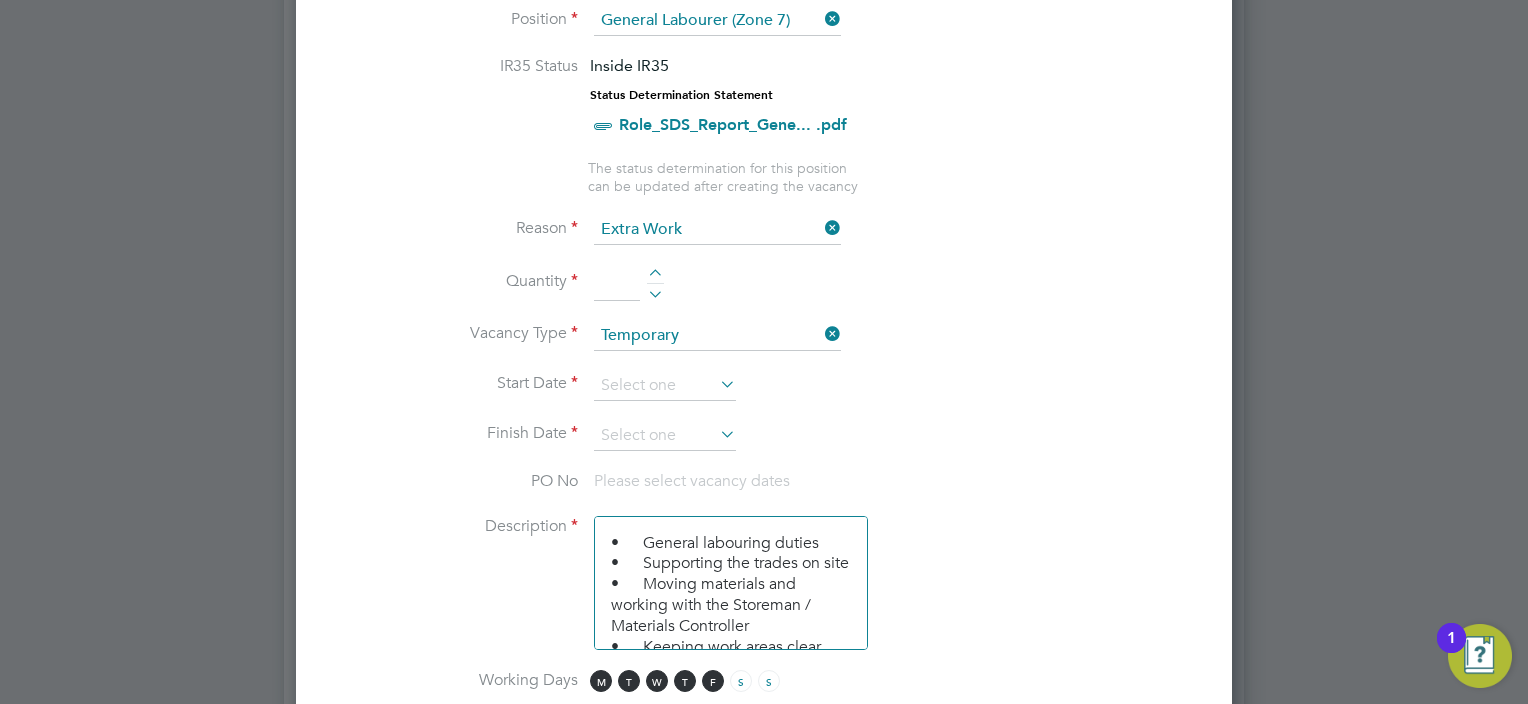 click at bounding box center (655, 276) 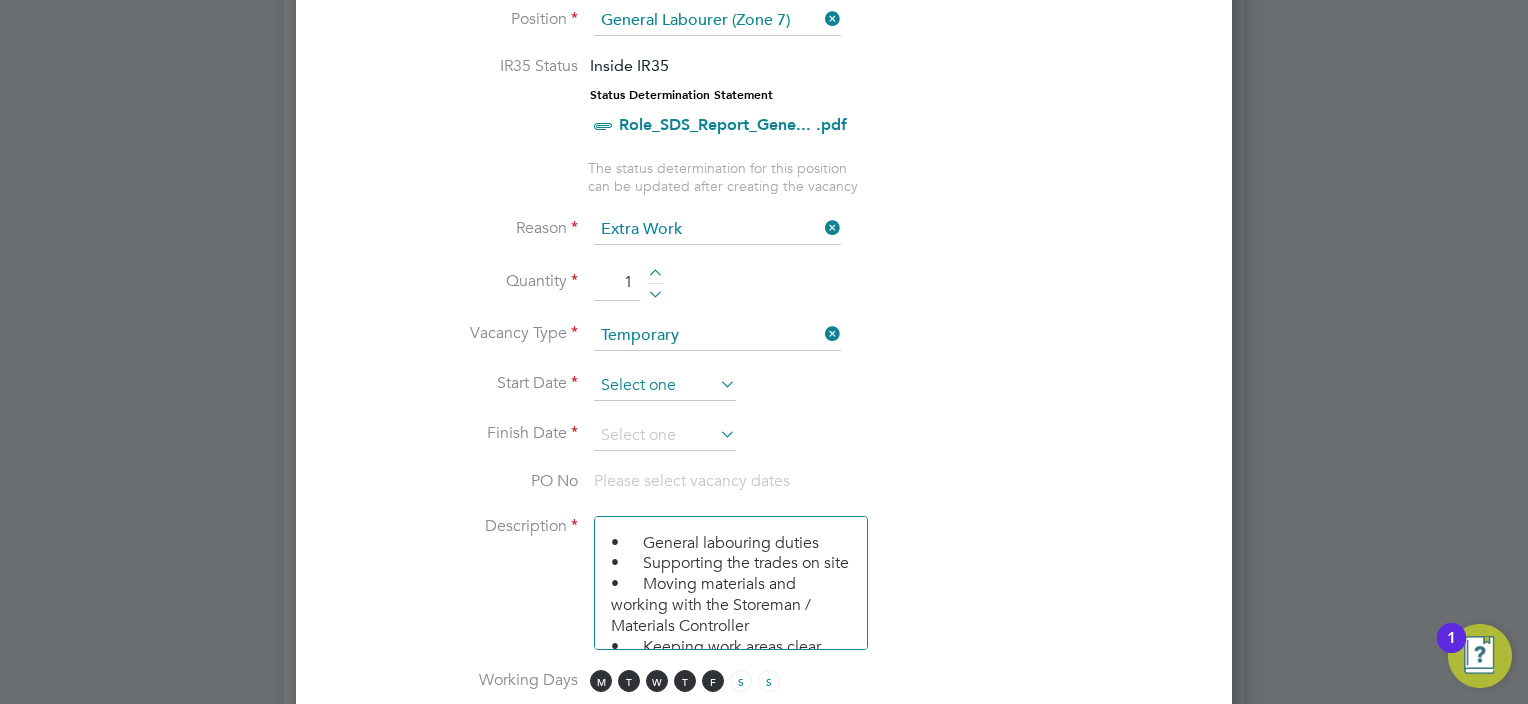 click at bounding box center [665, 386] 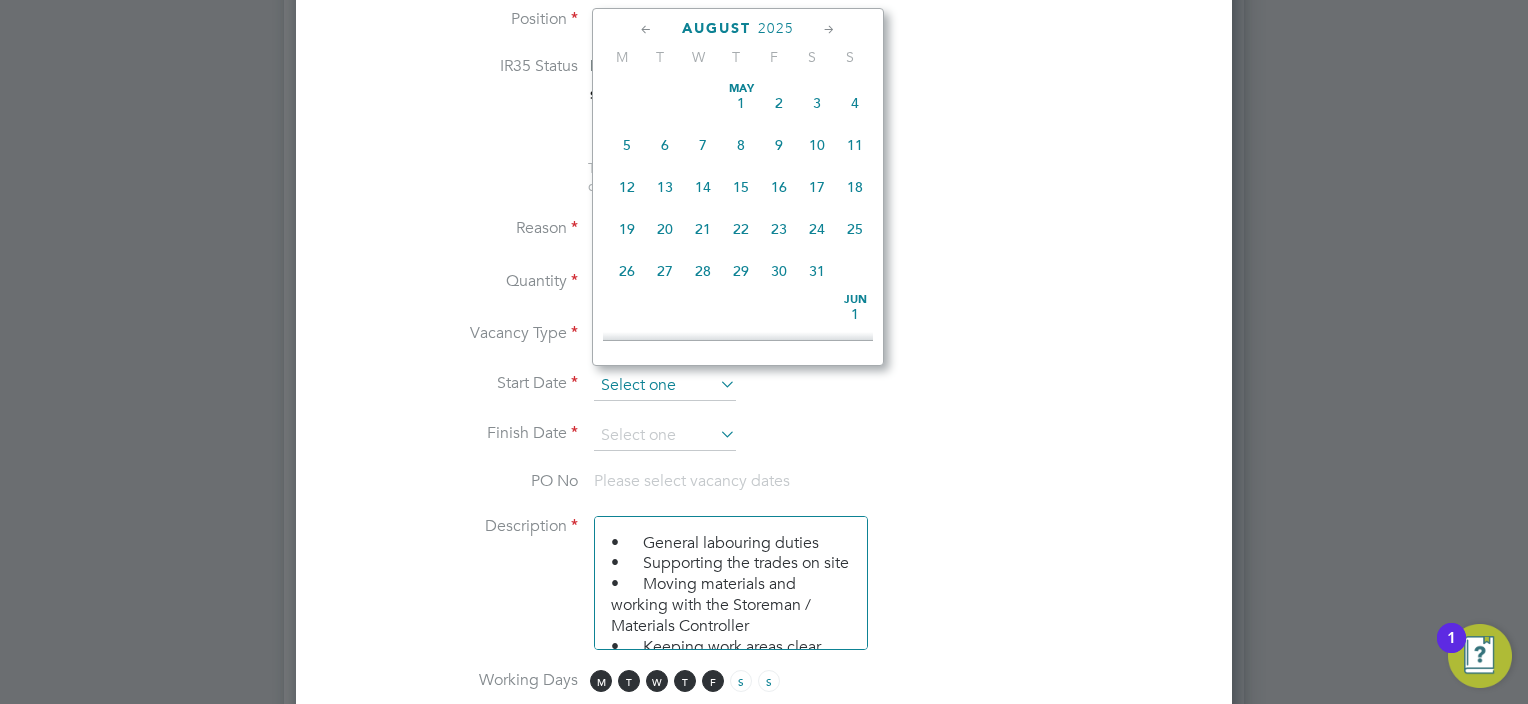 scroll, scrollTop: 652, scrollLeft: 0, axis: vertical 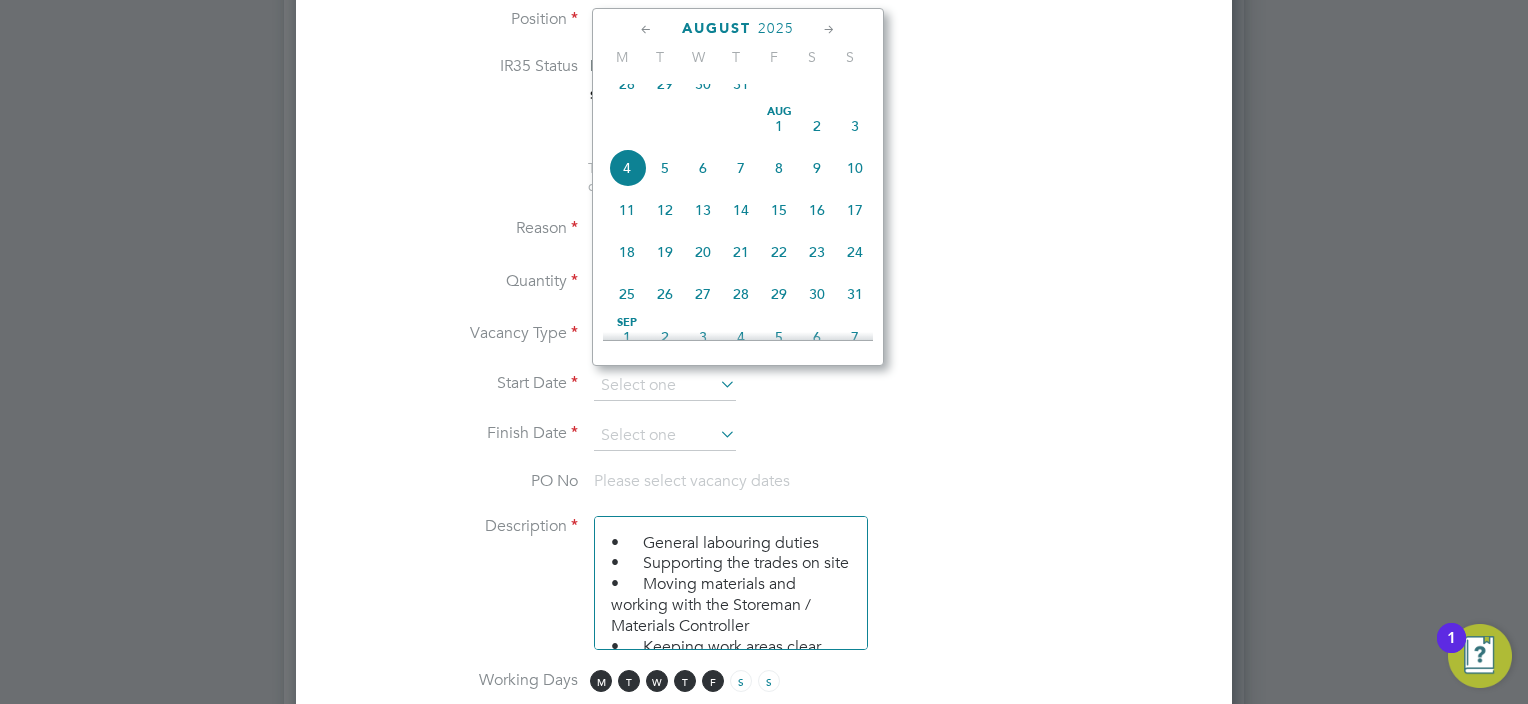 click on "4" 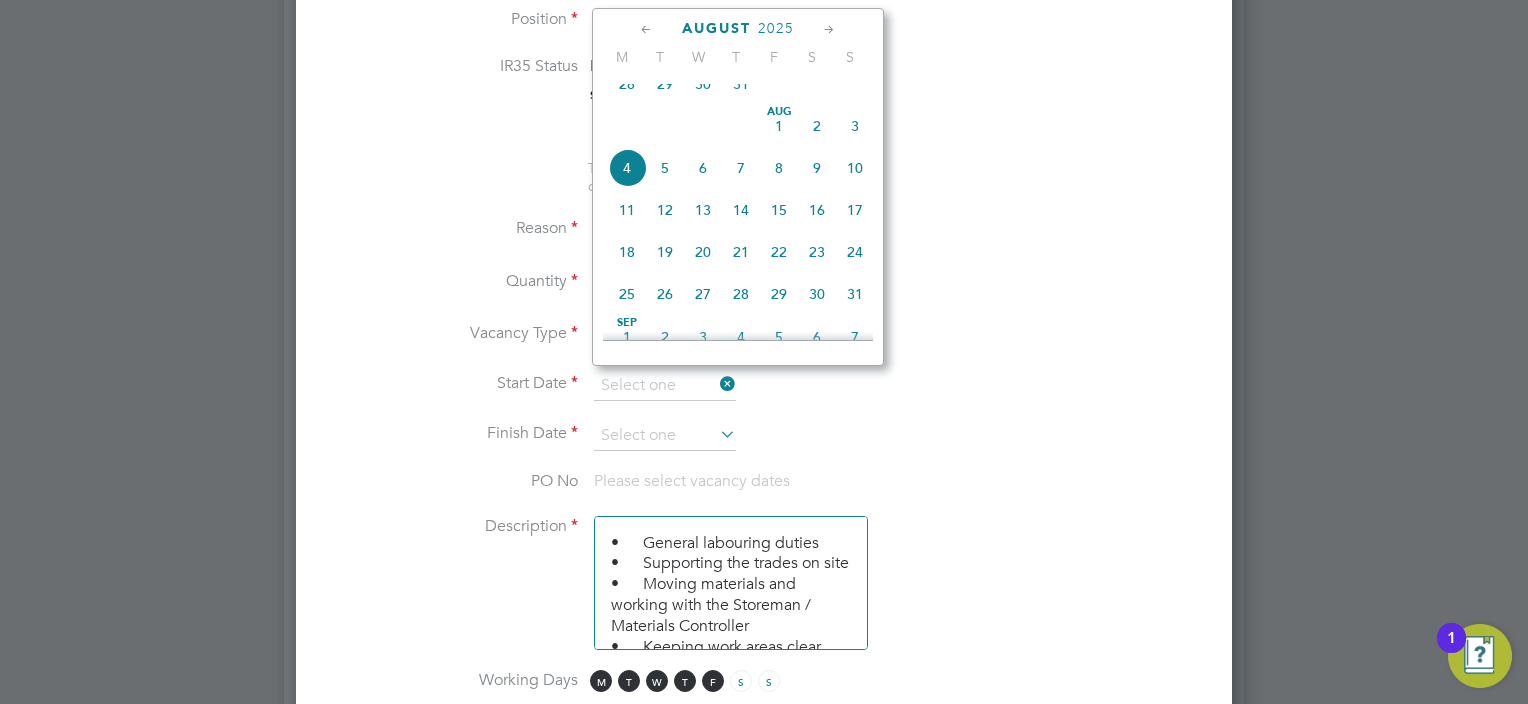 type on "04 Aug 2025" 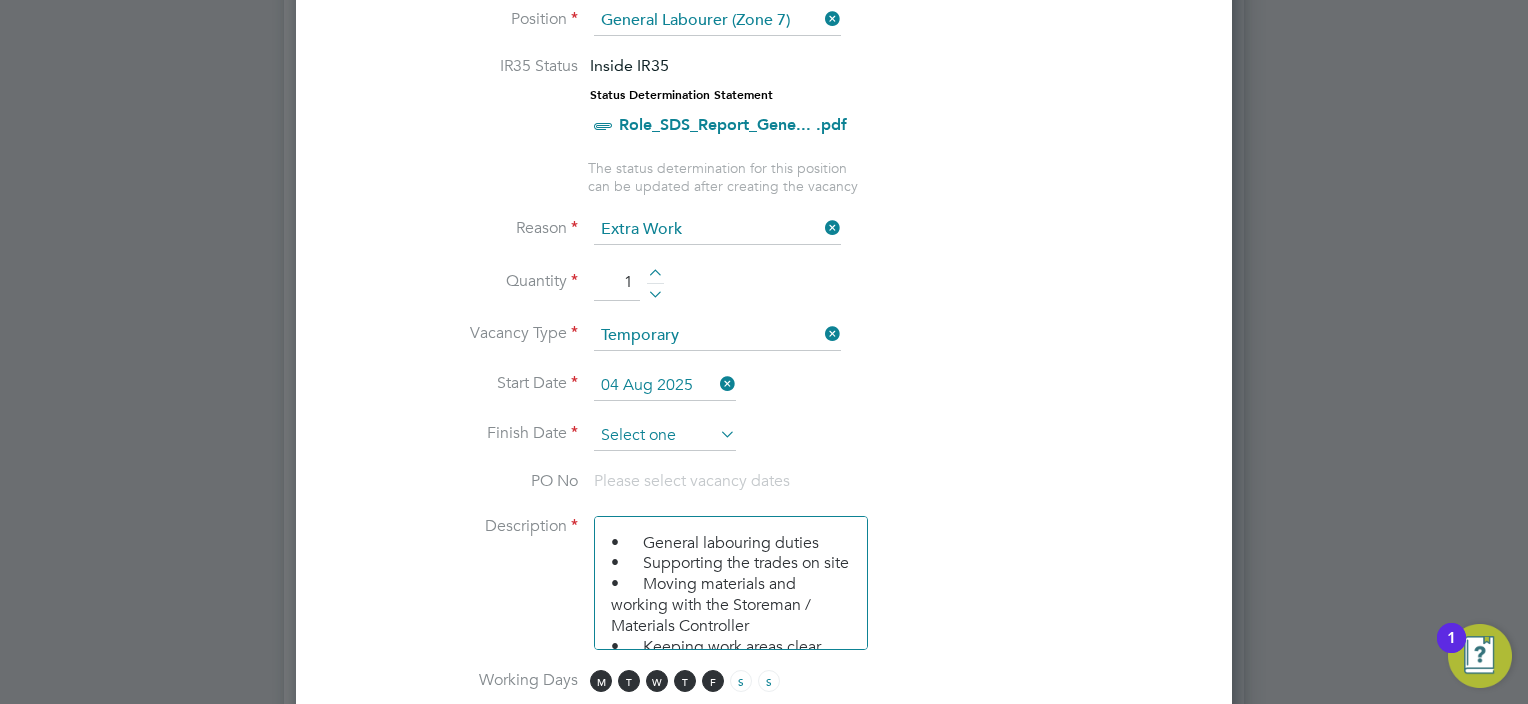 click at bounding box center [665, 436] 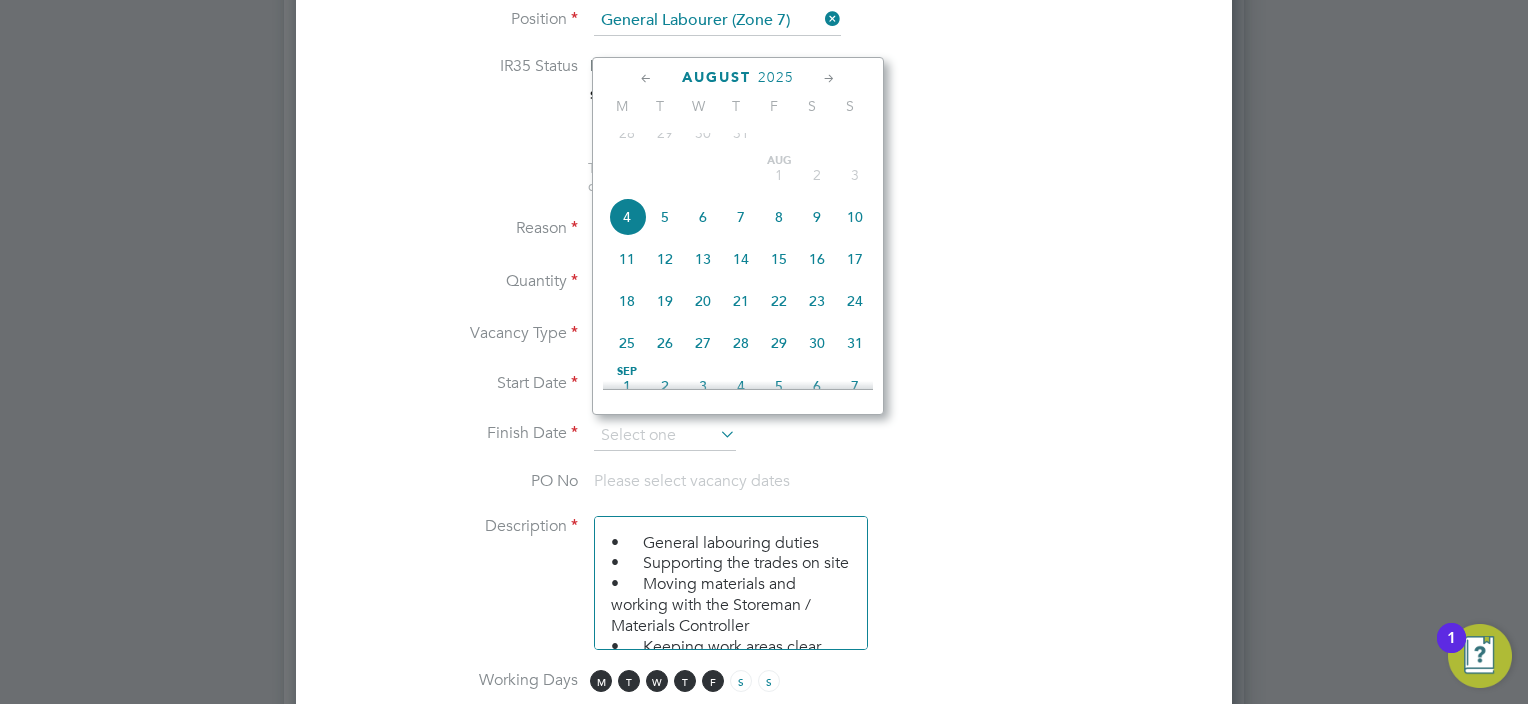 click on "29" 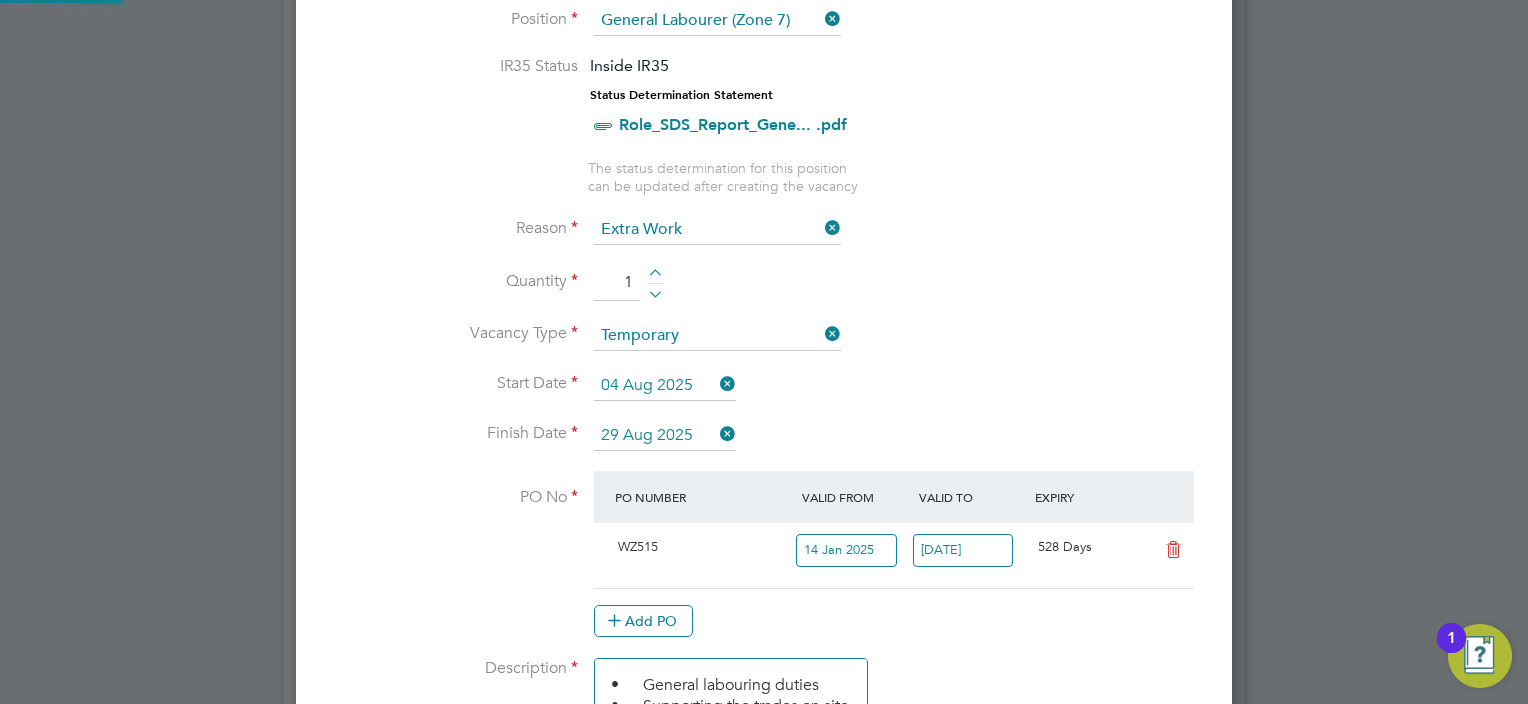 scroll, scrollTop: 9, scrollLeft: 10, axis: both 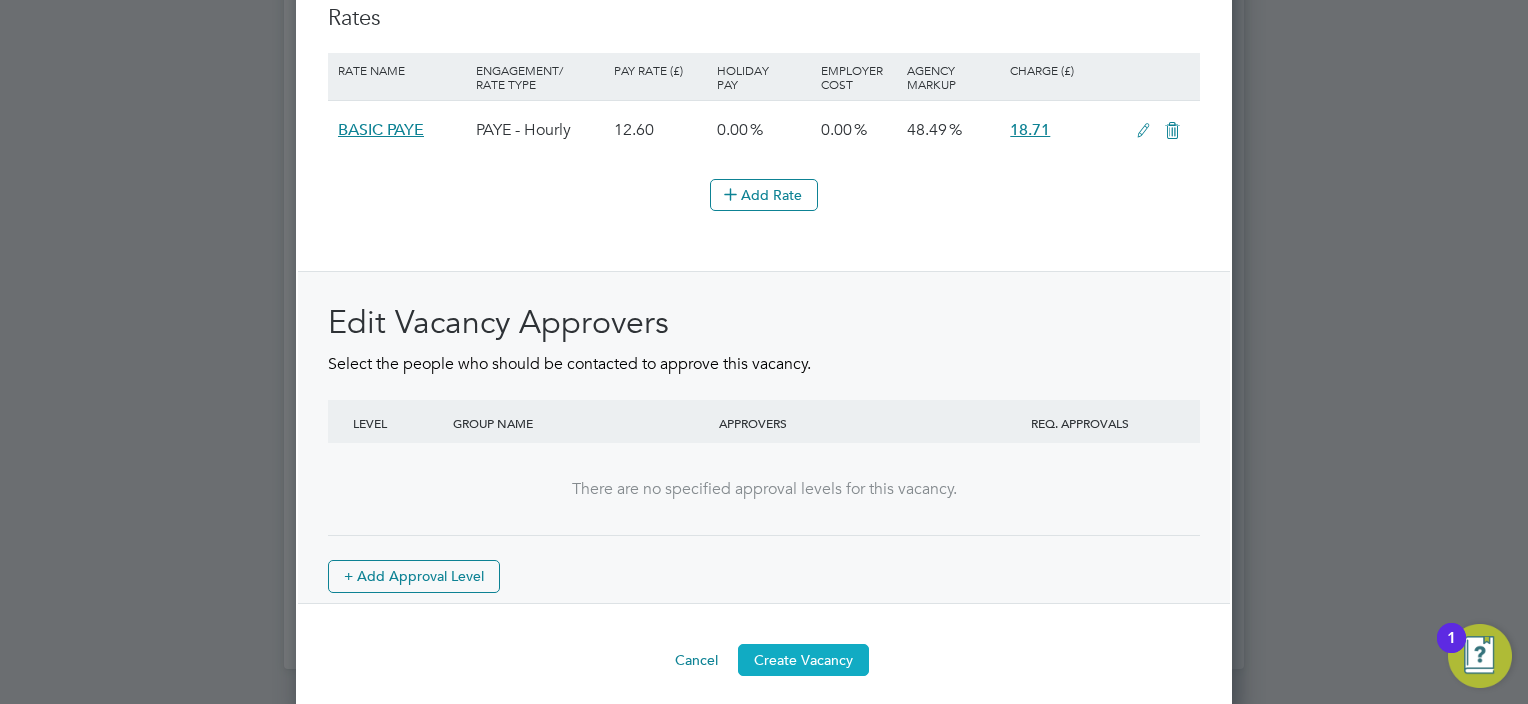 click on "Create Vacancy" at bounding box center [803, 660] 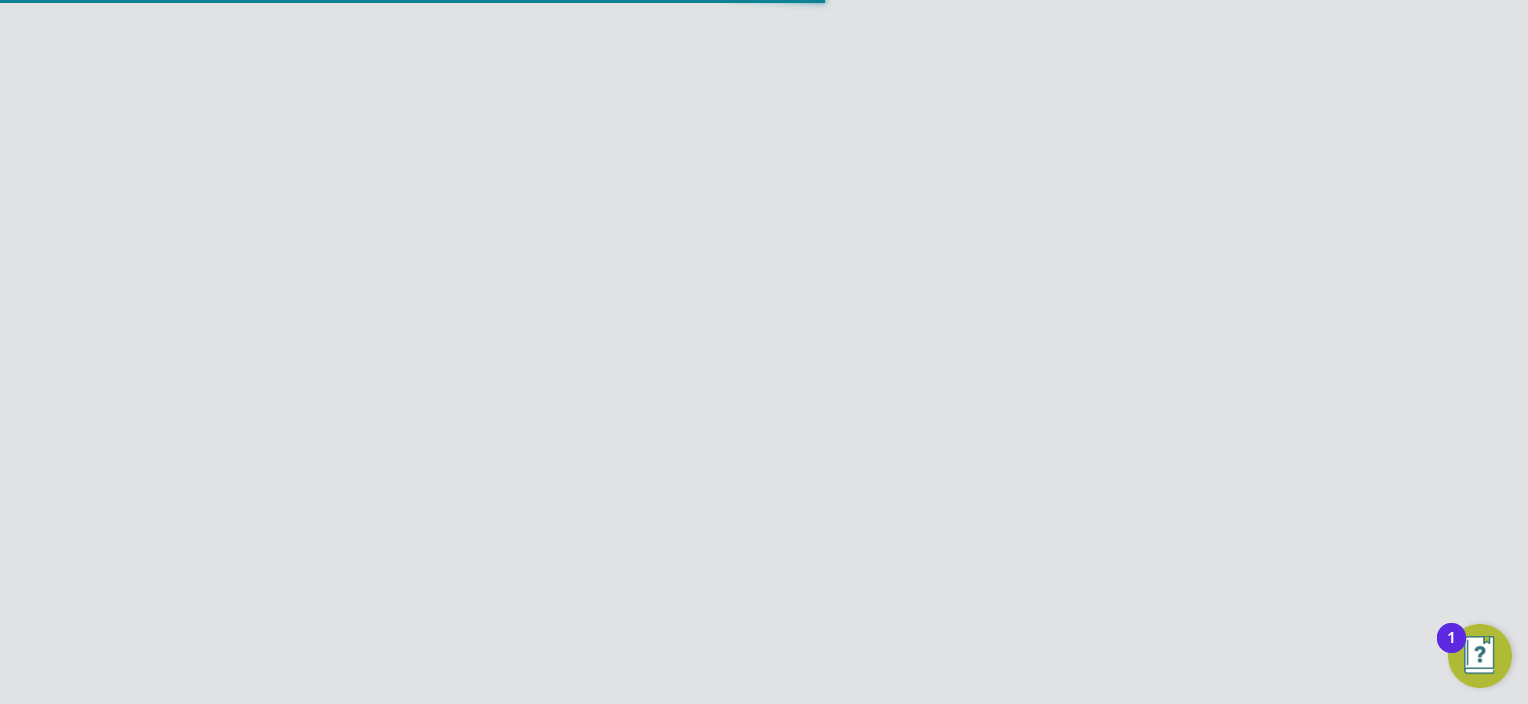 scroll, scrollTop: 0, scrollLeft: 0, axis: both 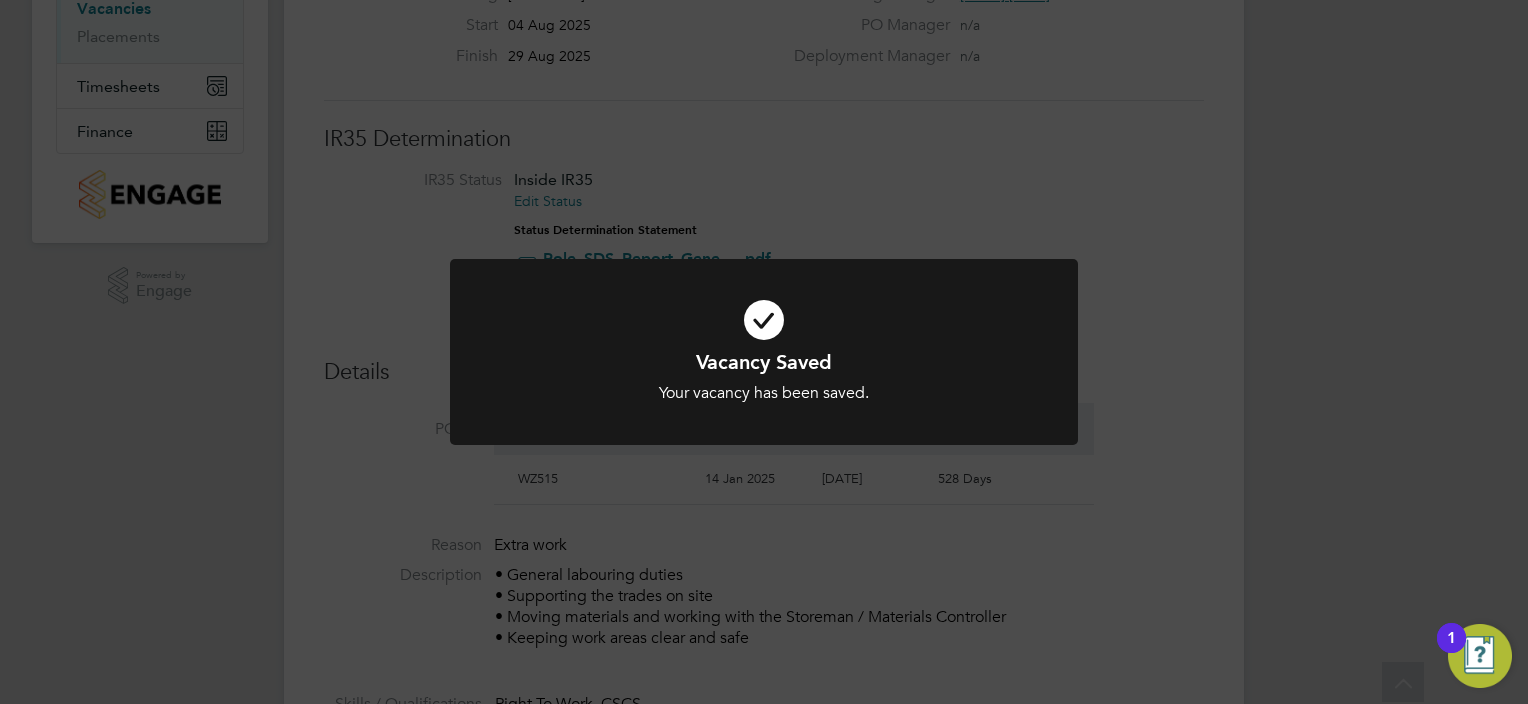 click on "Vacancy Saved Your vacancy has been saved. Cancel Okay" 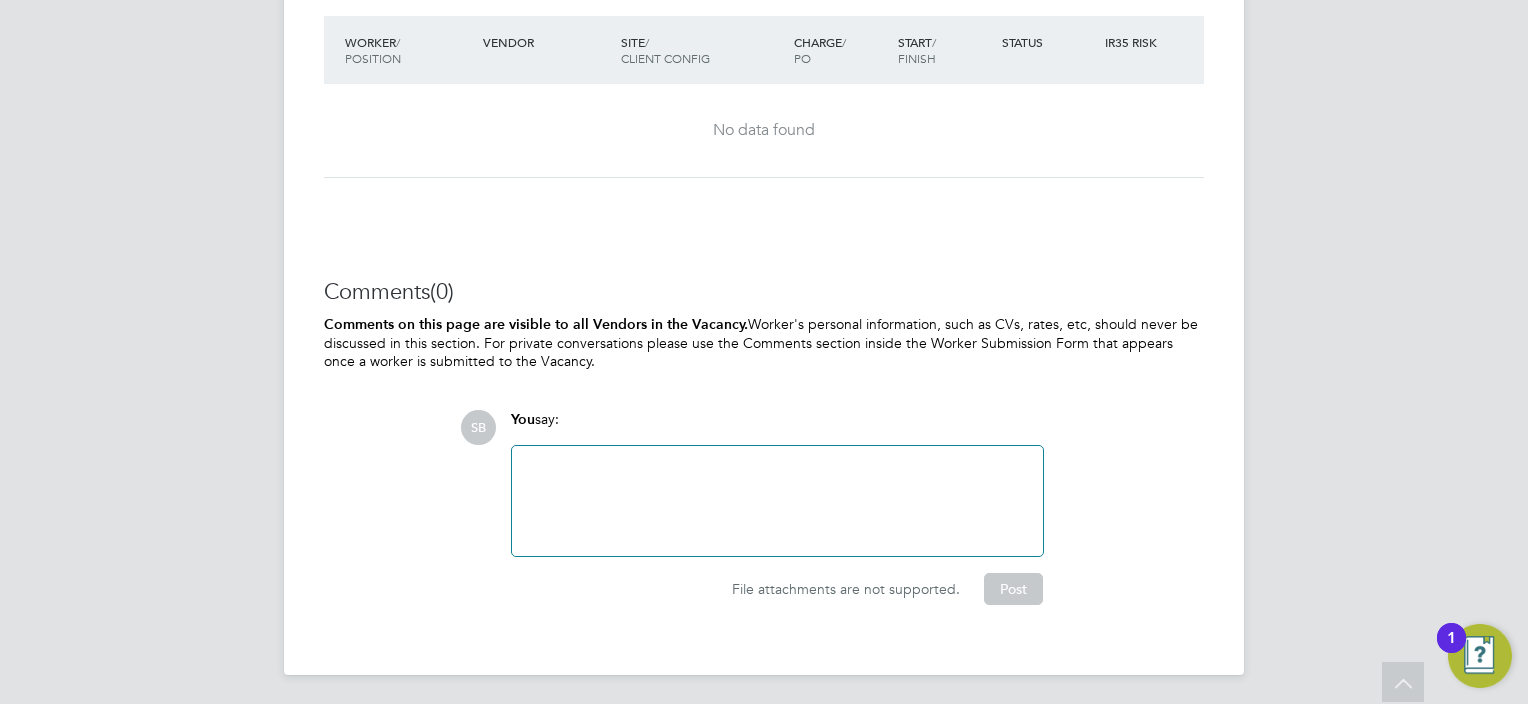 click 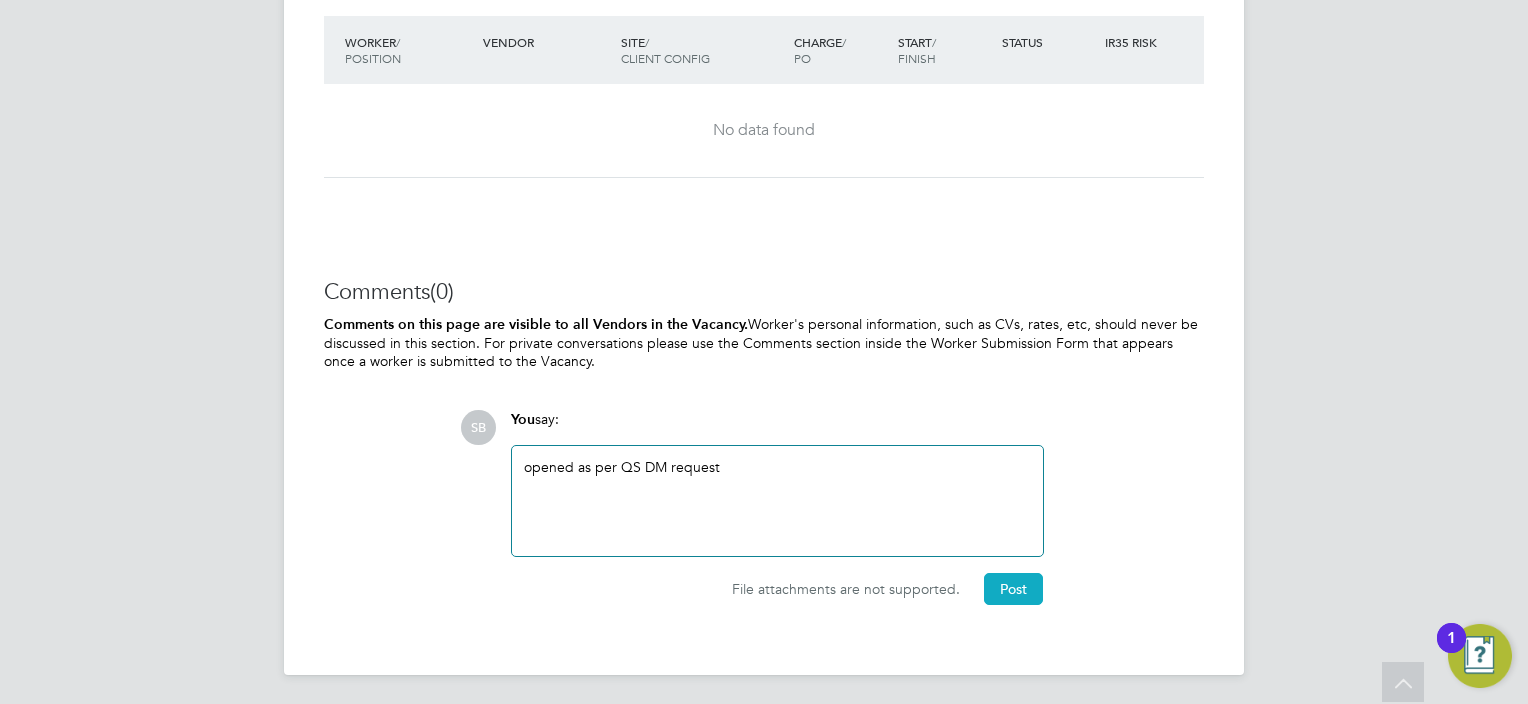click on "Post" 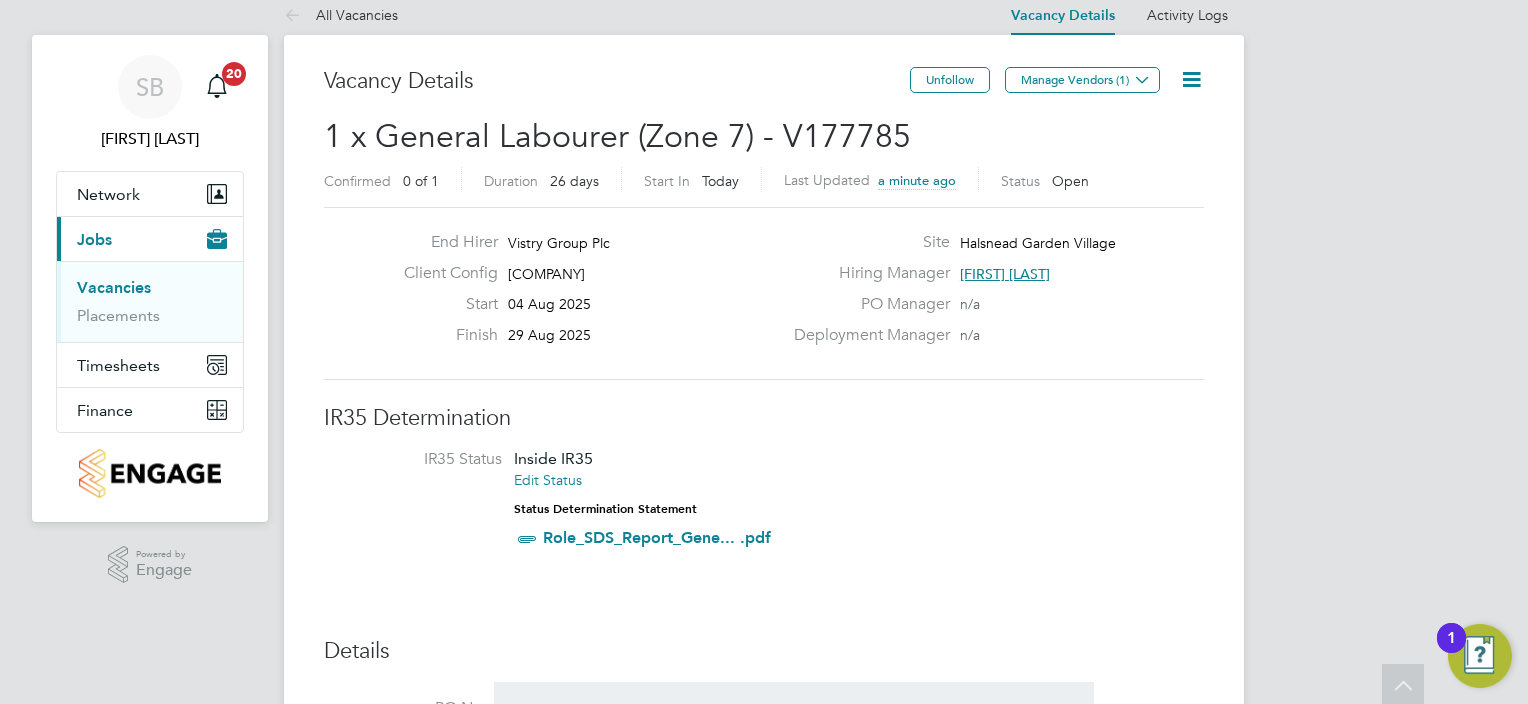 scroll, scrollTop: 0, scrollLeft: 0, axis: both 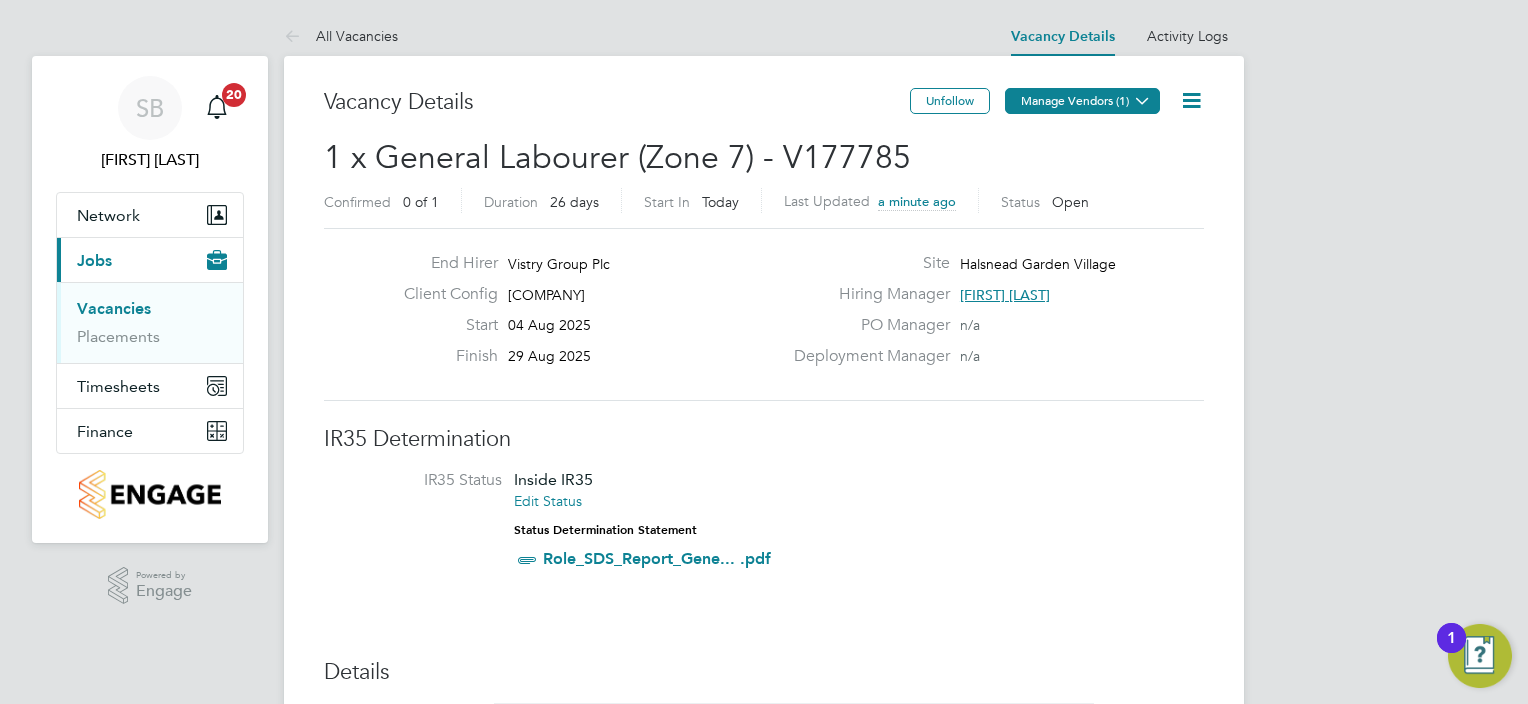 click on "Manage Vendors (1)" 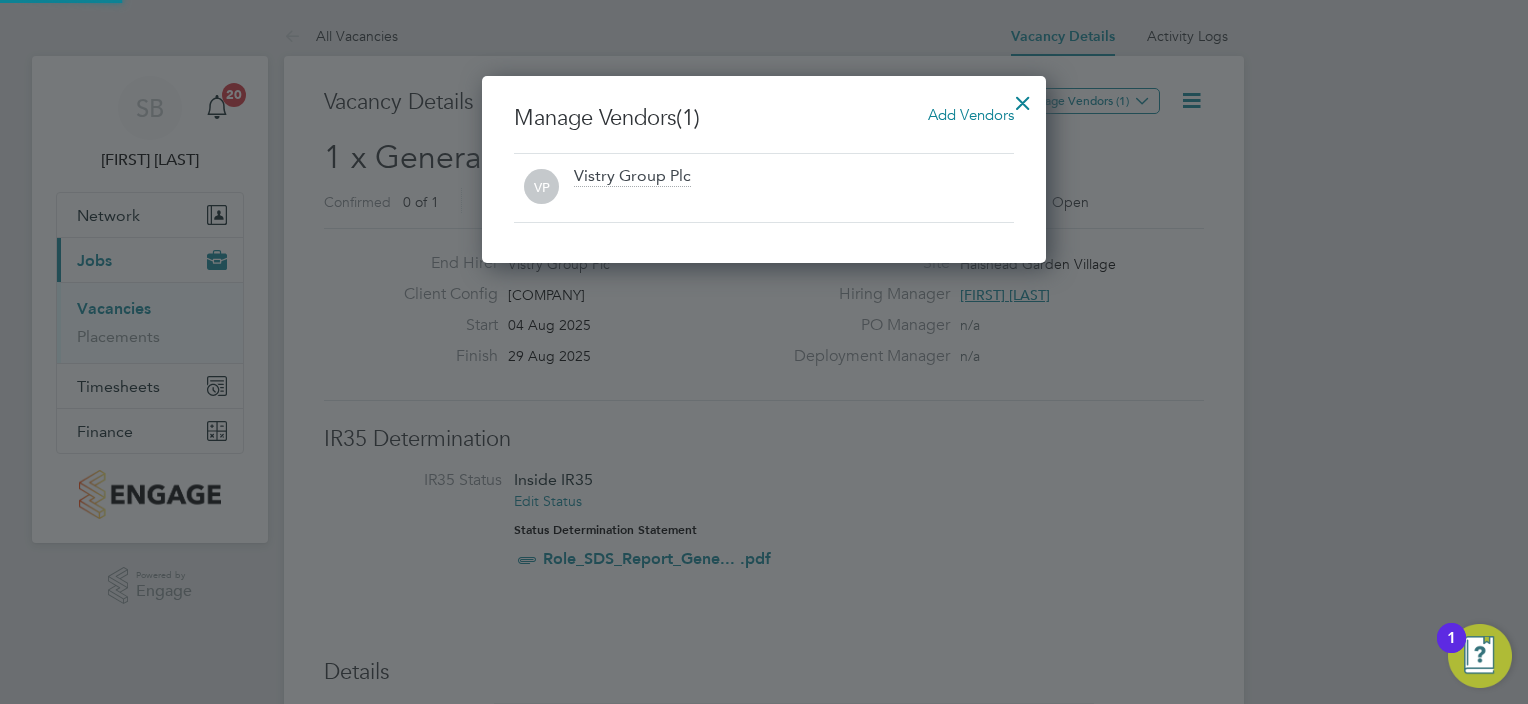 scroll, scrollTop: 9, scrollLeft: 10, axis: both 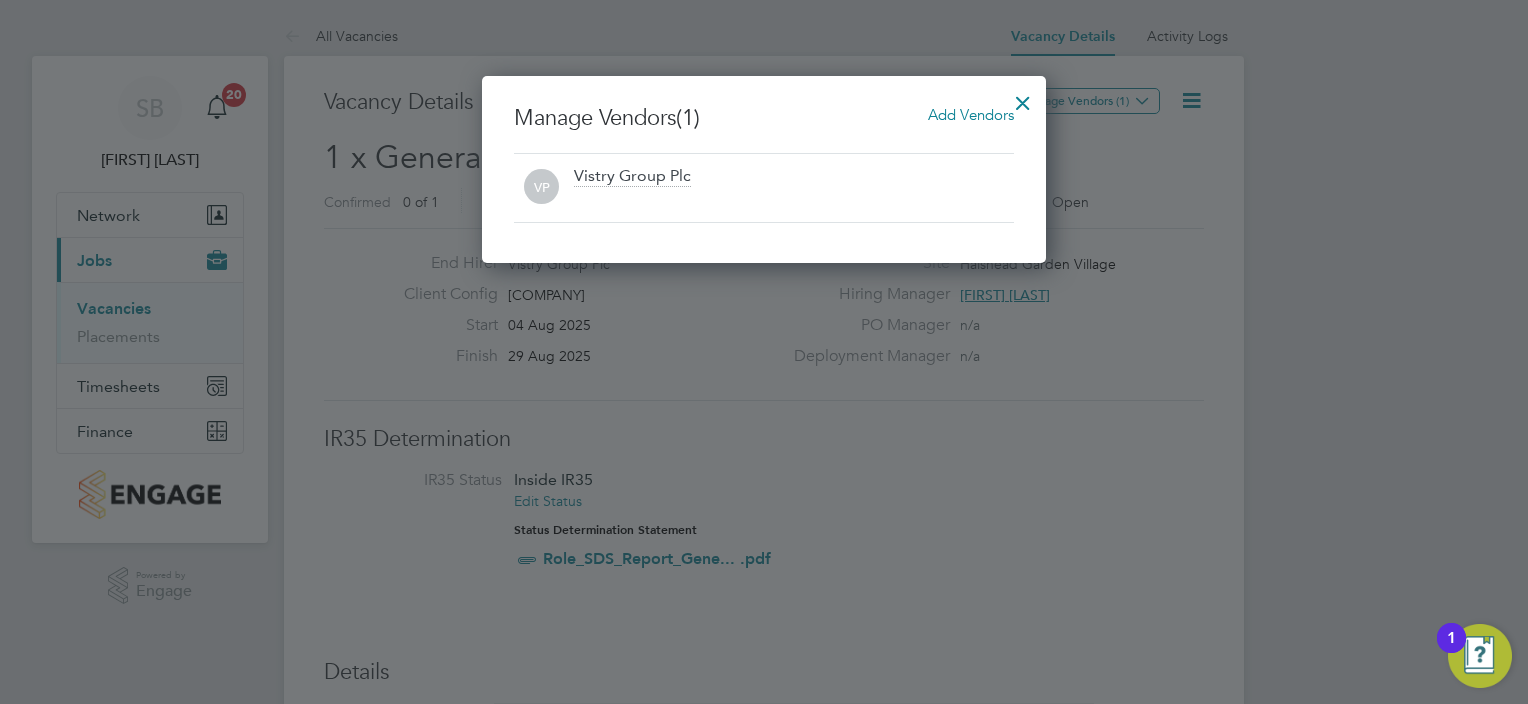 click on "Add Vendors" at bounding box center (971, 114) 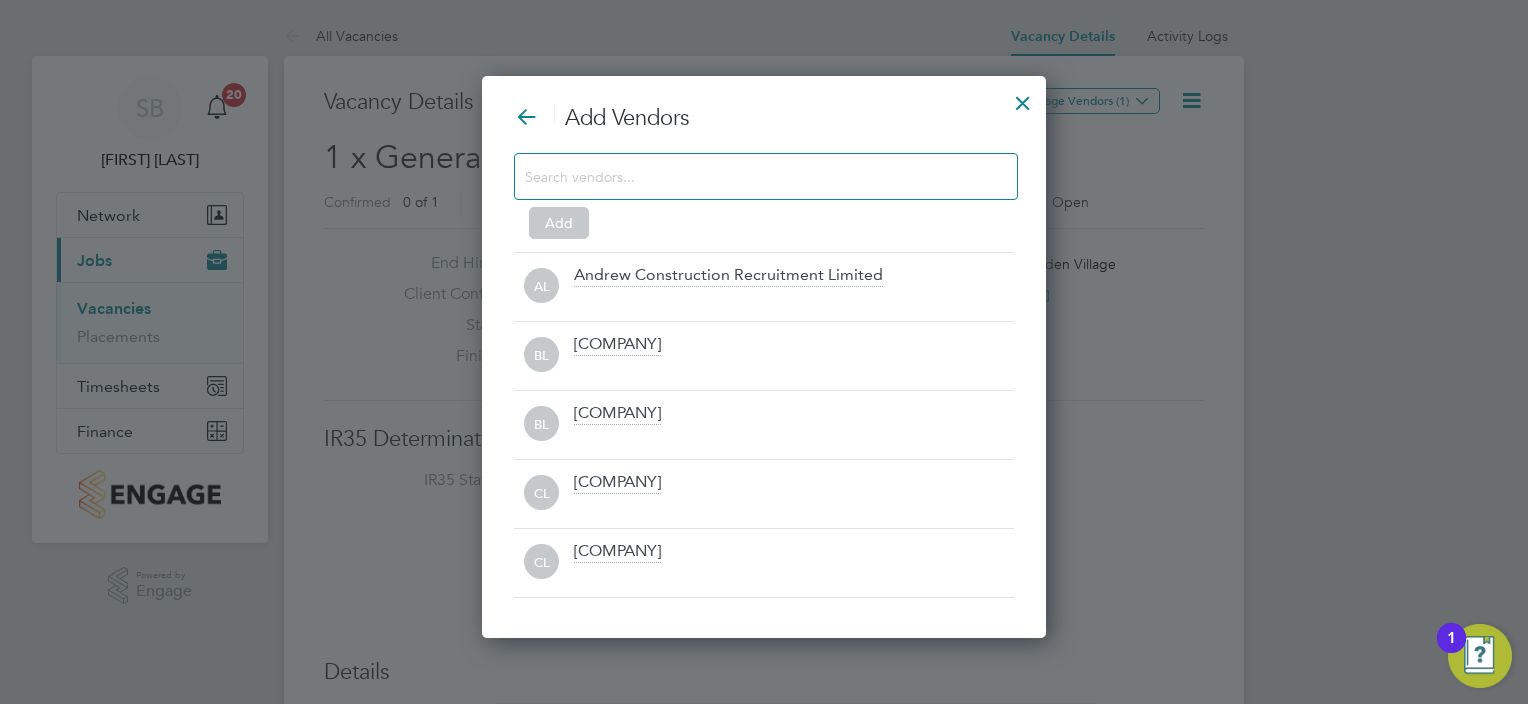 scroll, scrollTop: 10, scrollLeft: 10, axis: both 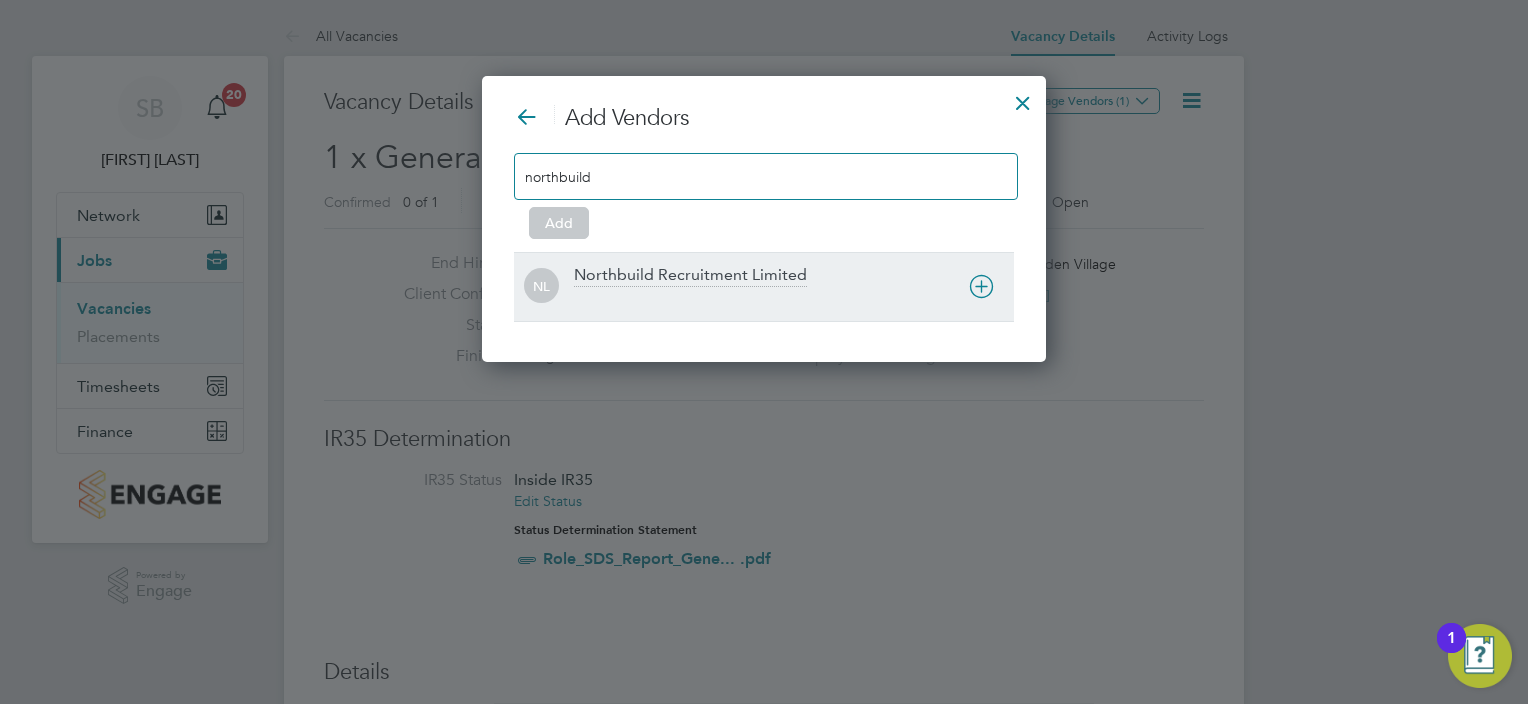type on "northbuild" 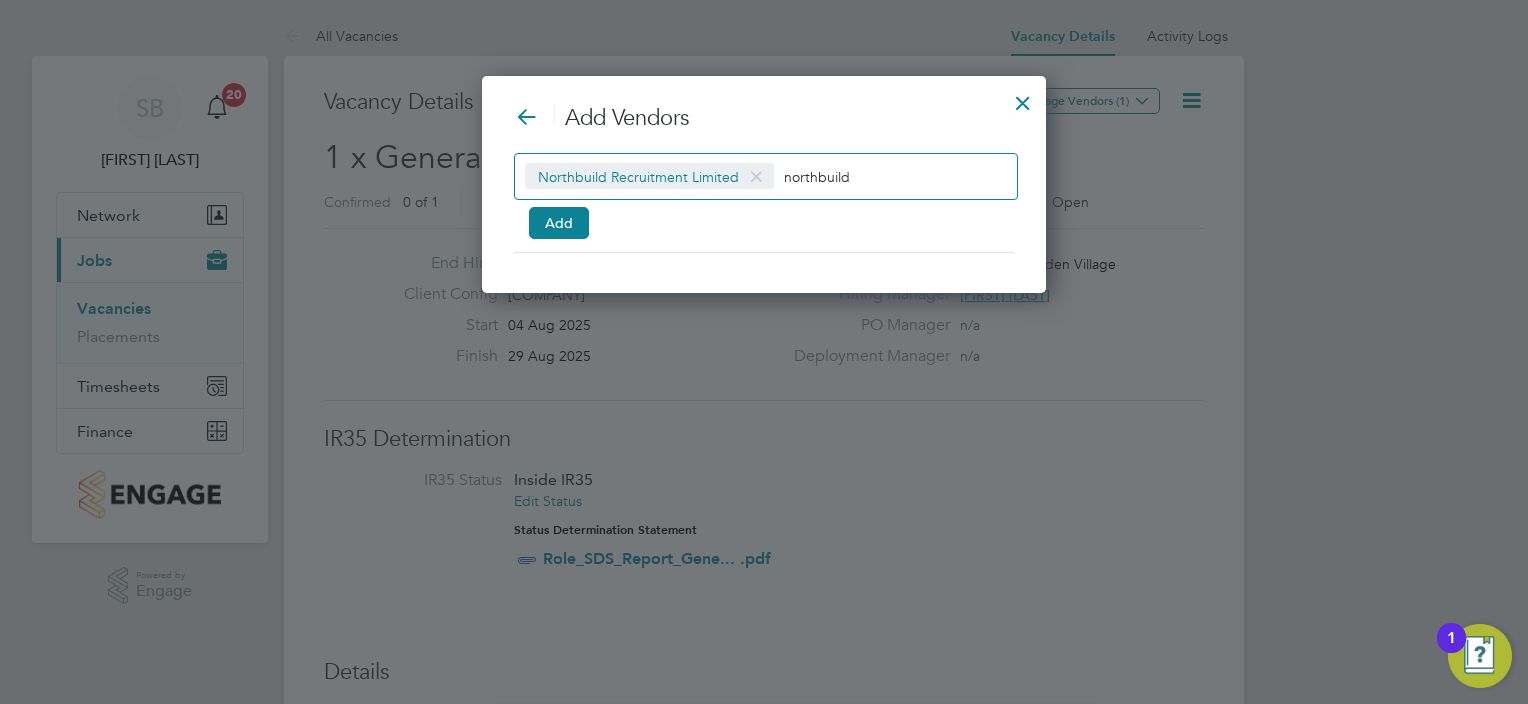 click at bounding box center [1023, 98] 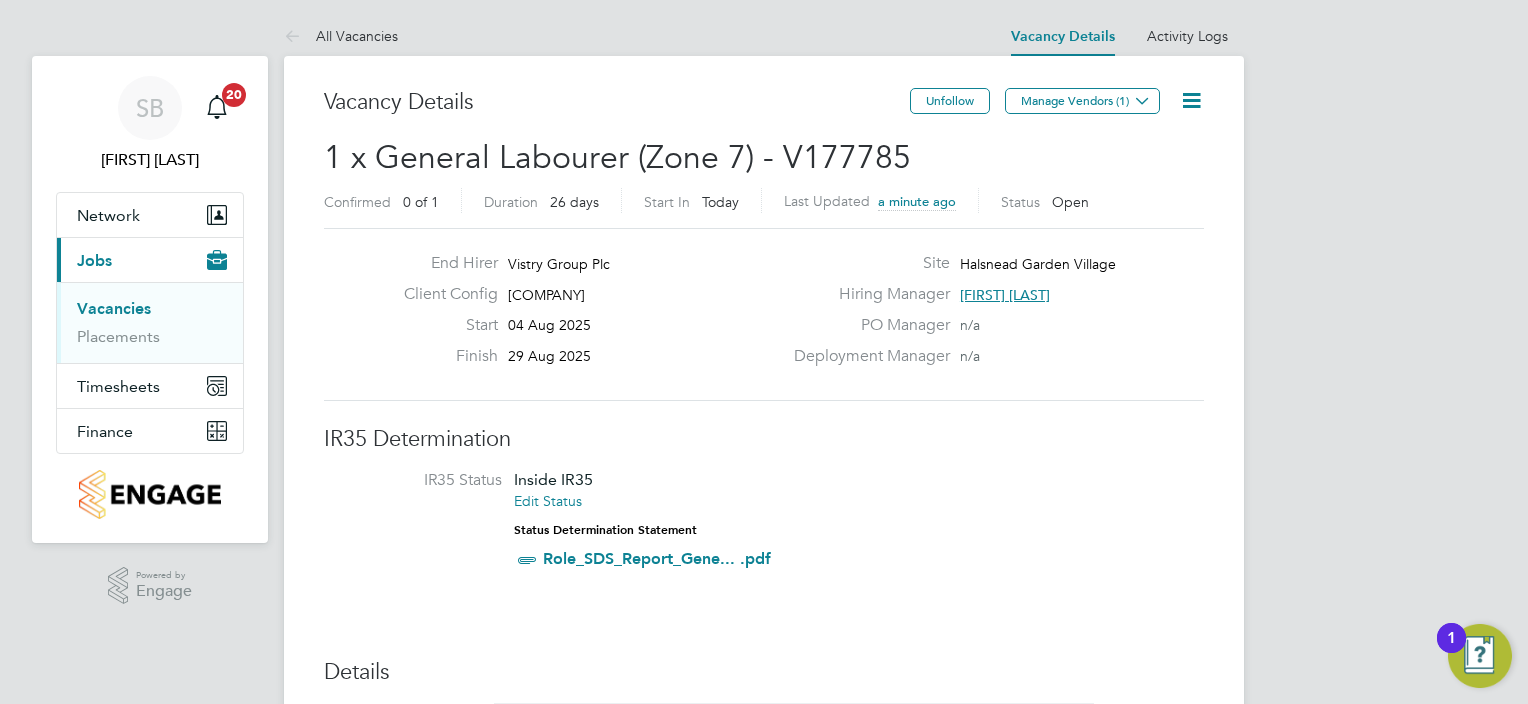 click on "Manage Vendors (1)" 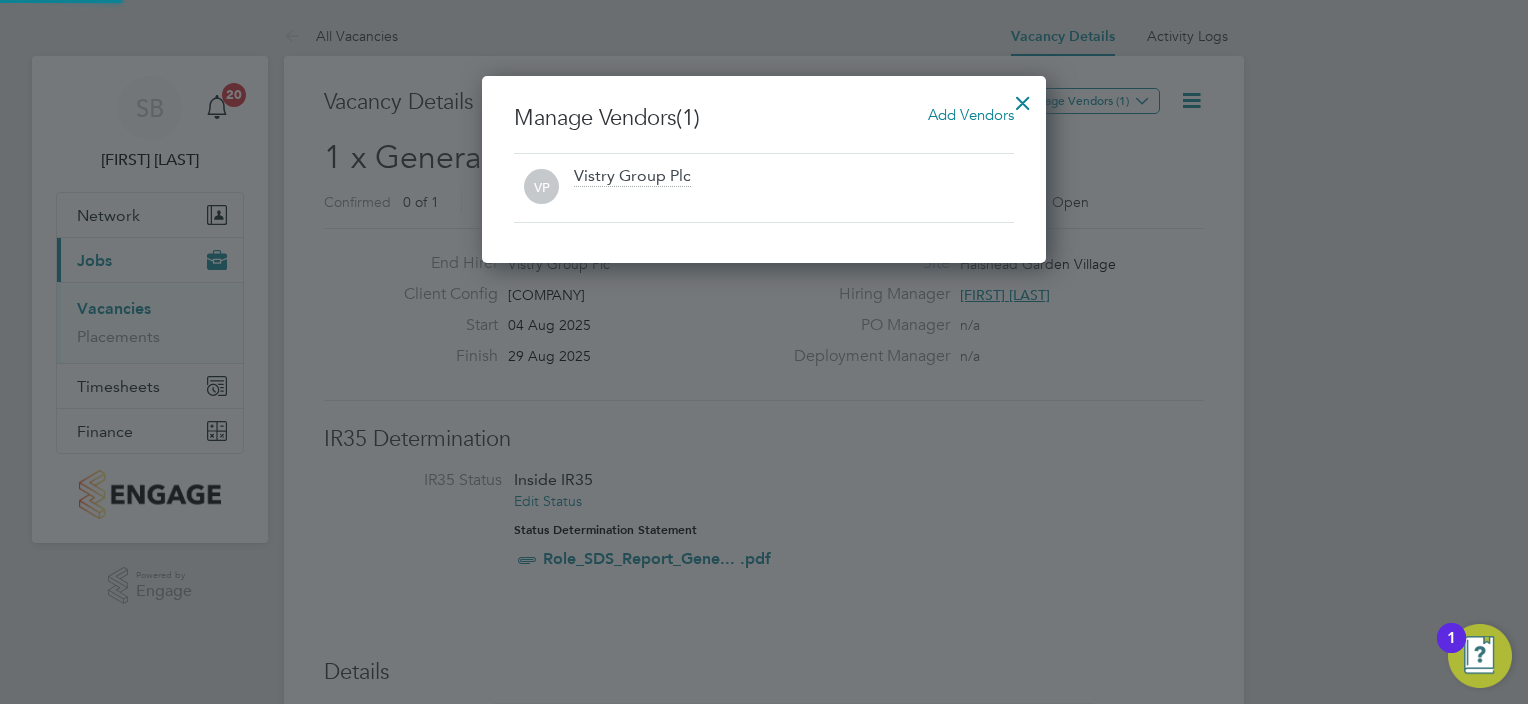 scroll, scrollTop: 9, scrollLeft: 10, axis: both 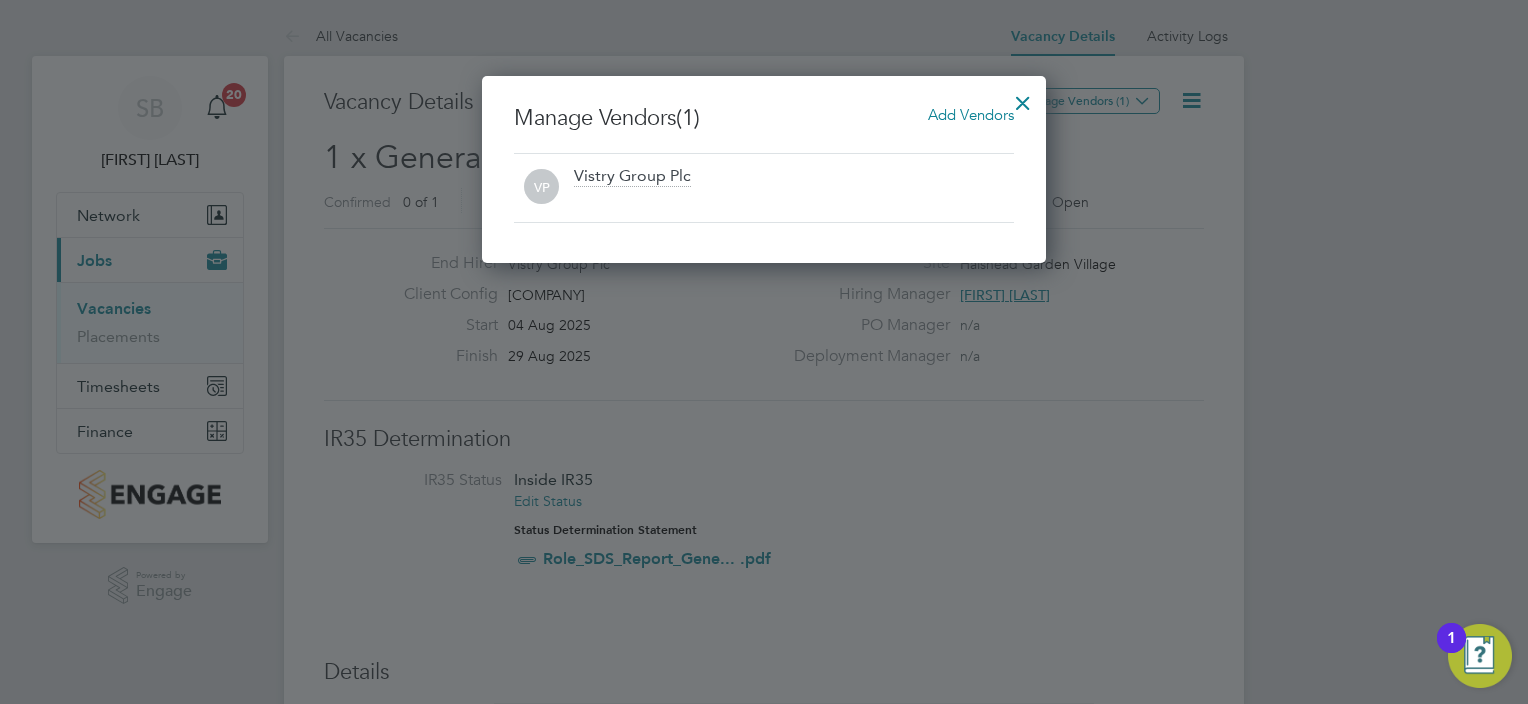 click on "Add Vendors" at bounding box center [971, 114] 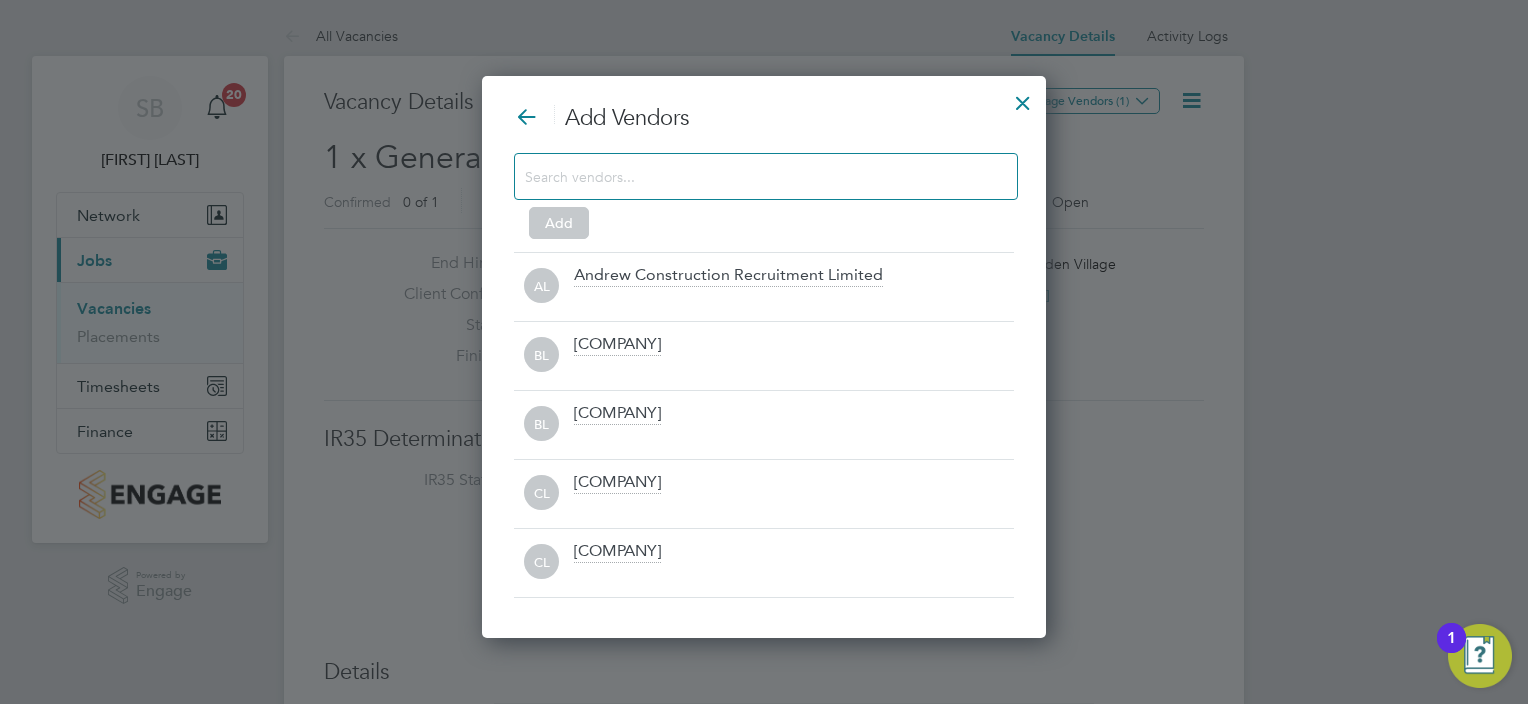 scroll, scrollTop: 10, scrollLeft: 10, axis: both 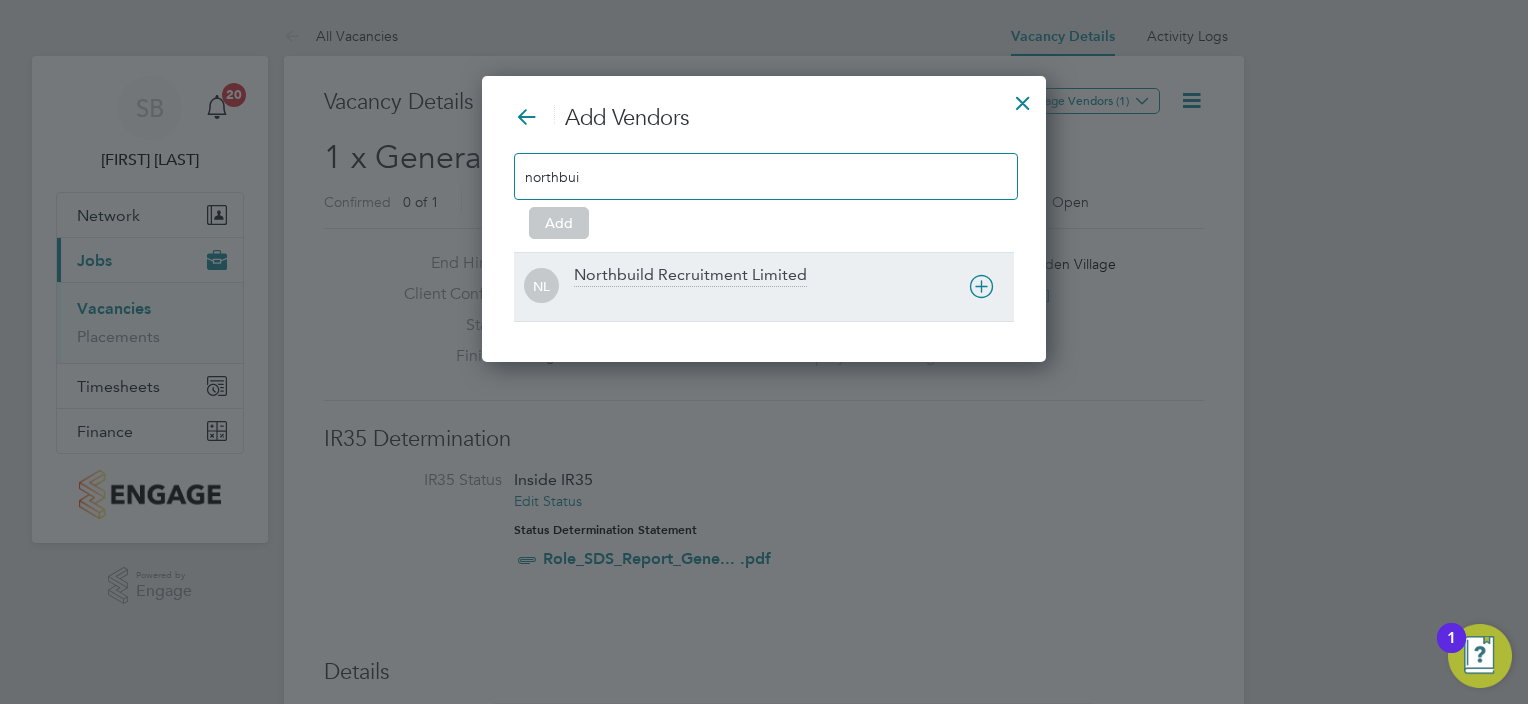 type on "northbui" 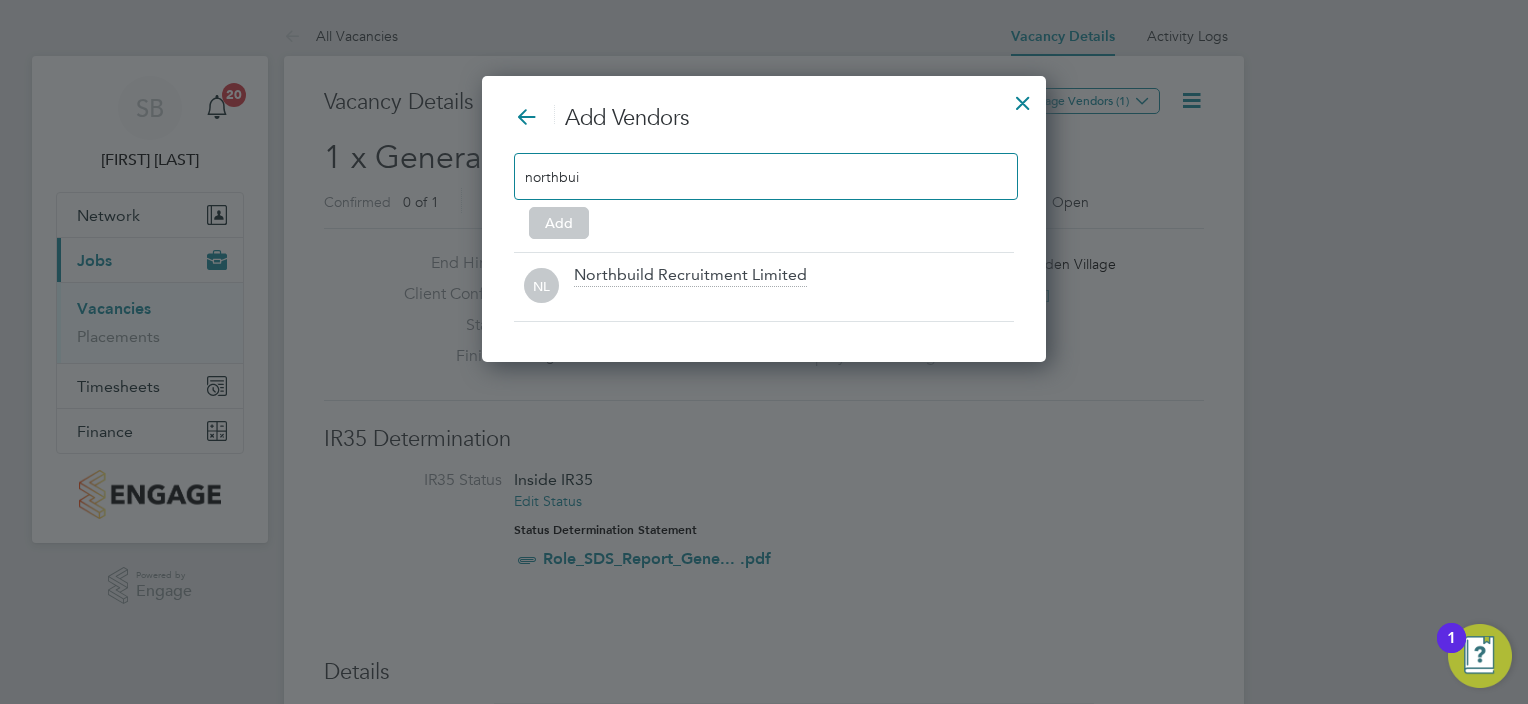 scroll, scrollTop: 217, scrollLeft: 565, axis: both 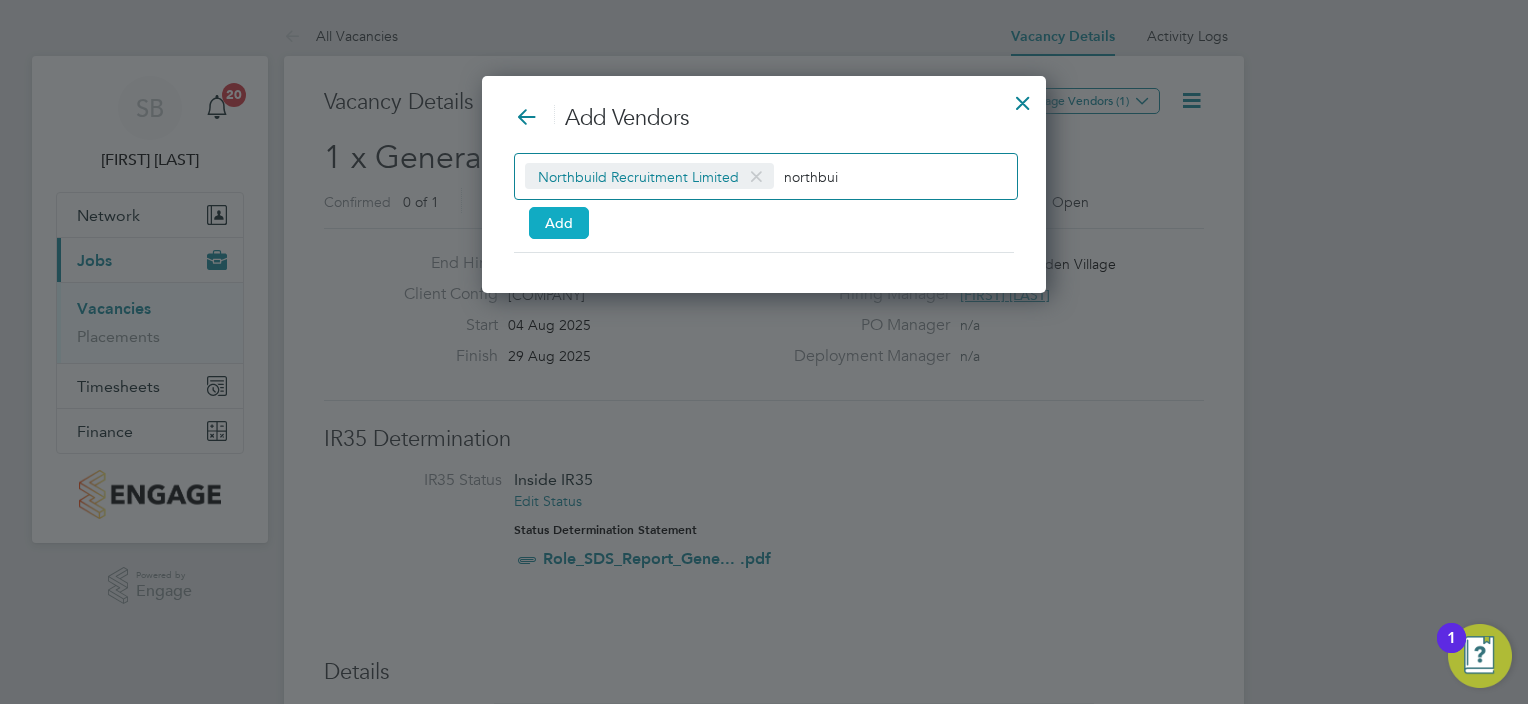 click on "Add" at bounding box center (559, 223) 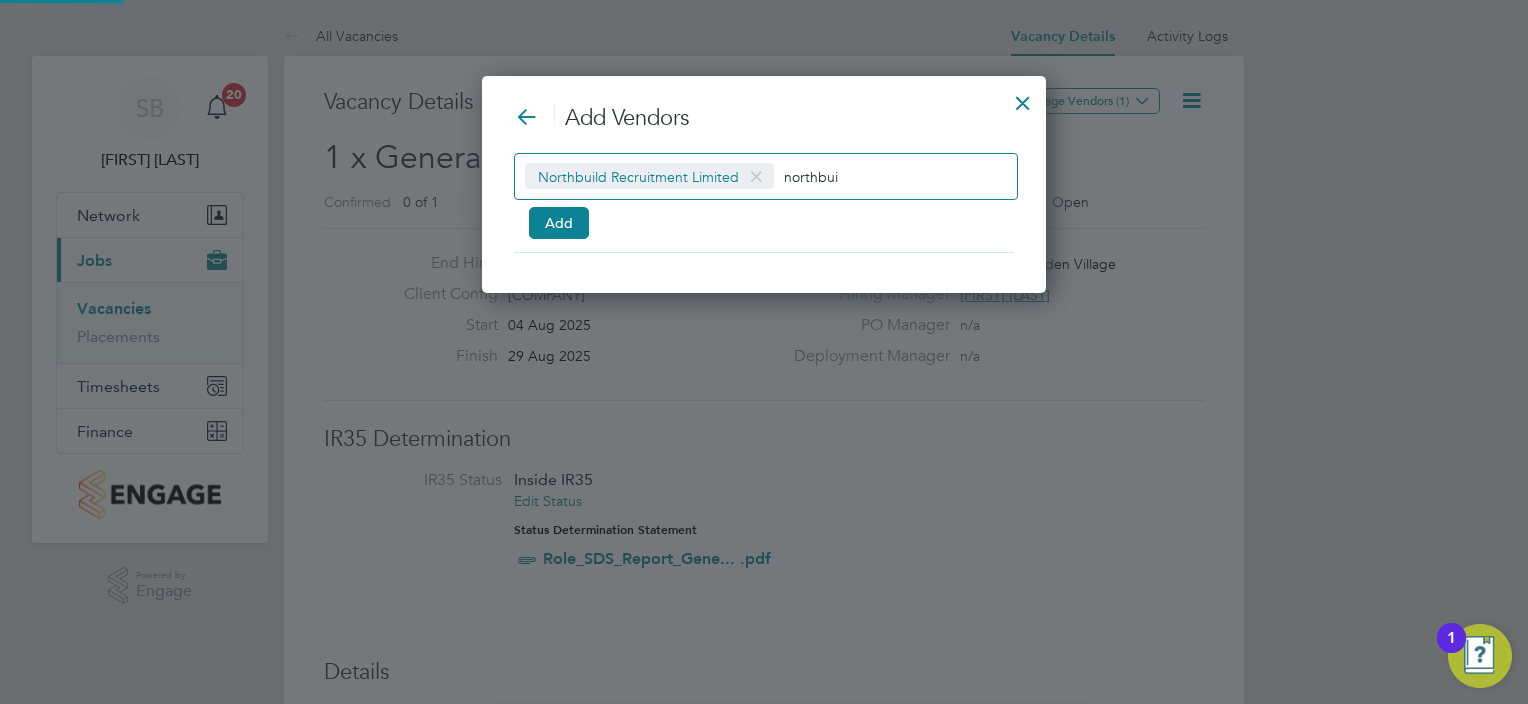 scroll, scrollTop: 10, scrollLeft: 10, axis: both 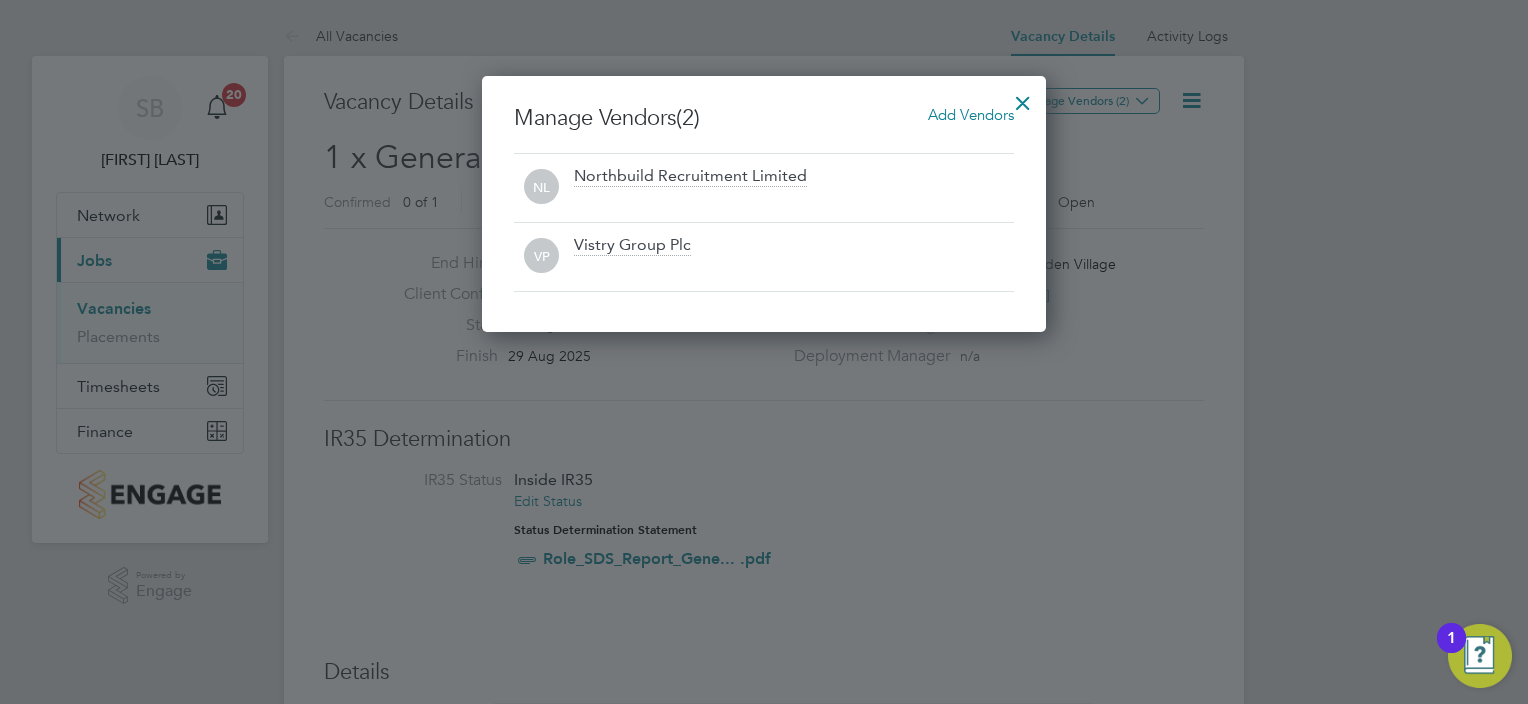 click on "[COMPANY]" at bounding box center [690, 177] 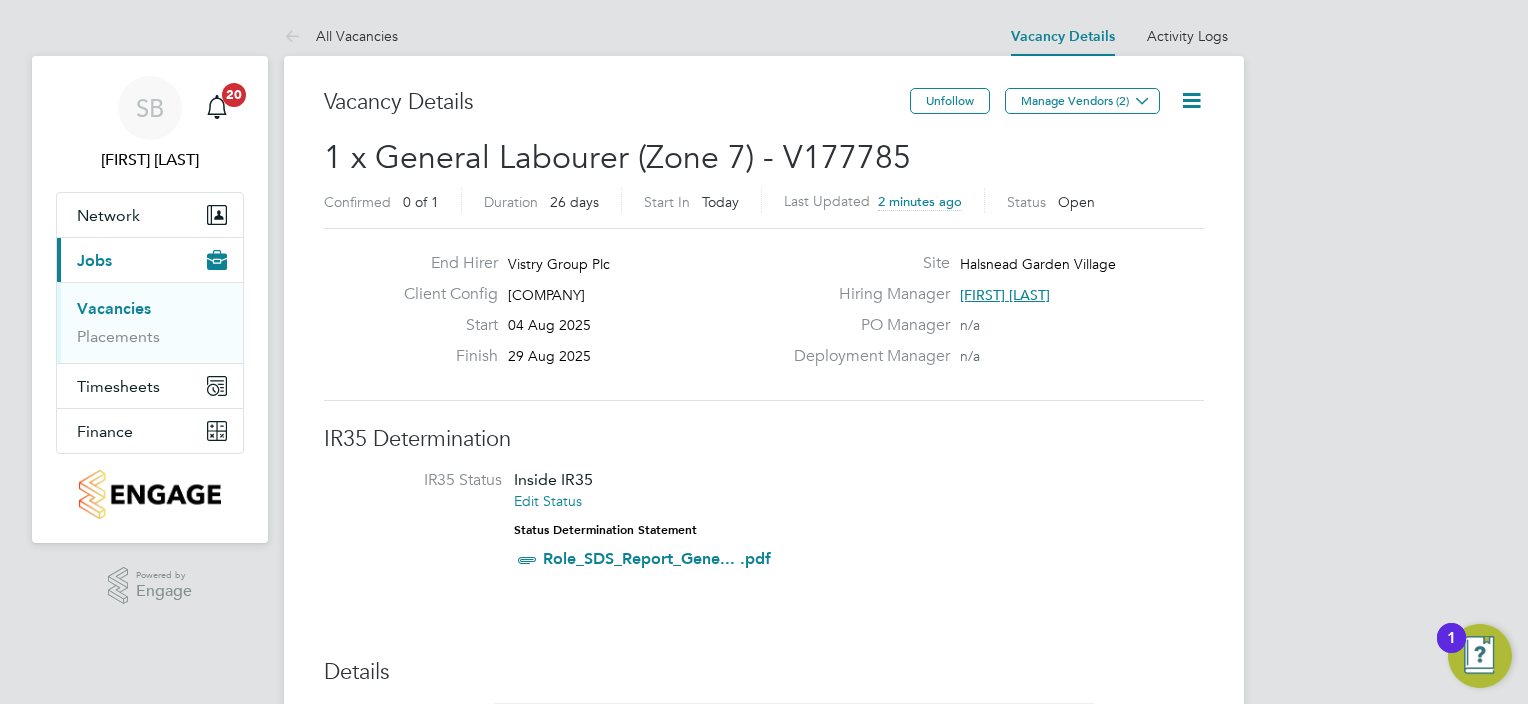 click 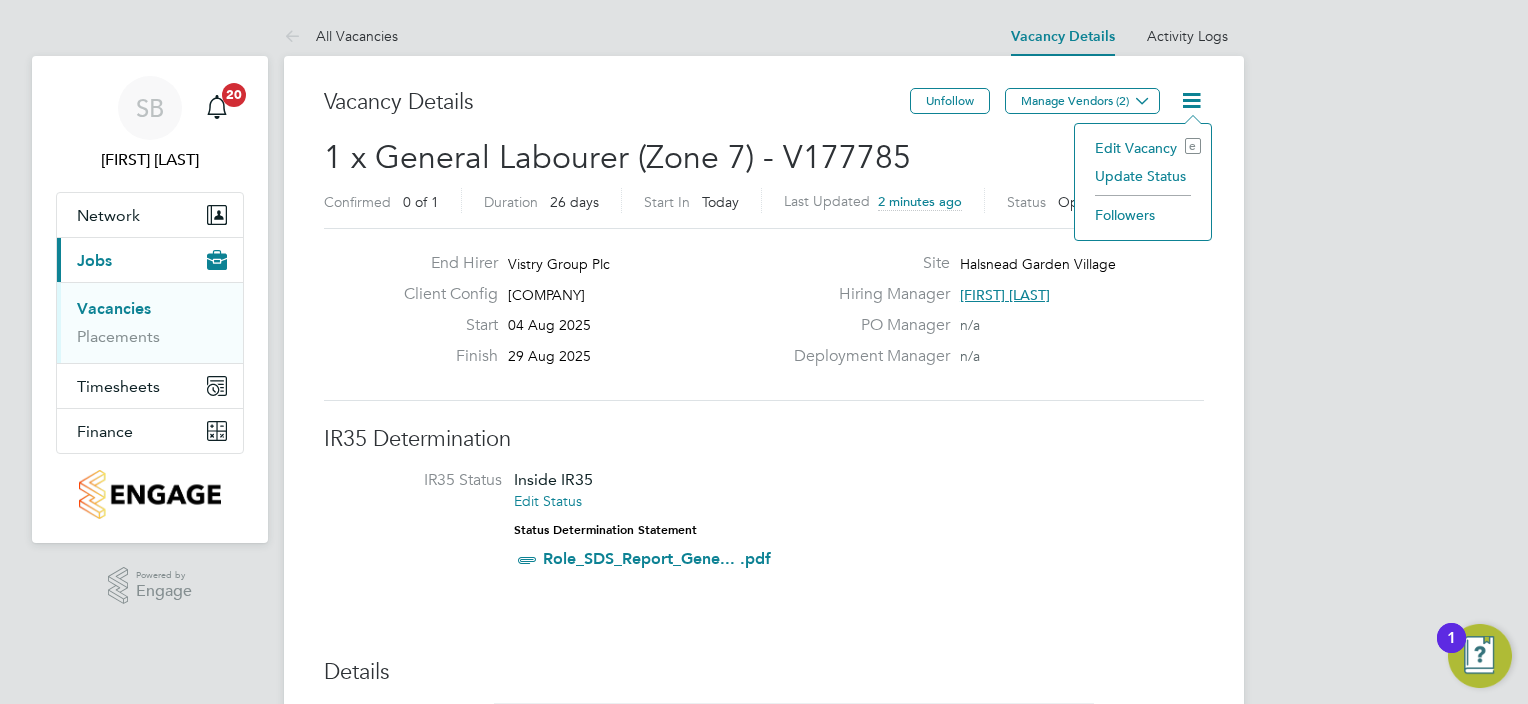 click on "Edit Vacancy e" 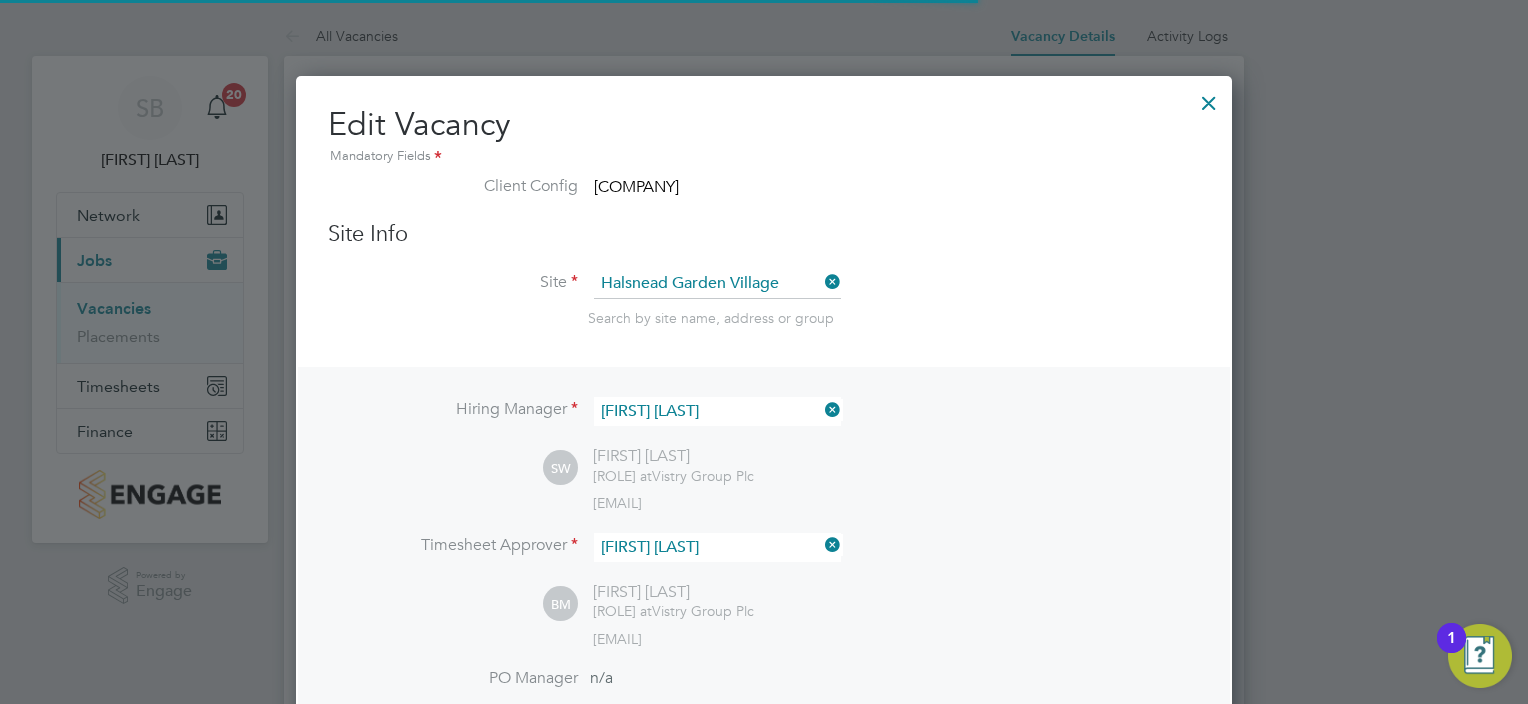 scroll, scrollTop: 10, scrollLeft: 10, axis: both 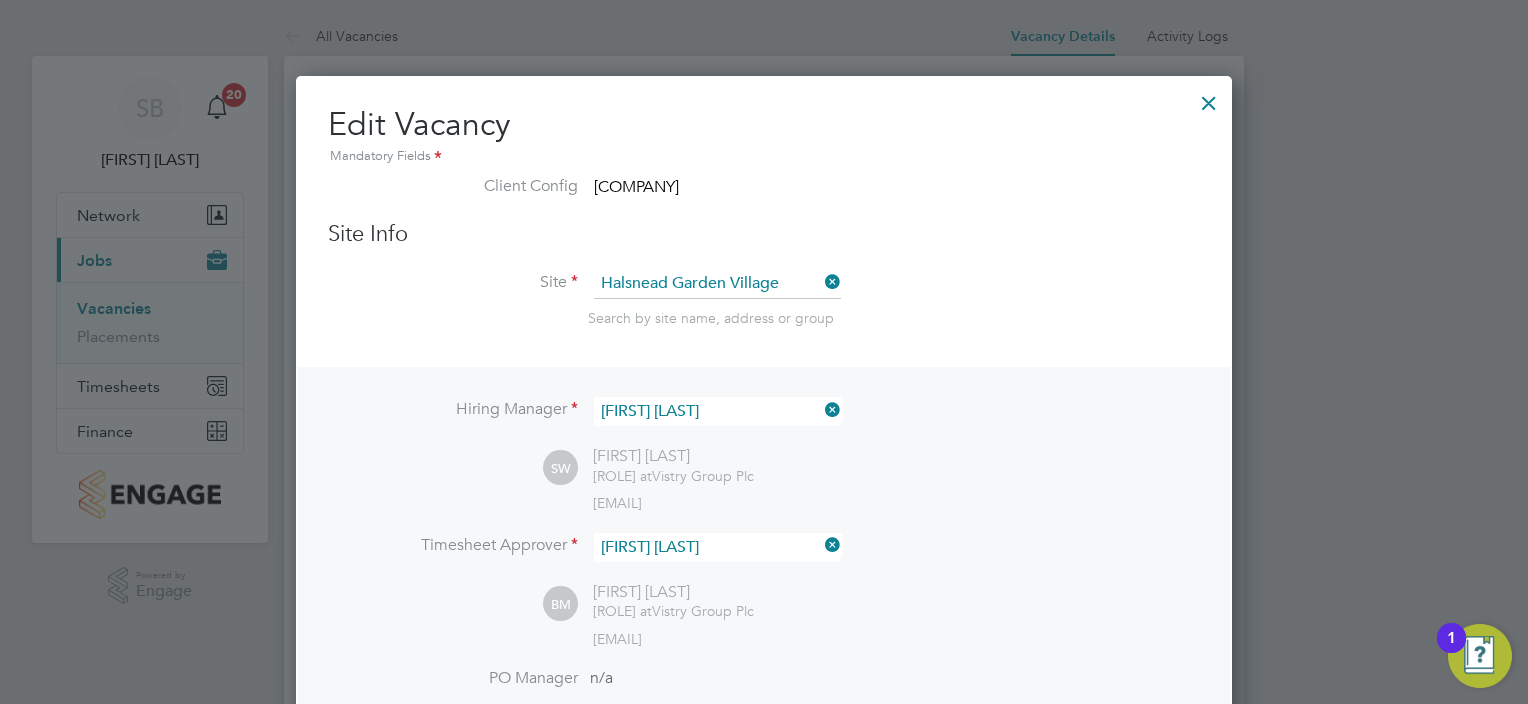 click at bounding box center [1209, 98] 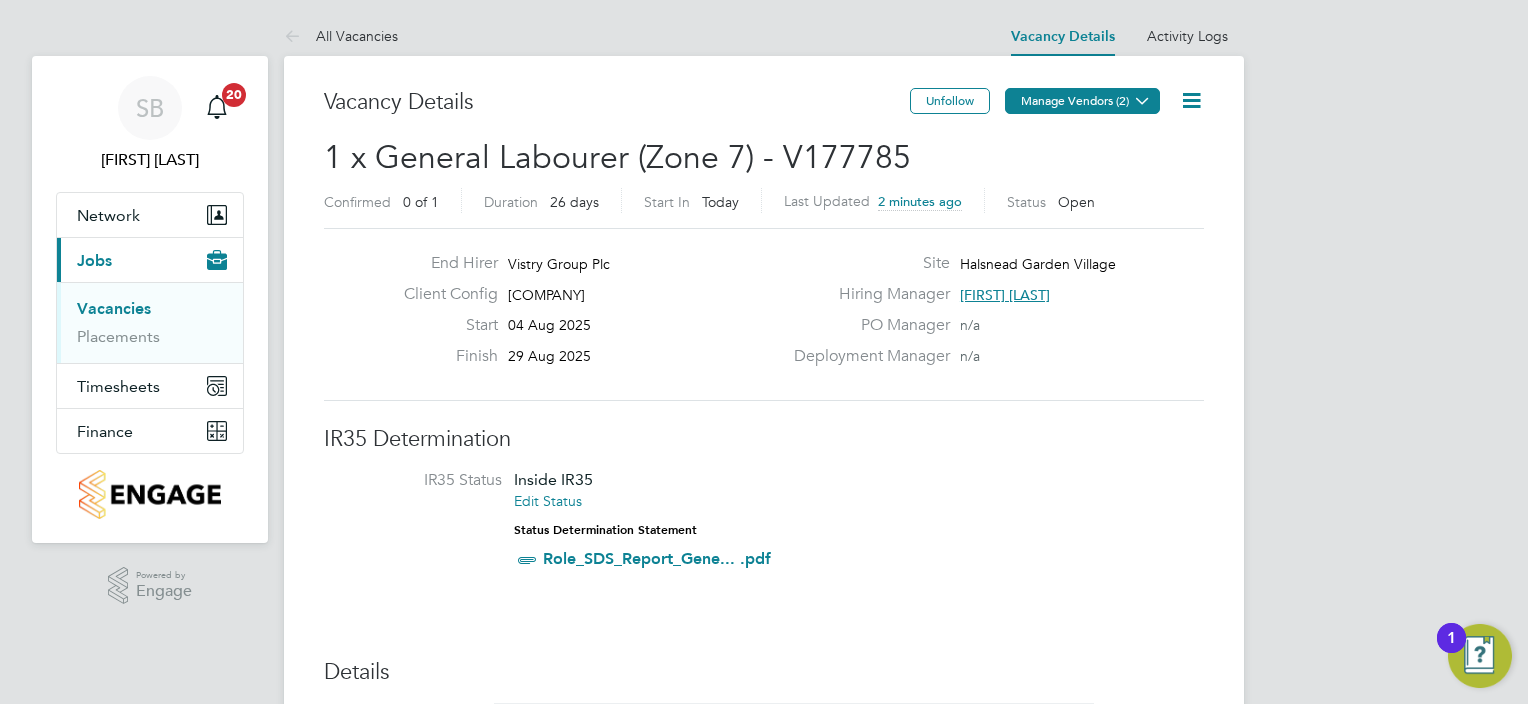 click on "Manage Vendors (2)" 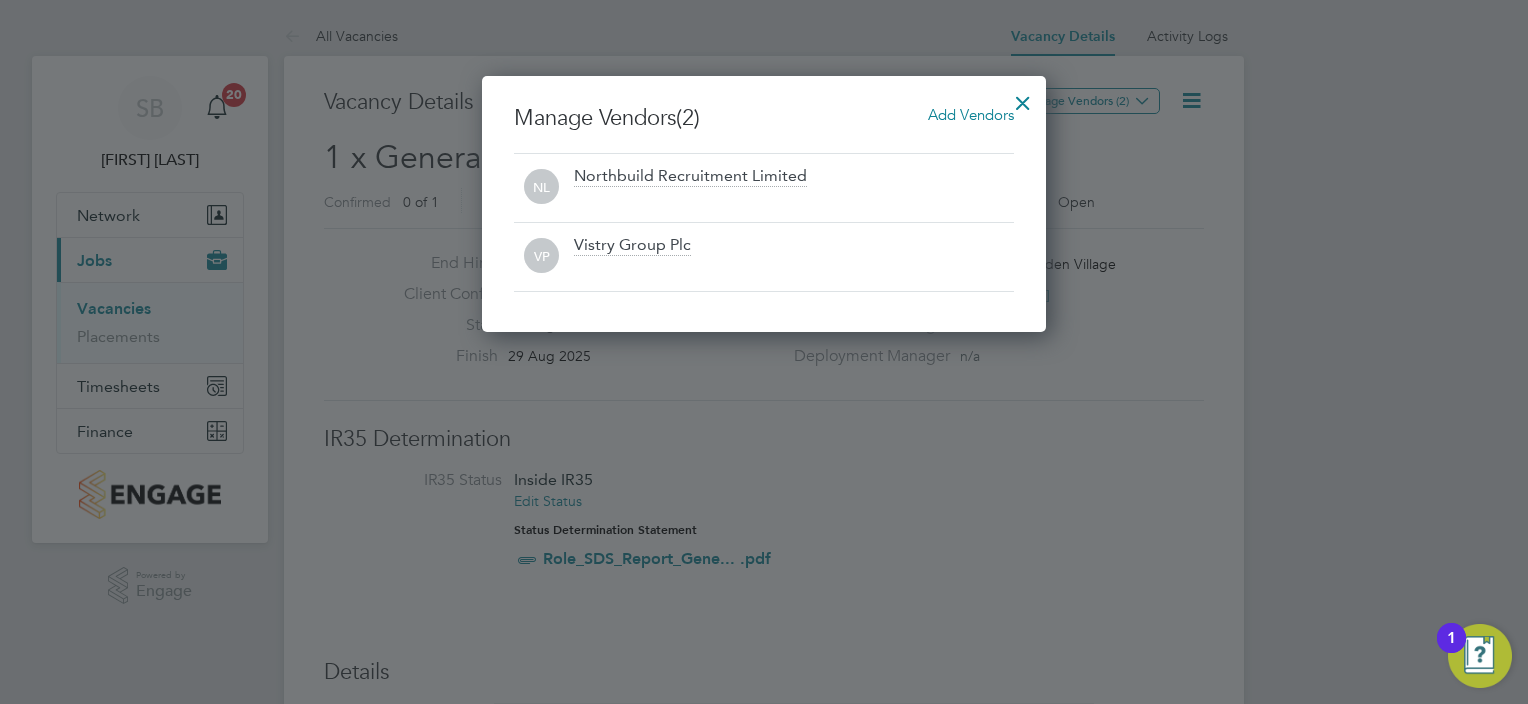 click on "[COMPANY]" at bounding box center (690, 177) 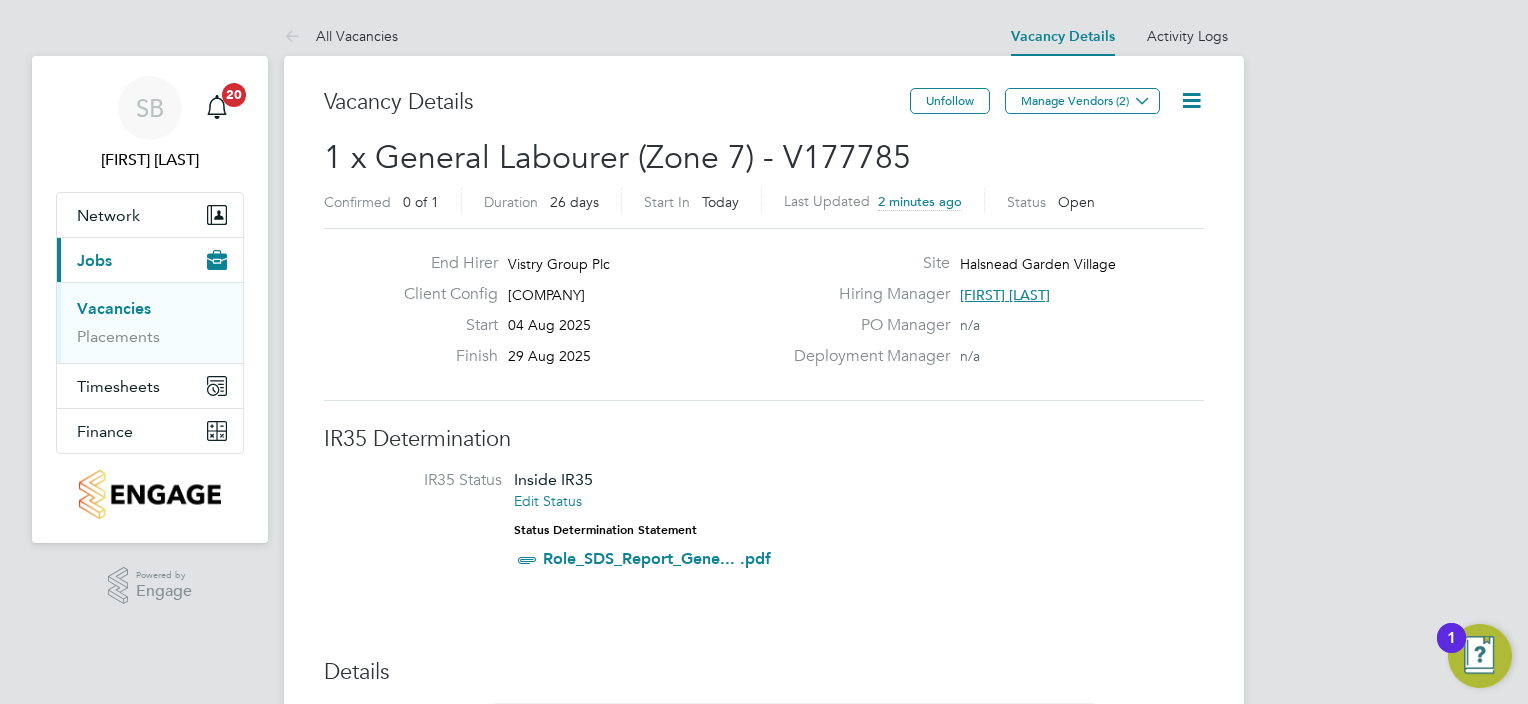 click 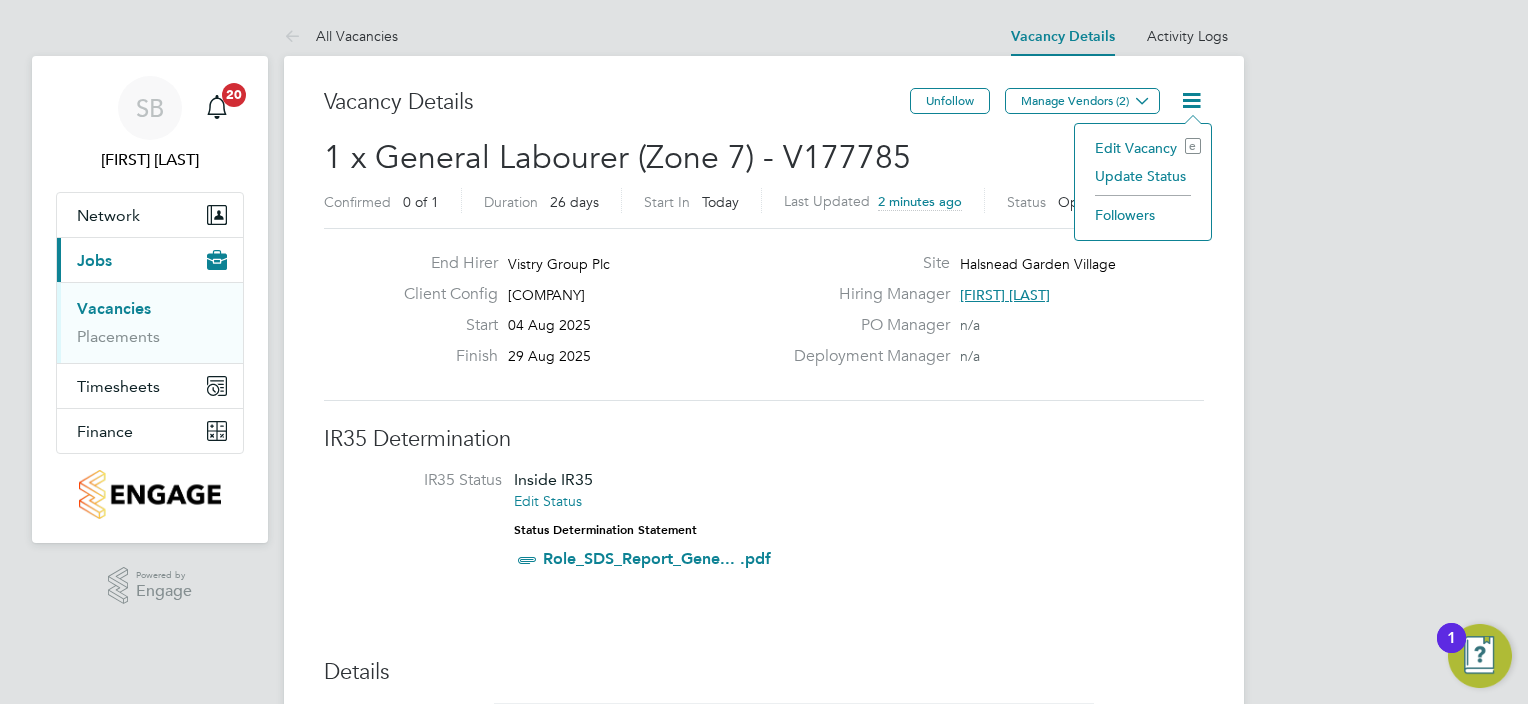 click on "Update Status" 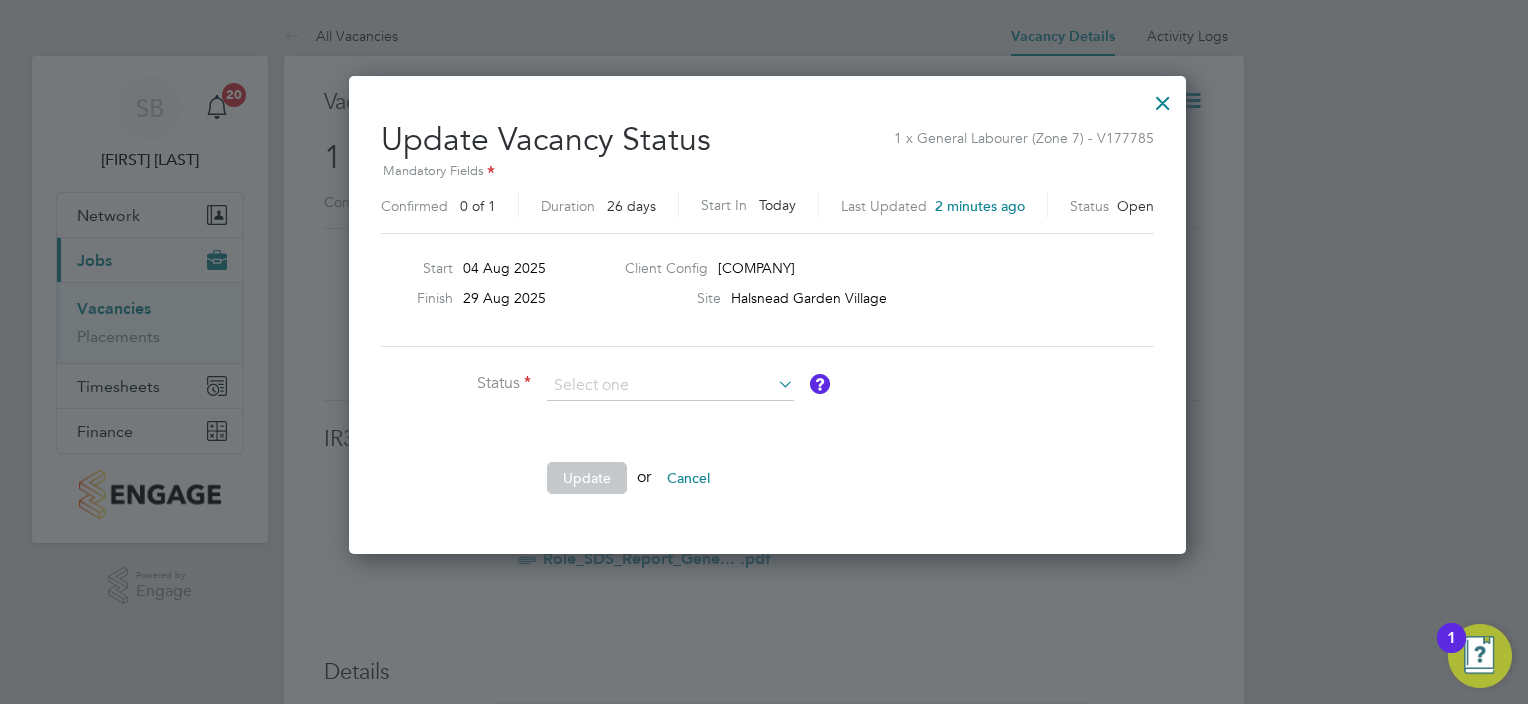 click on "Cancelled" 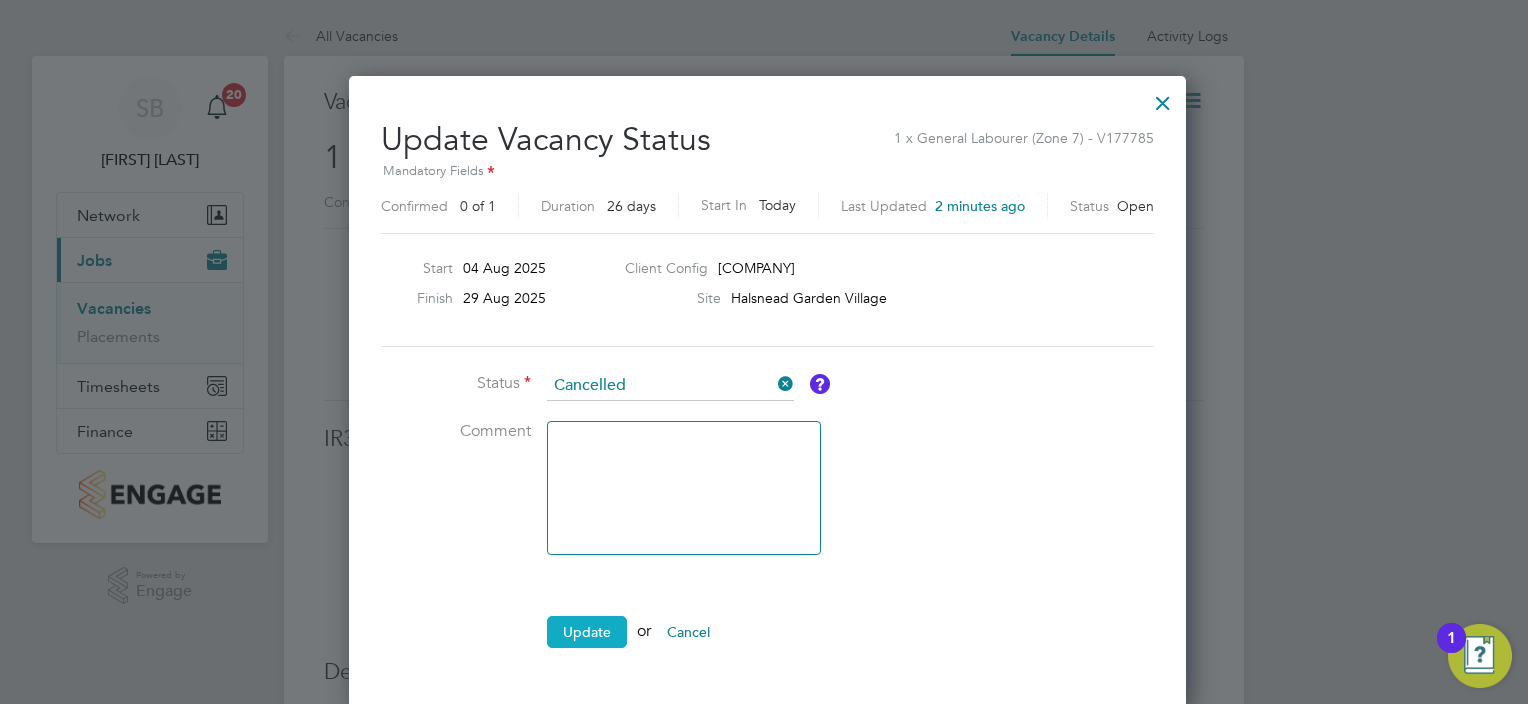 click on "Update" at bounding box center [587, 632] 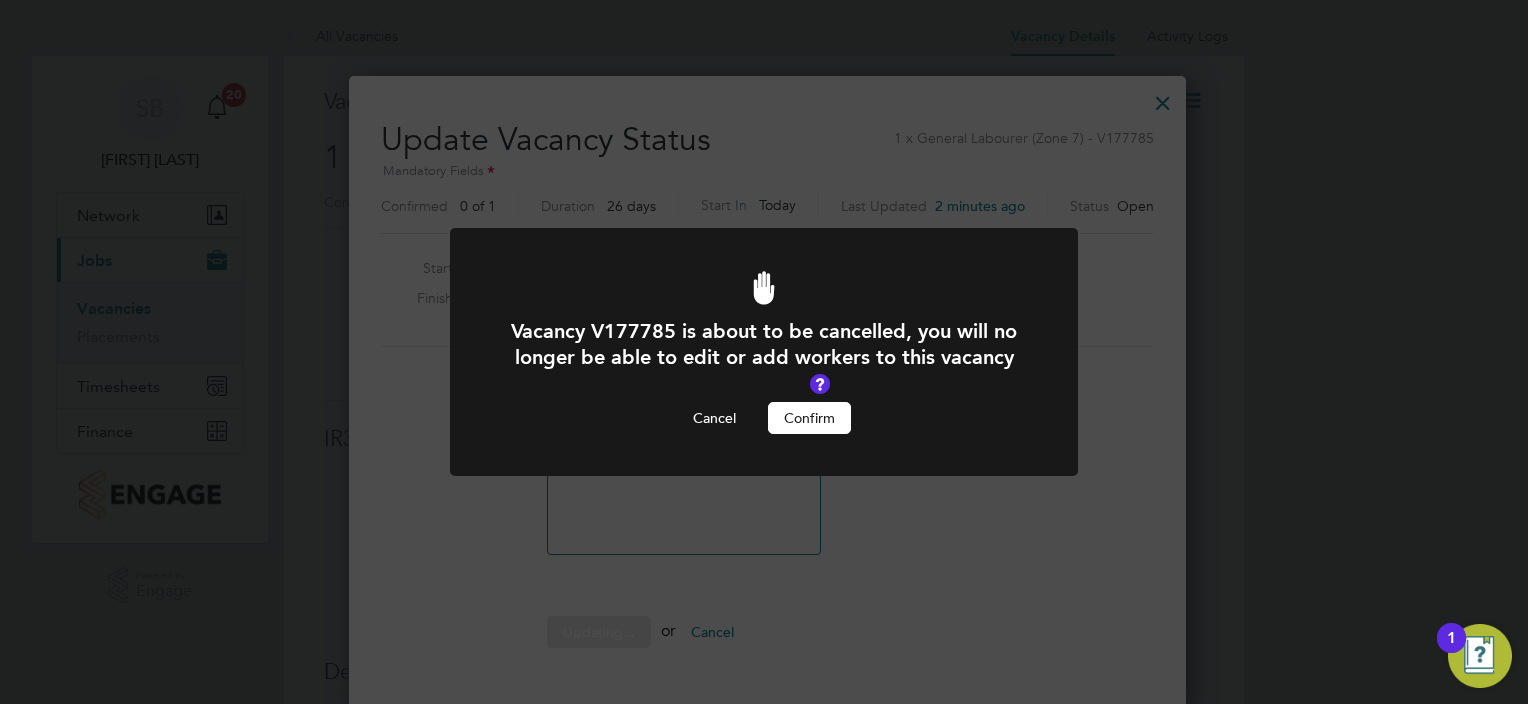 click on "Confirm" at bounding box center (809, 418) 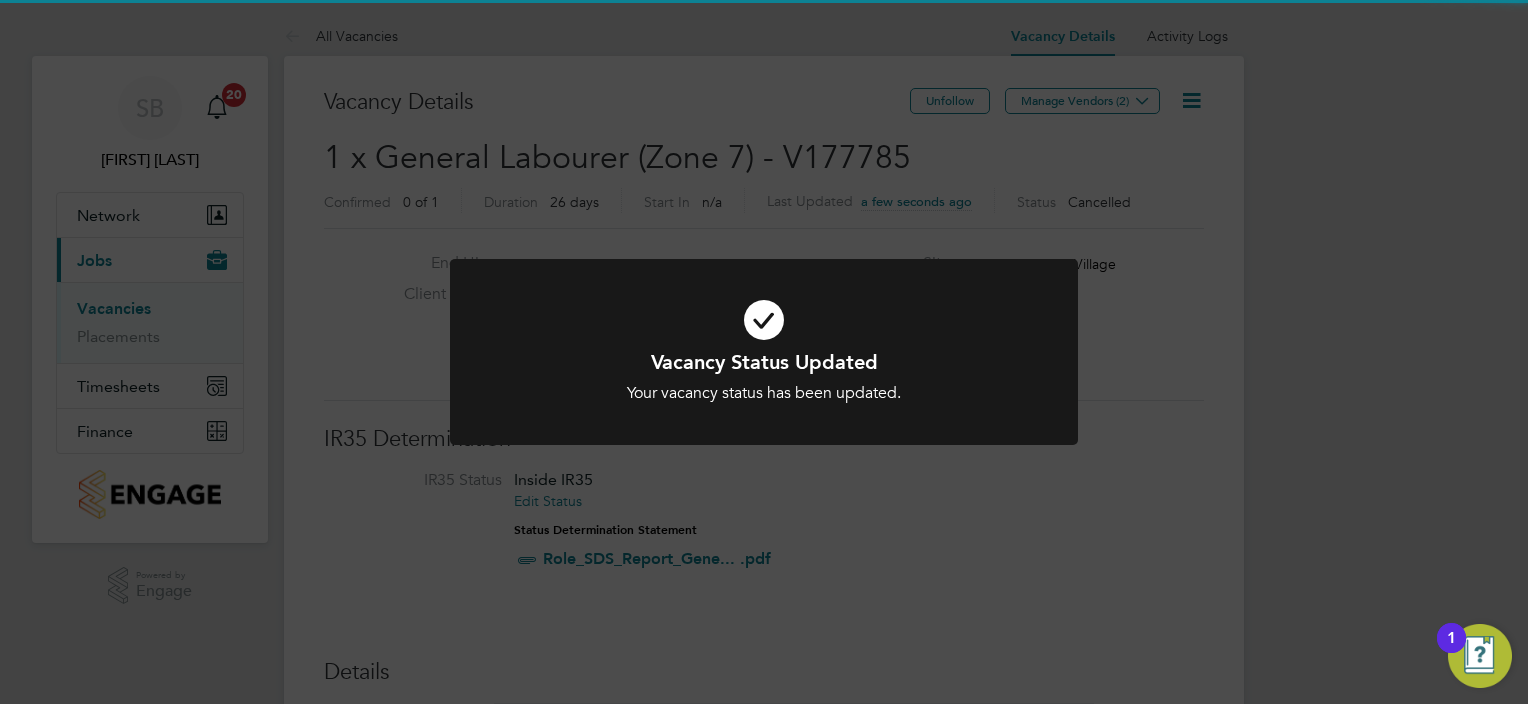 click at bounding box center [764, 352] 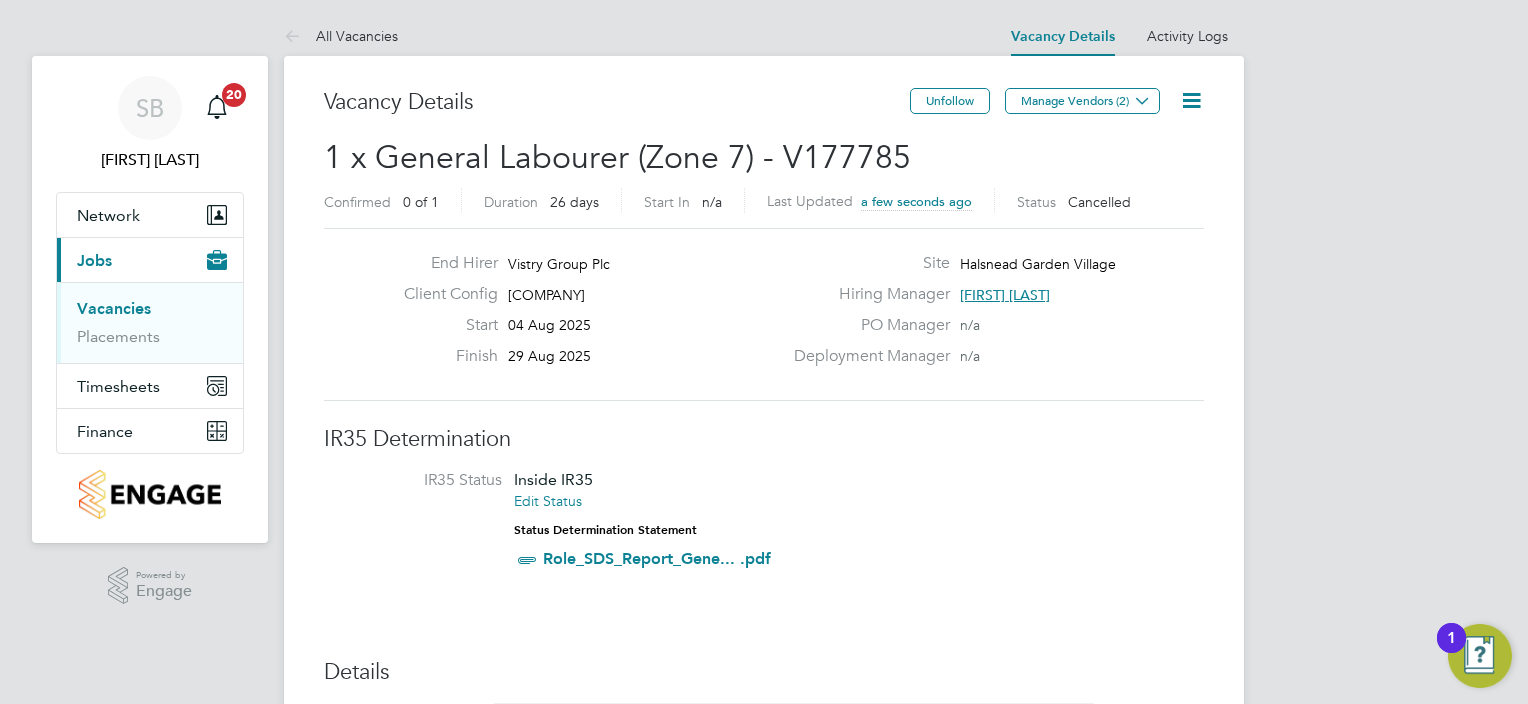 click on "Vacancies" at bounding box center (114, 308) 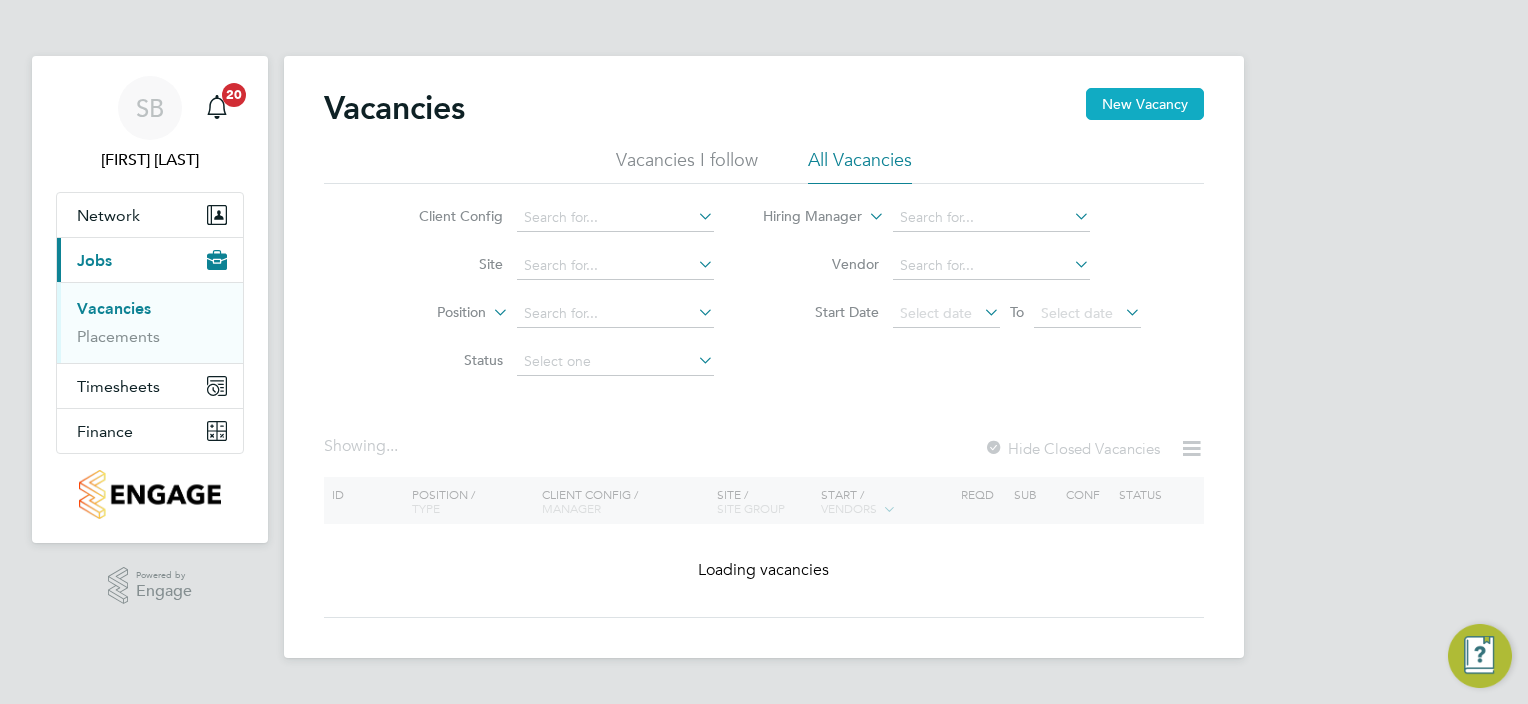click on "New Vacancy" 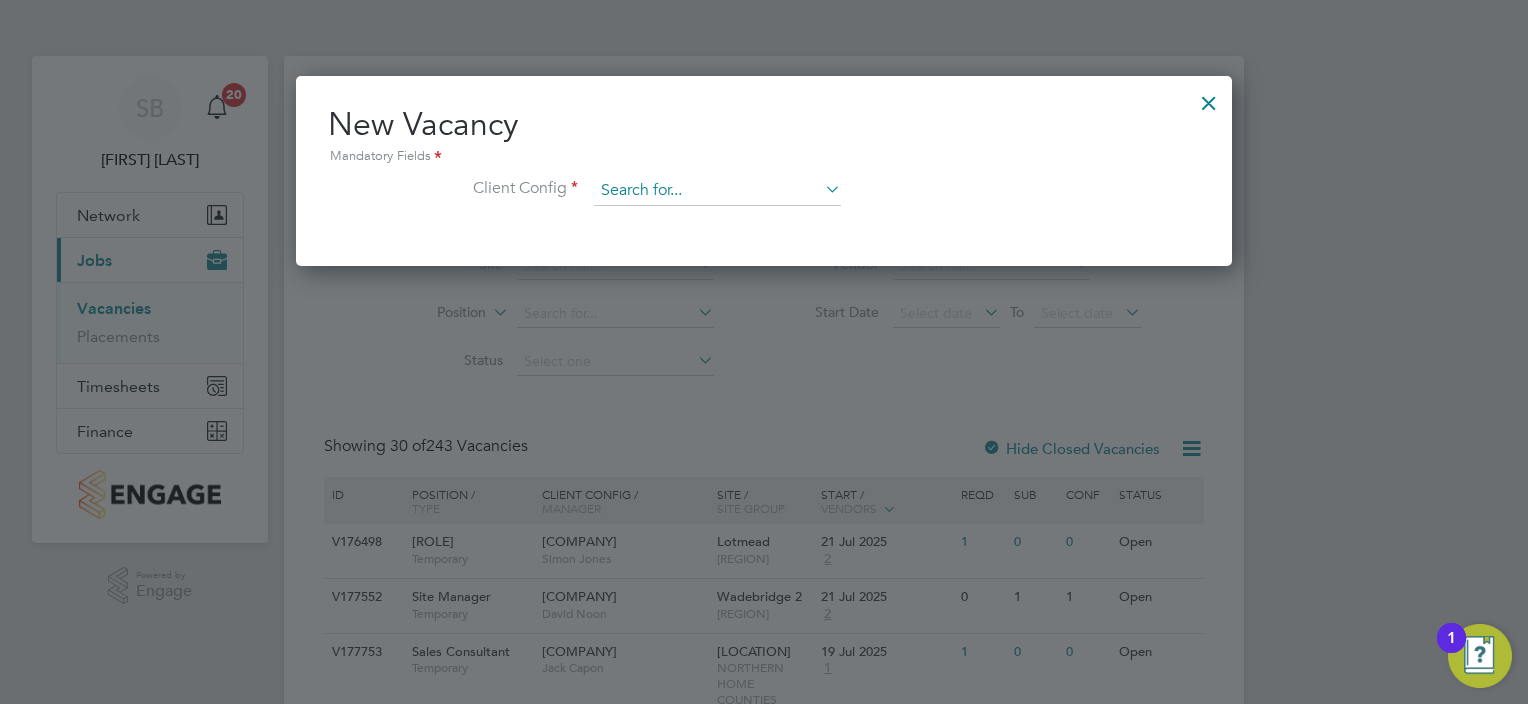 click at bounding box center (717, 191) 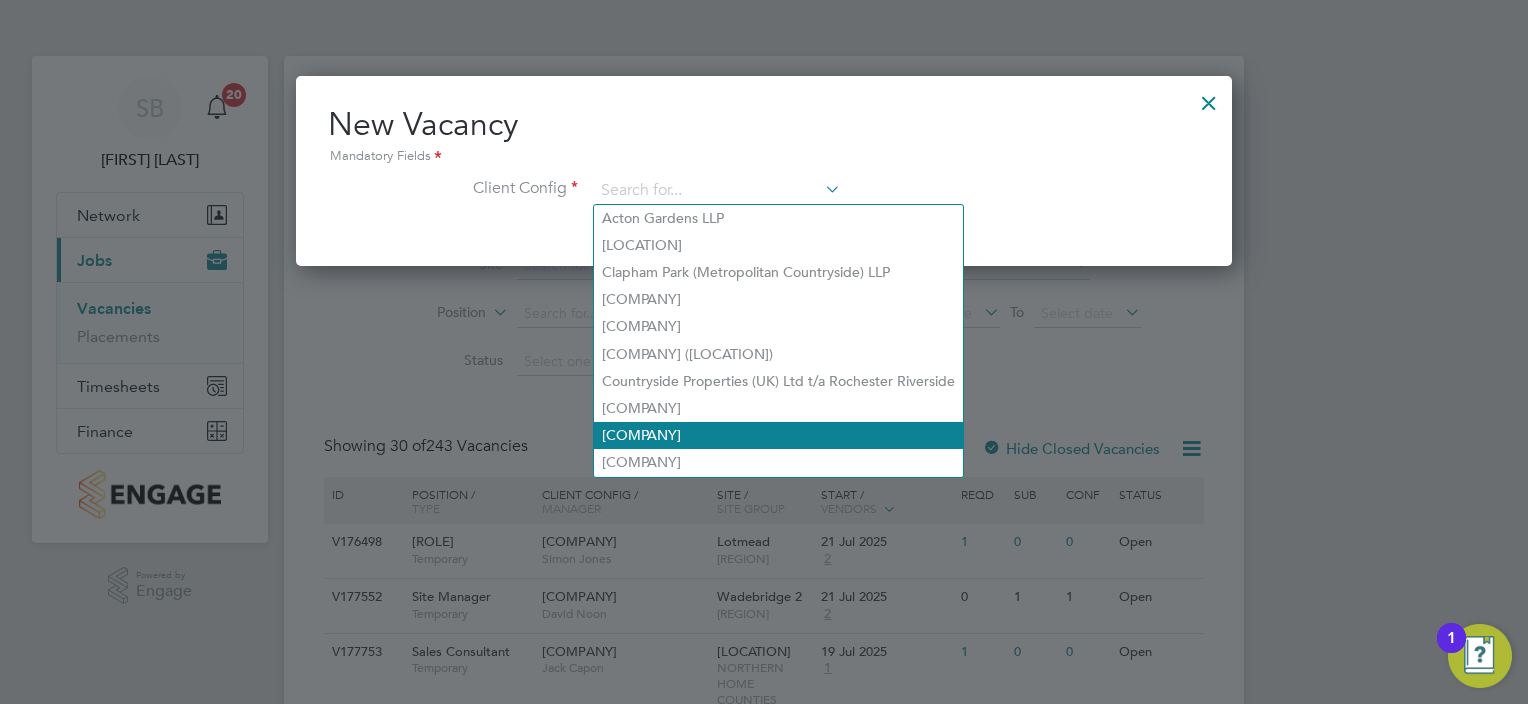 click on "[COMPANY]" 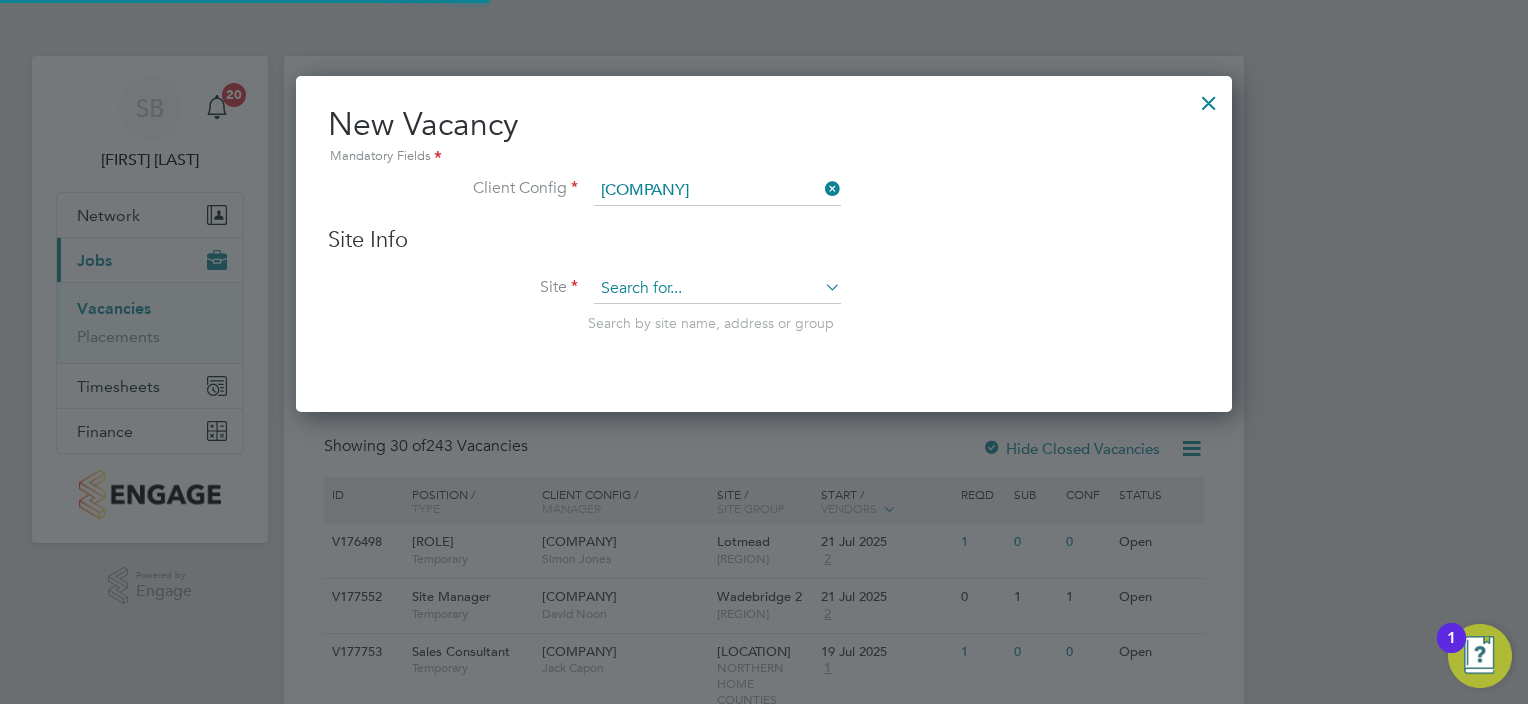 click at bounding box center (717, 289) 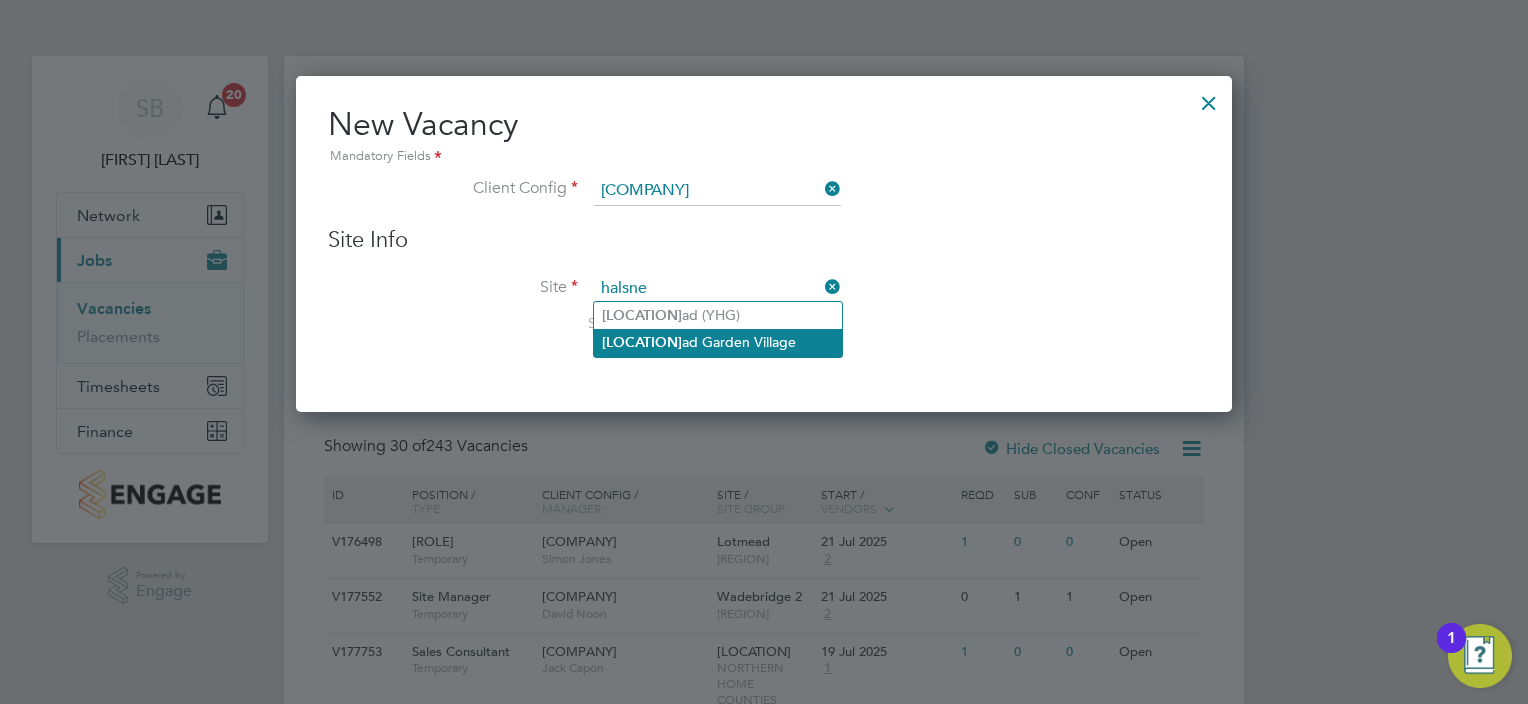 click on "[PLACE]" 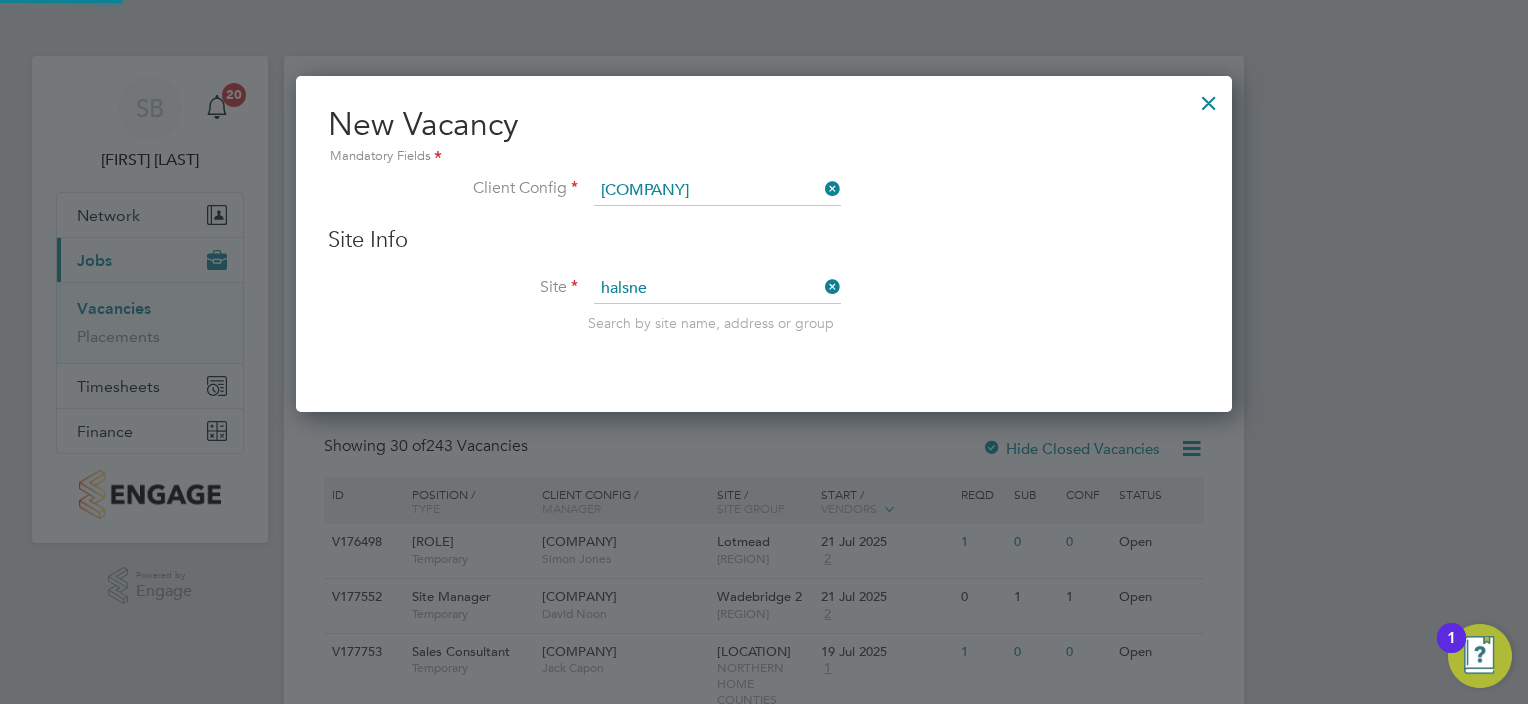 type on "Halsnead Garden Village" 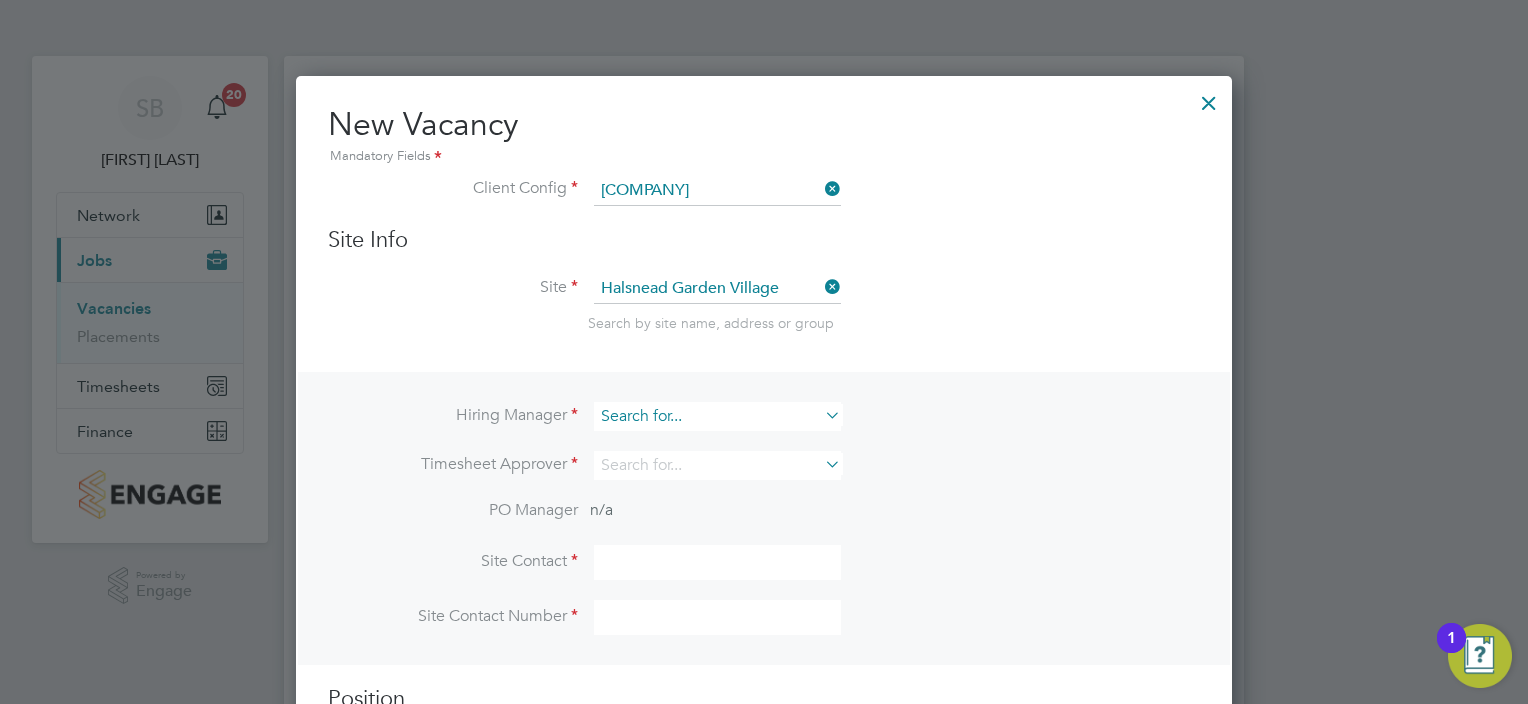 click at bounding box center (717, 416) 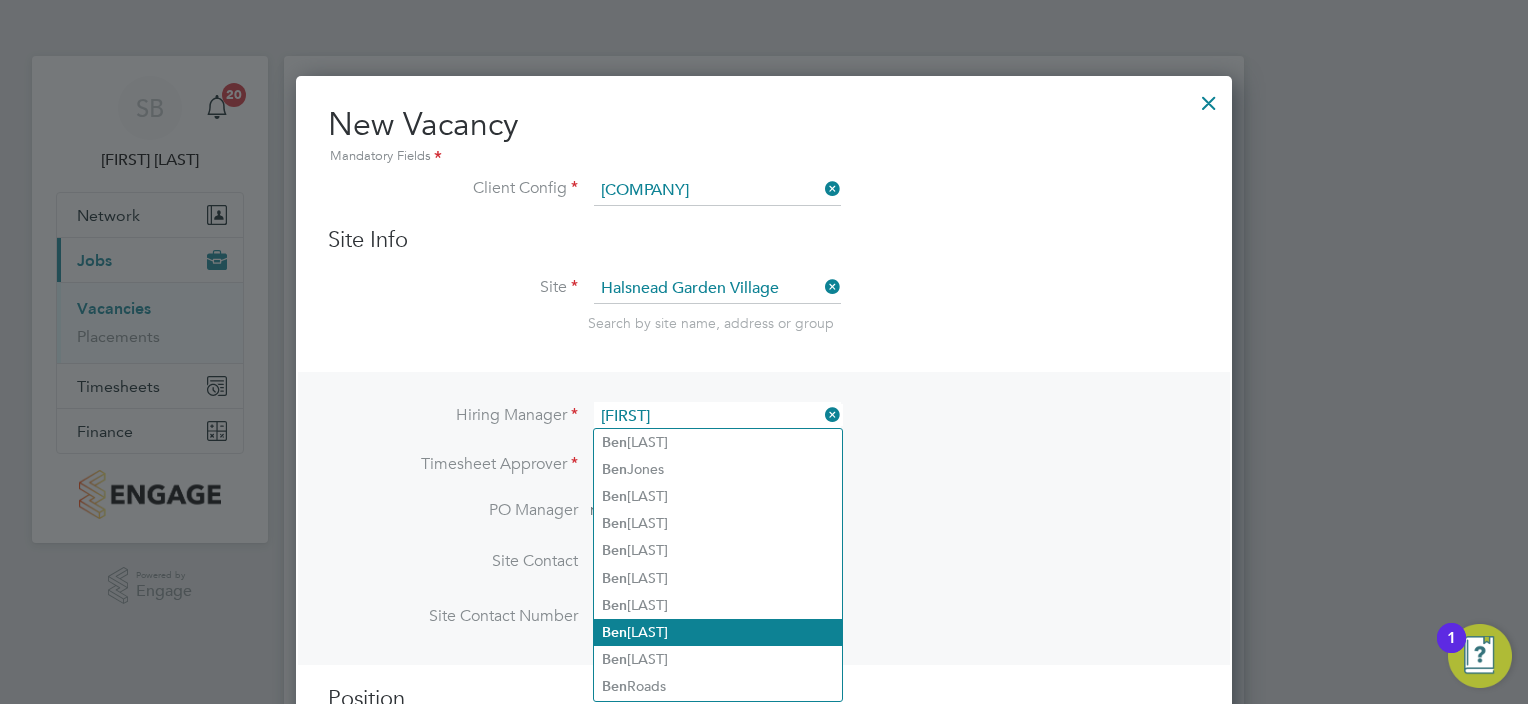 click on "Ben  McQuillan" 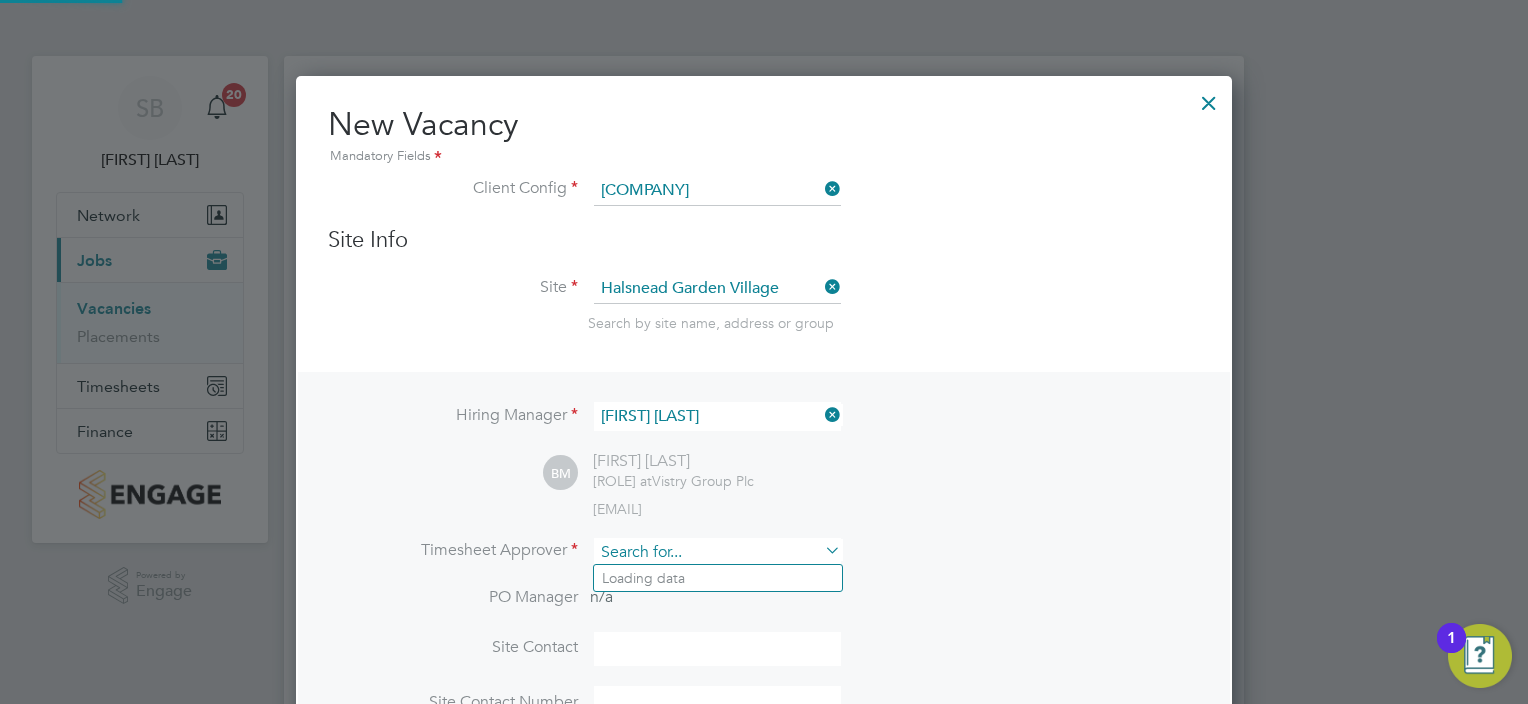 click at bounding box center (717, 552) 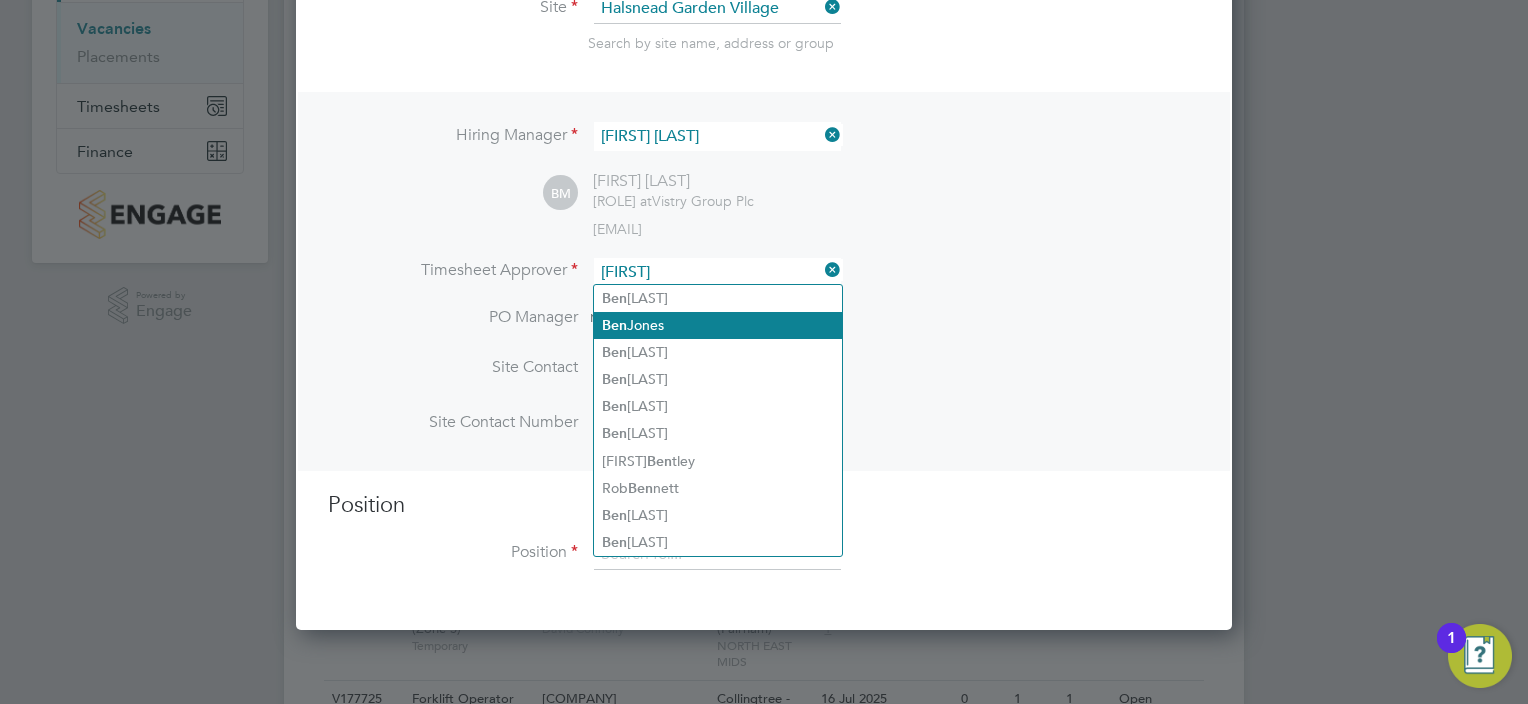 scroll, scrollTop: 500, scrollLeft: 0, axis: vertical 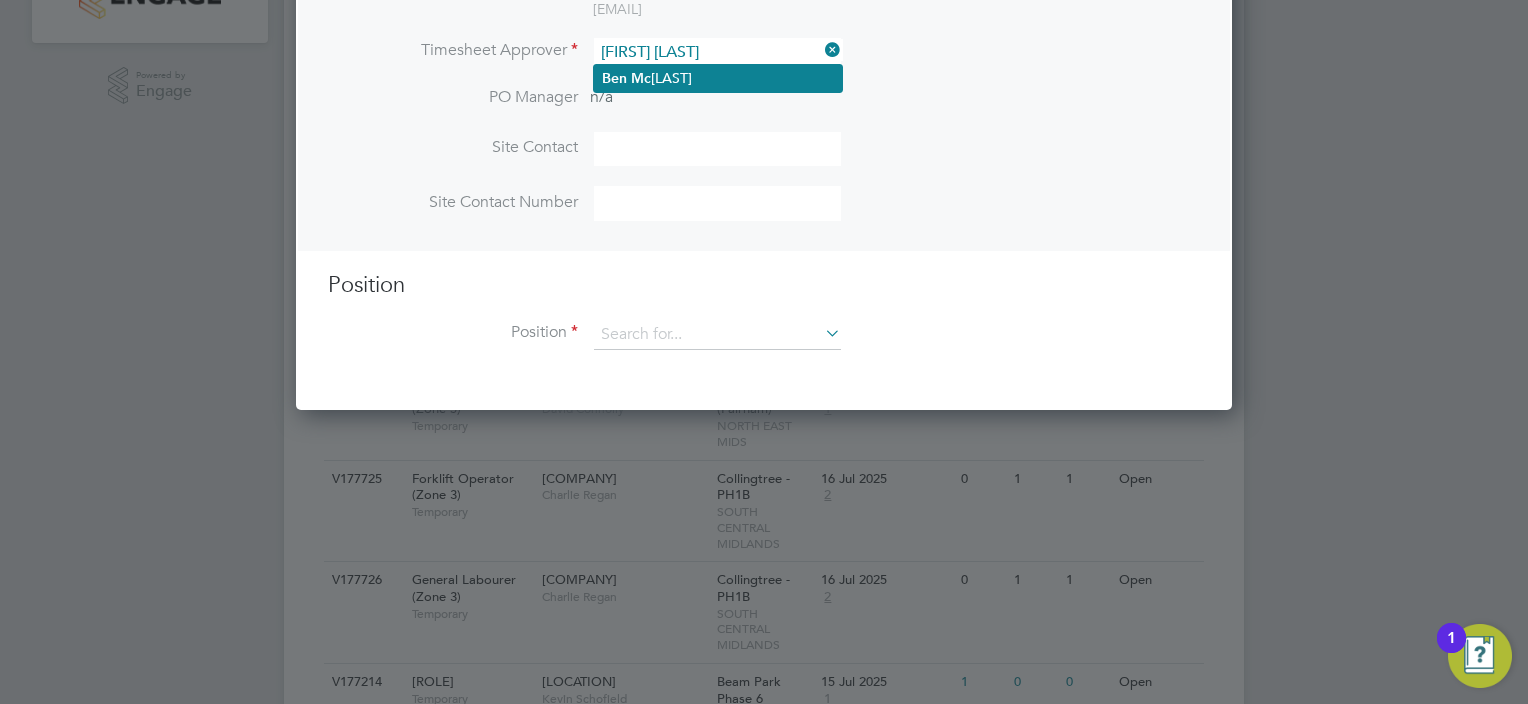 click on "Ben   Mc Quillan" 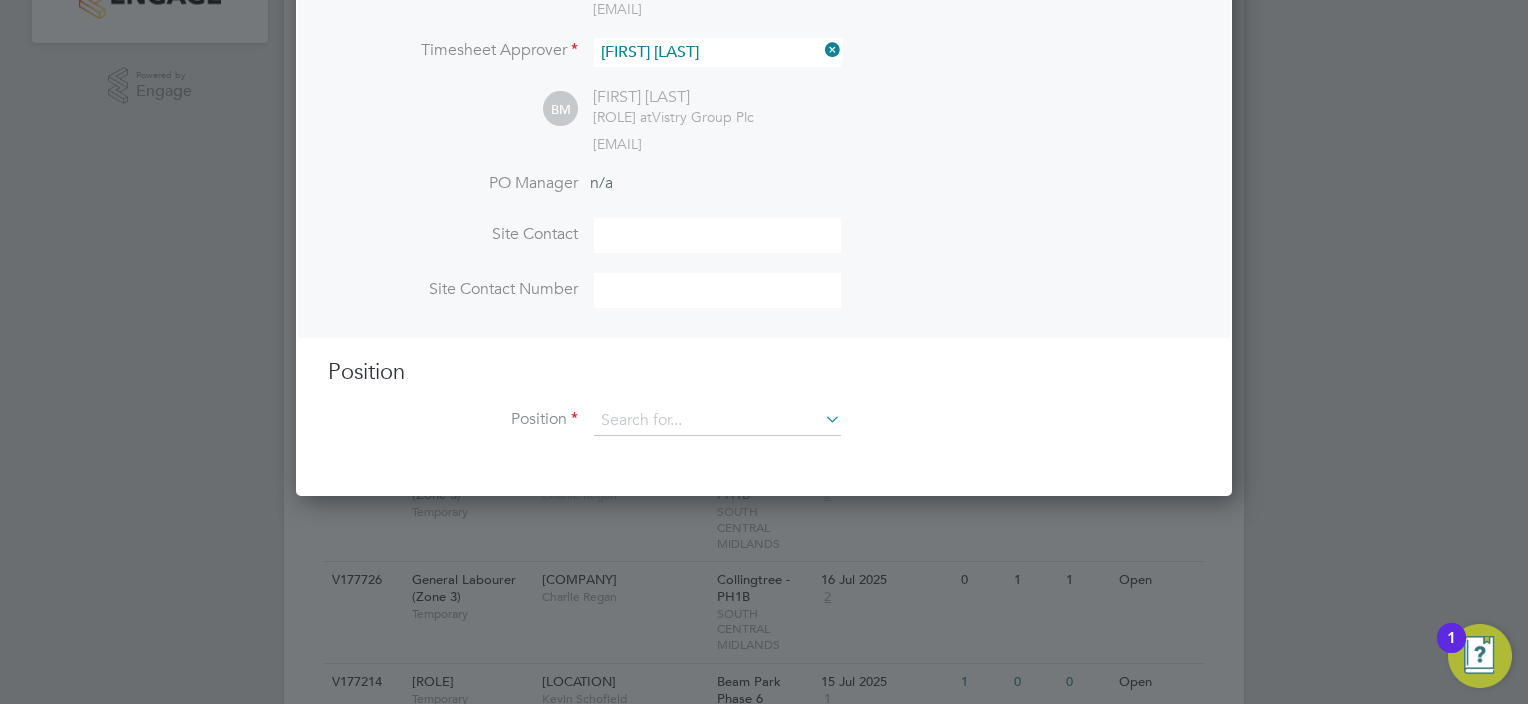 scroll, scrollTop: 9, scrollLeft: 10, axis: both 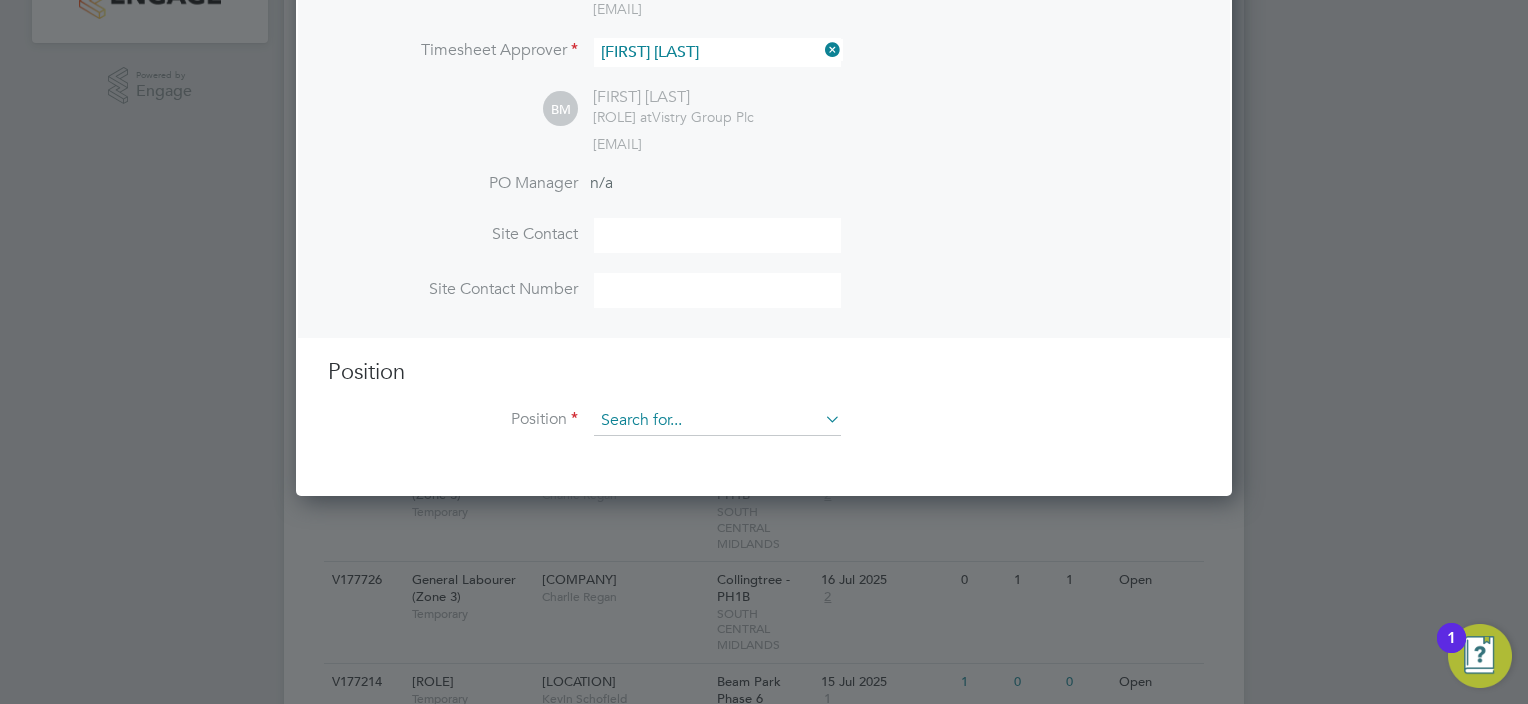 click at bounding box center (717, 421) 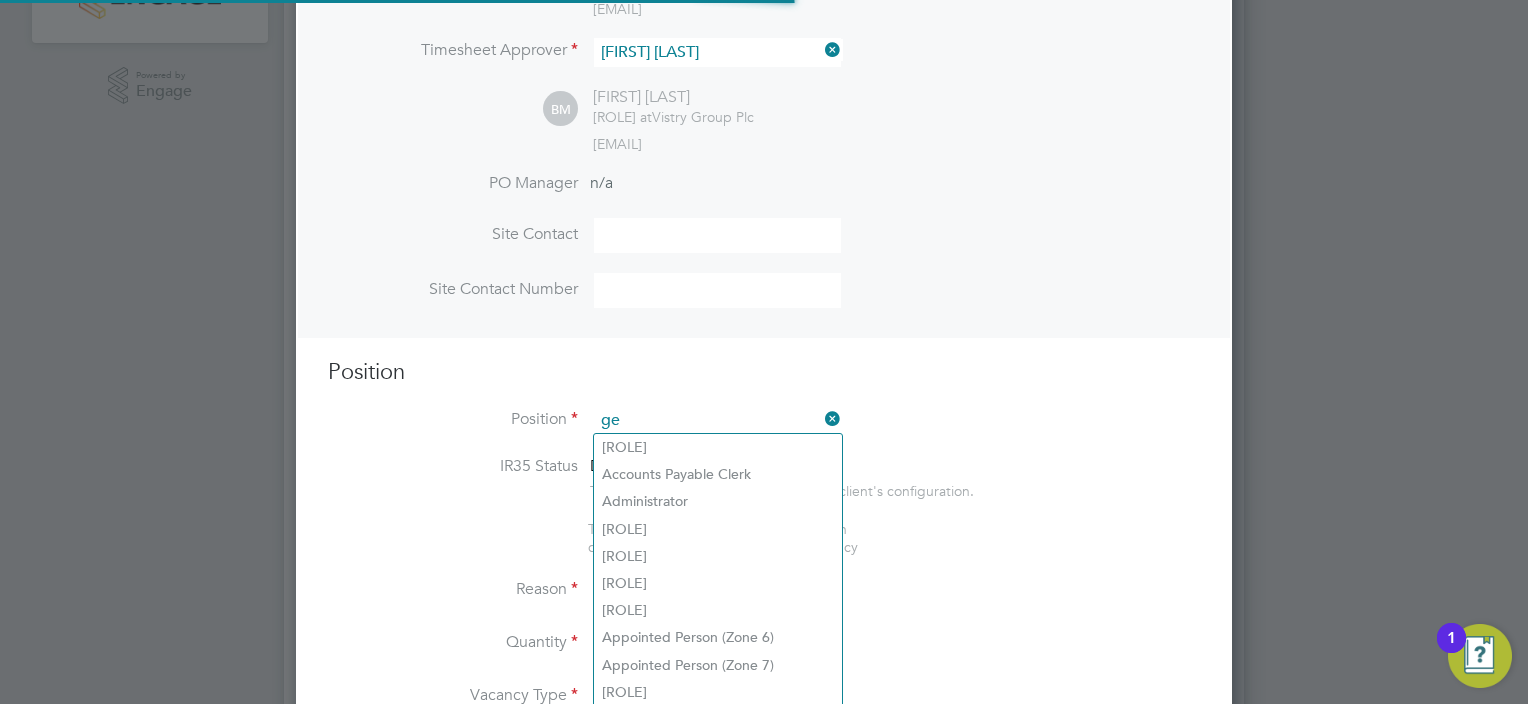 scroll, scrollTop: 9, scrollLeft: 10, axis: both 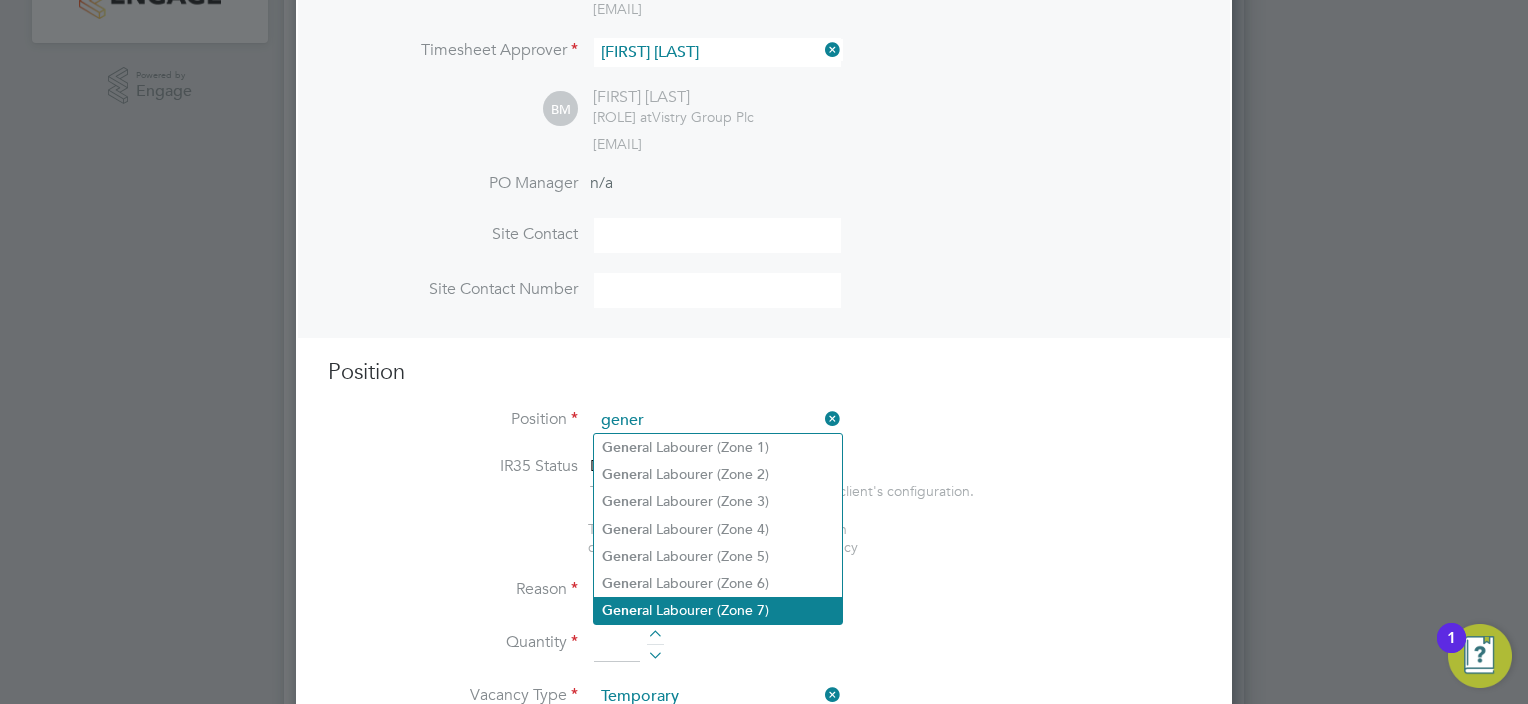 click on "Gener al Labourer (Zone 7)" 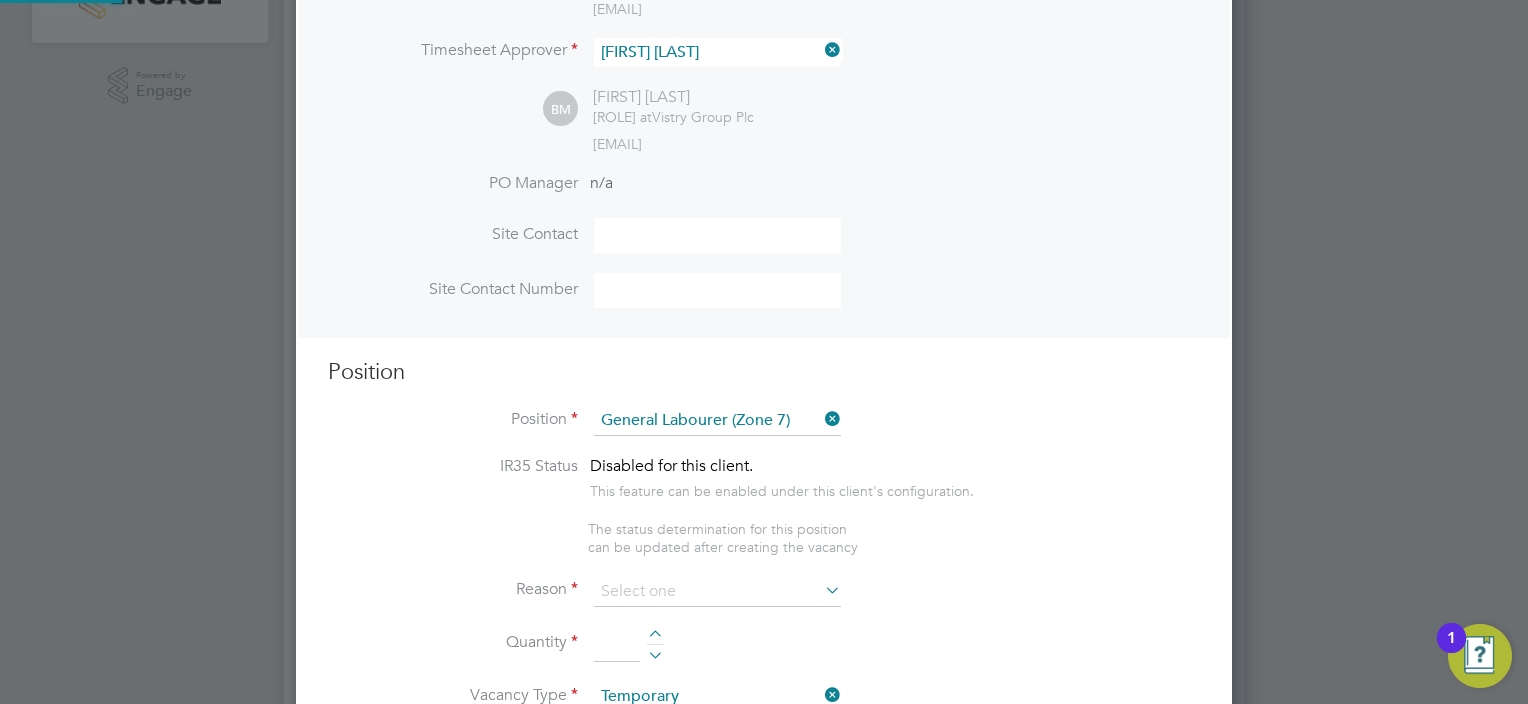 type on "•	General labouring duties
•	Supporting the trades on site
•	Moving materials and working with the Storeman / Materials Controller
•	Keeping work areas clear and safe" 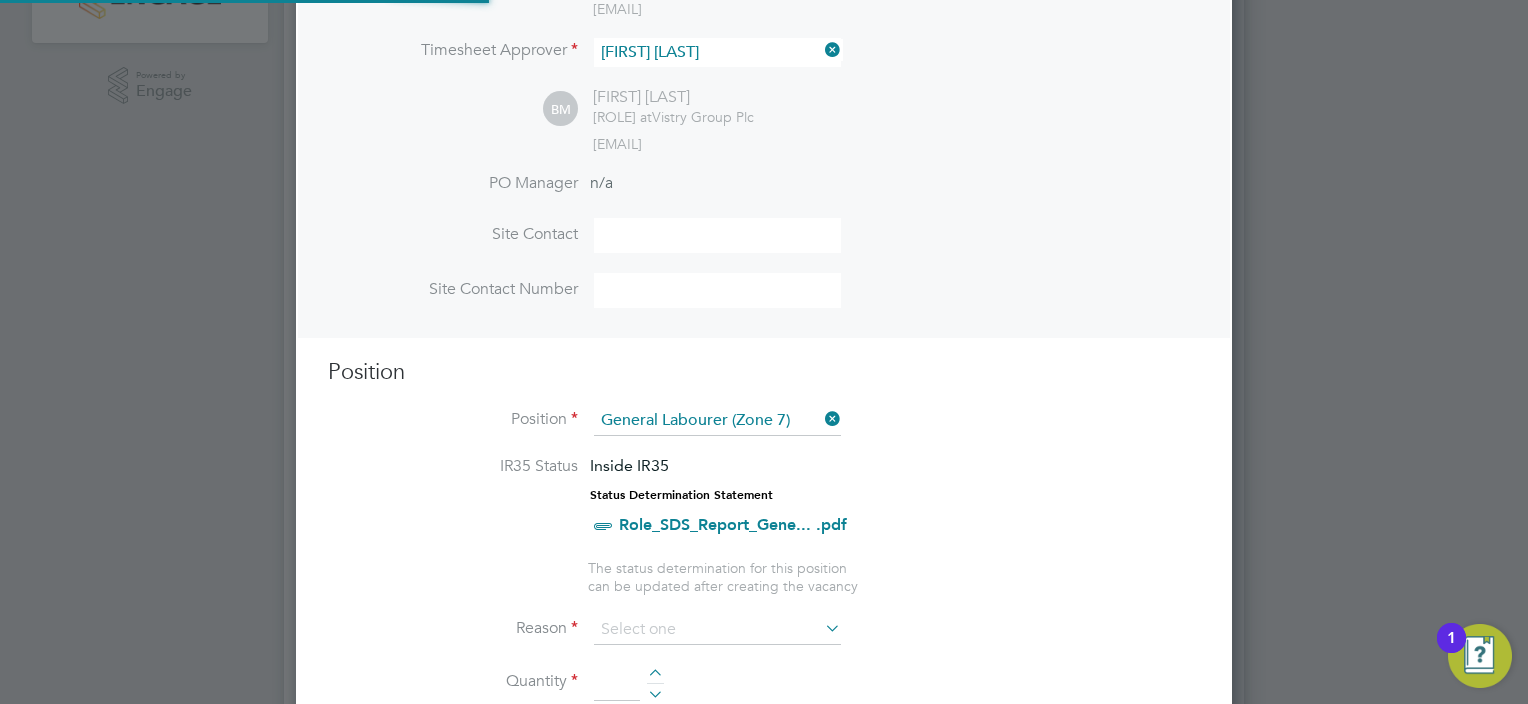 scroll, scrollTop: 10, scrollLeft: 10, axis: both 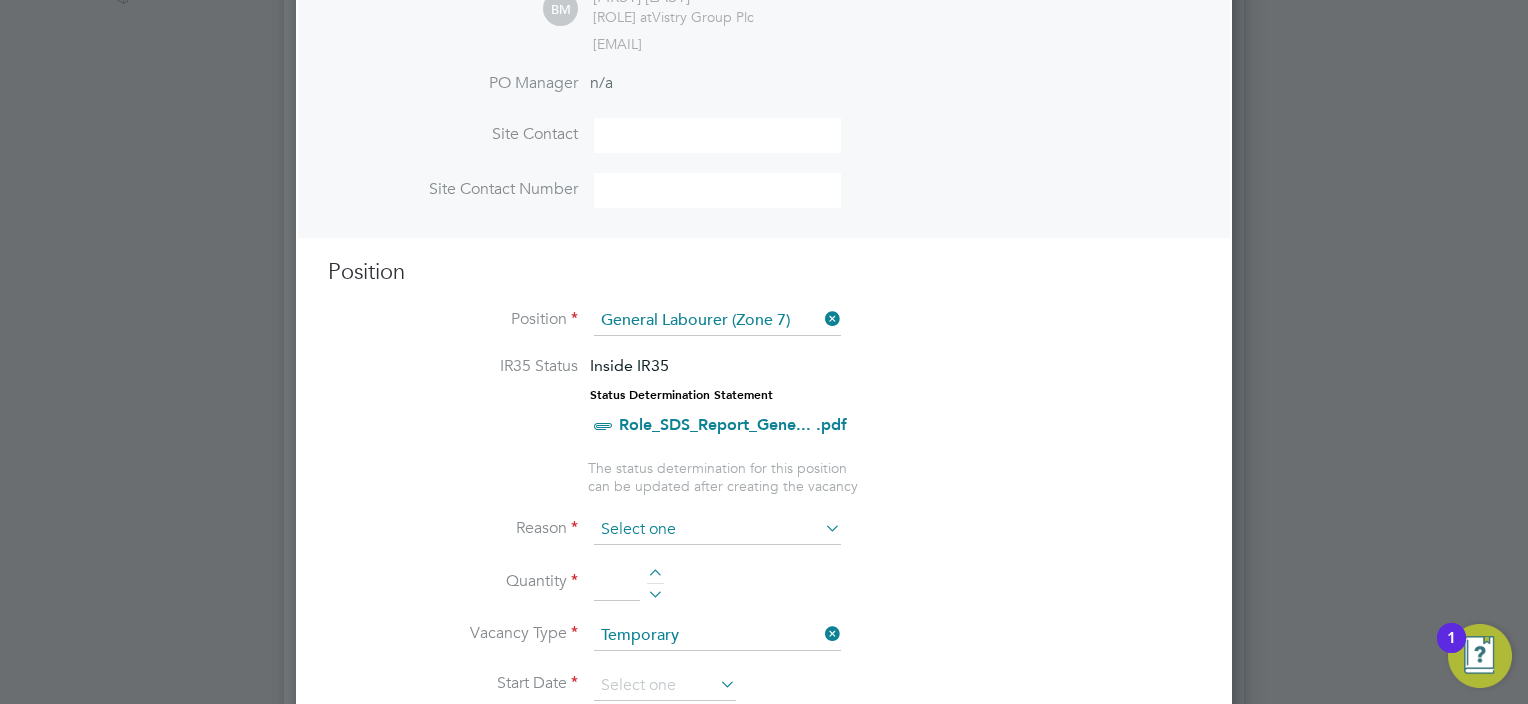 click at bounding box center [717, 530] 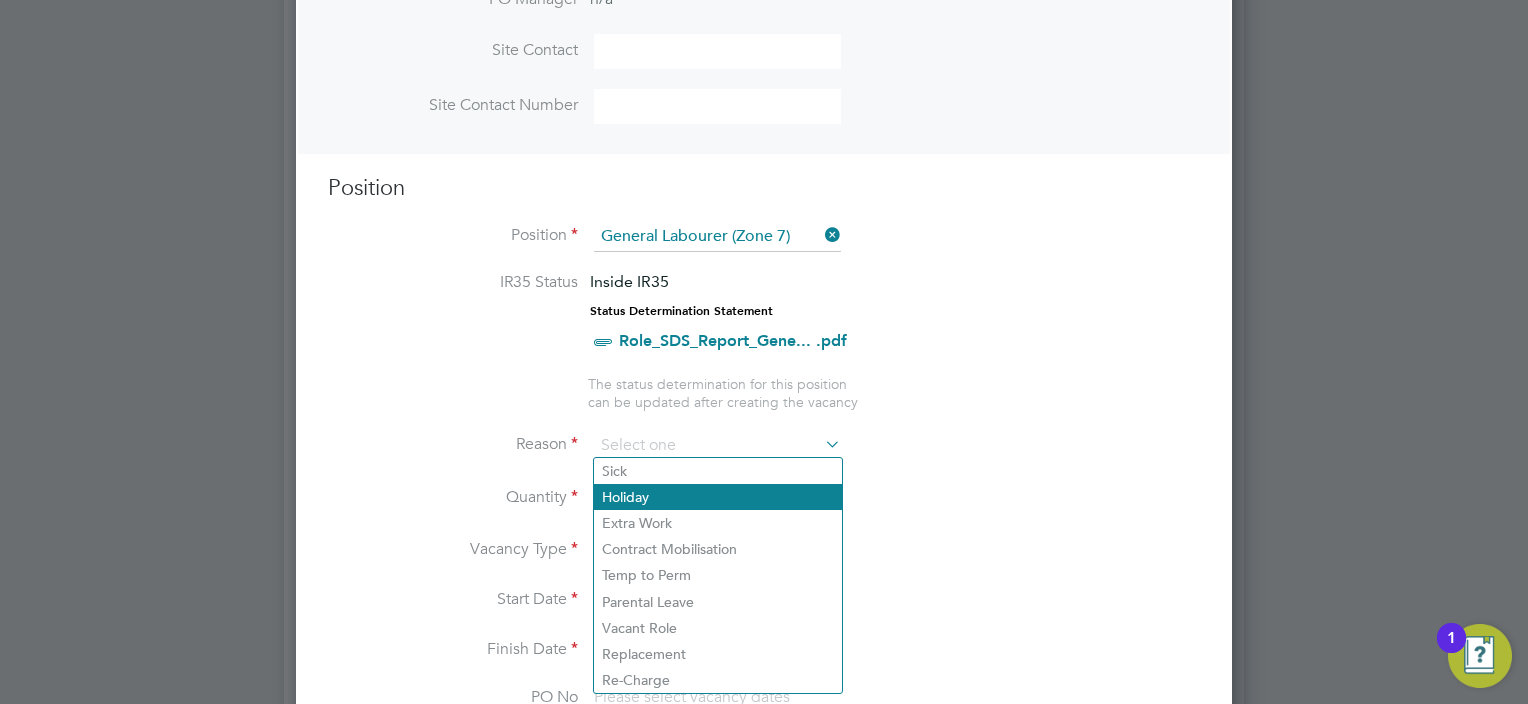 scroll, scrollTop: 800, scrollLeft: 0, axis: vertical 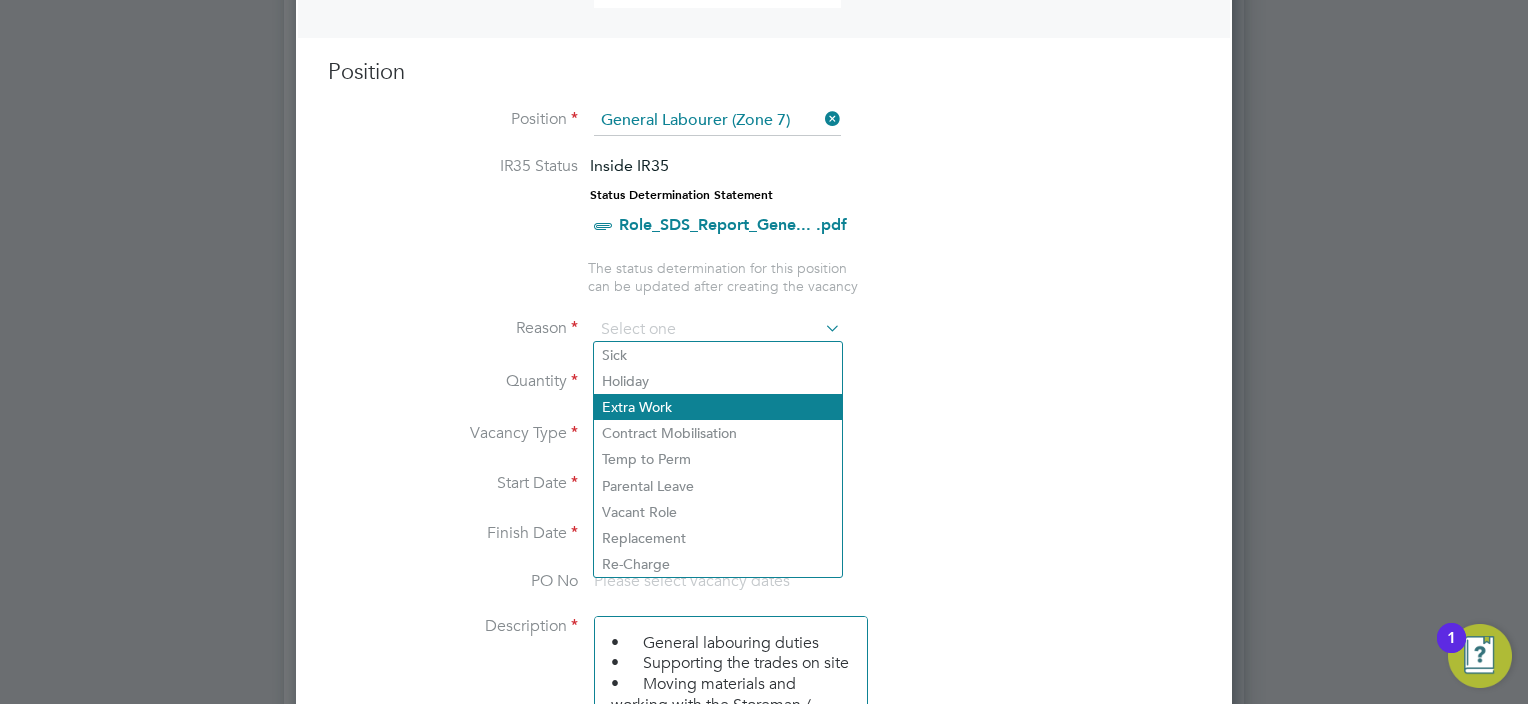 click on "Extra Work" 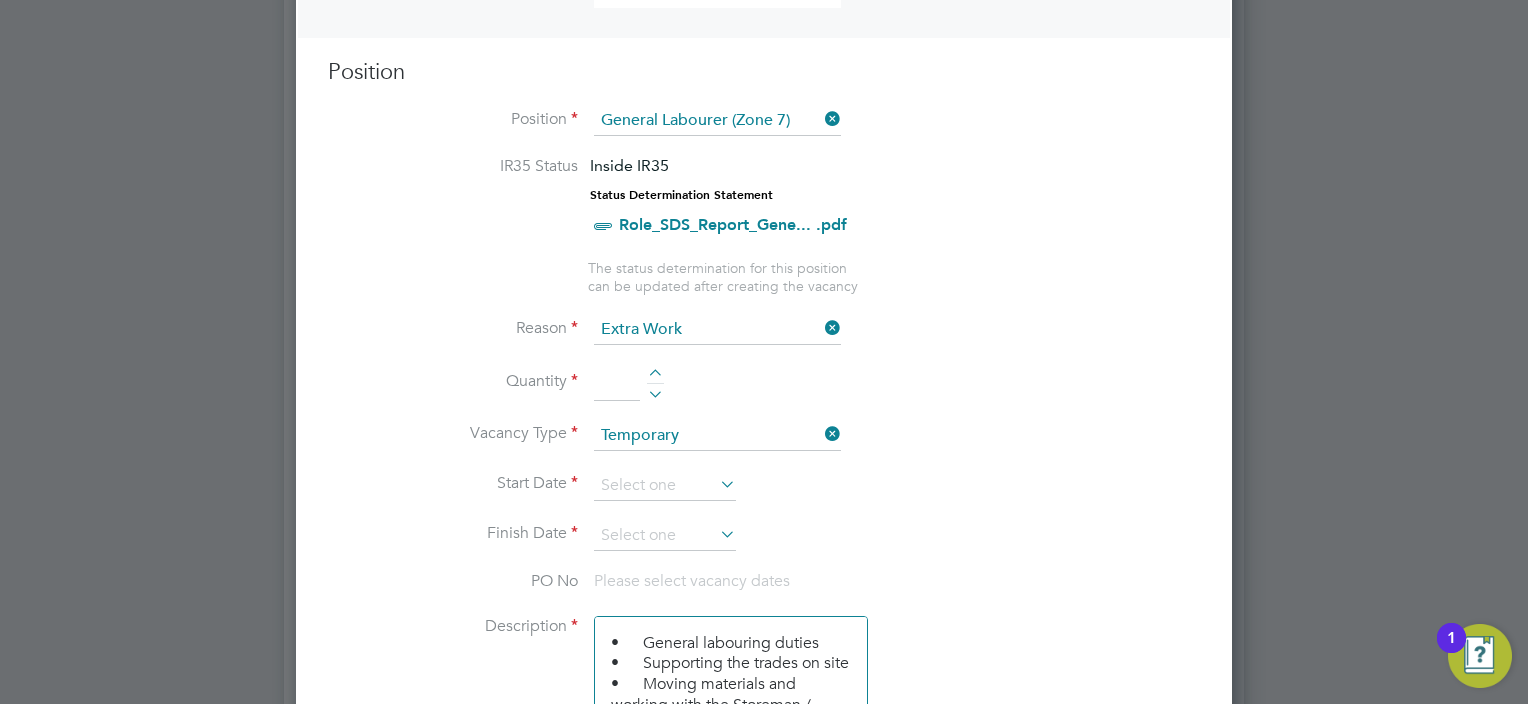 click at bounding box center [655, 376] 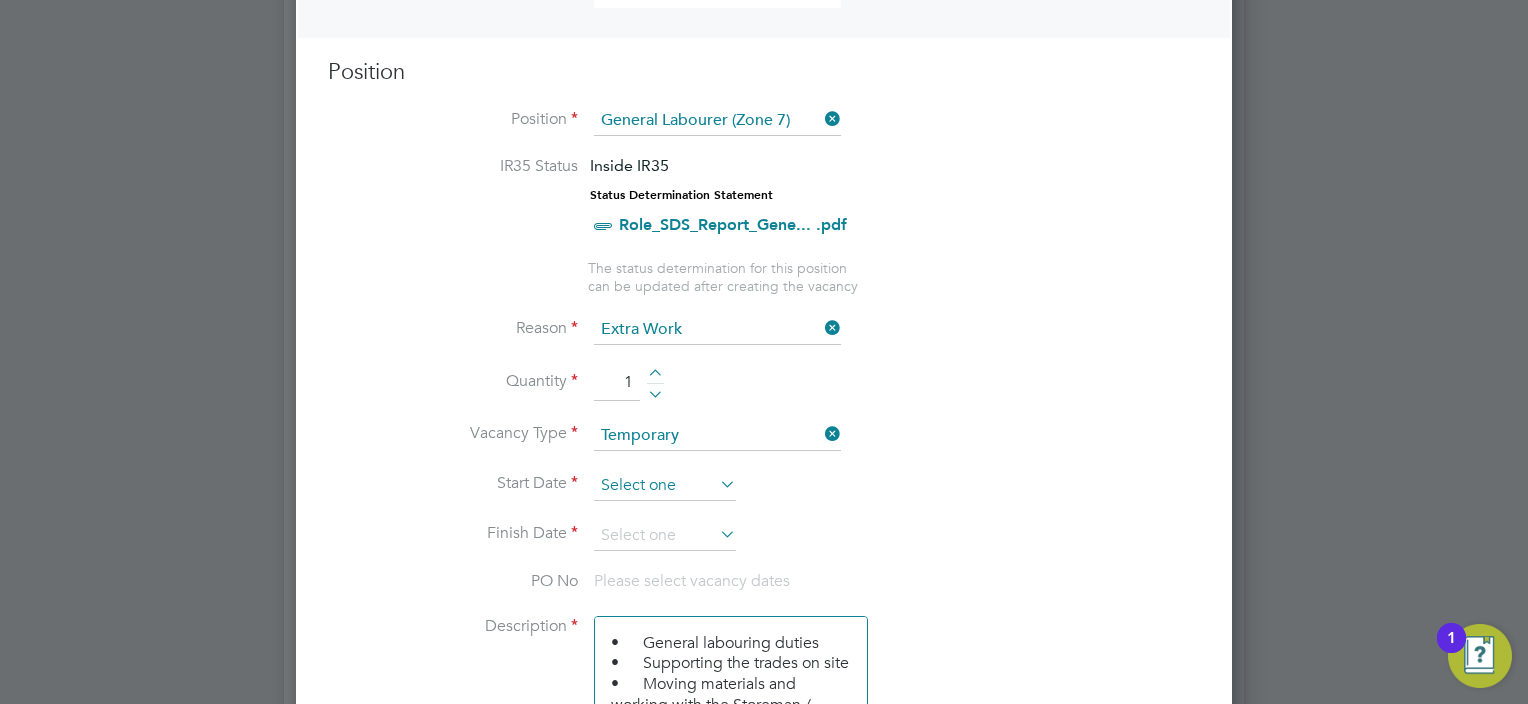 click at bounding box center [665, 486] 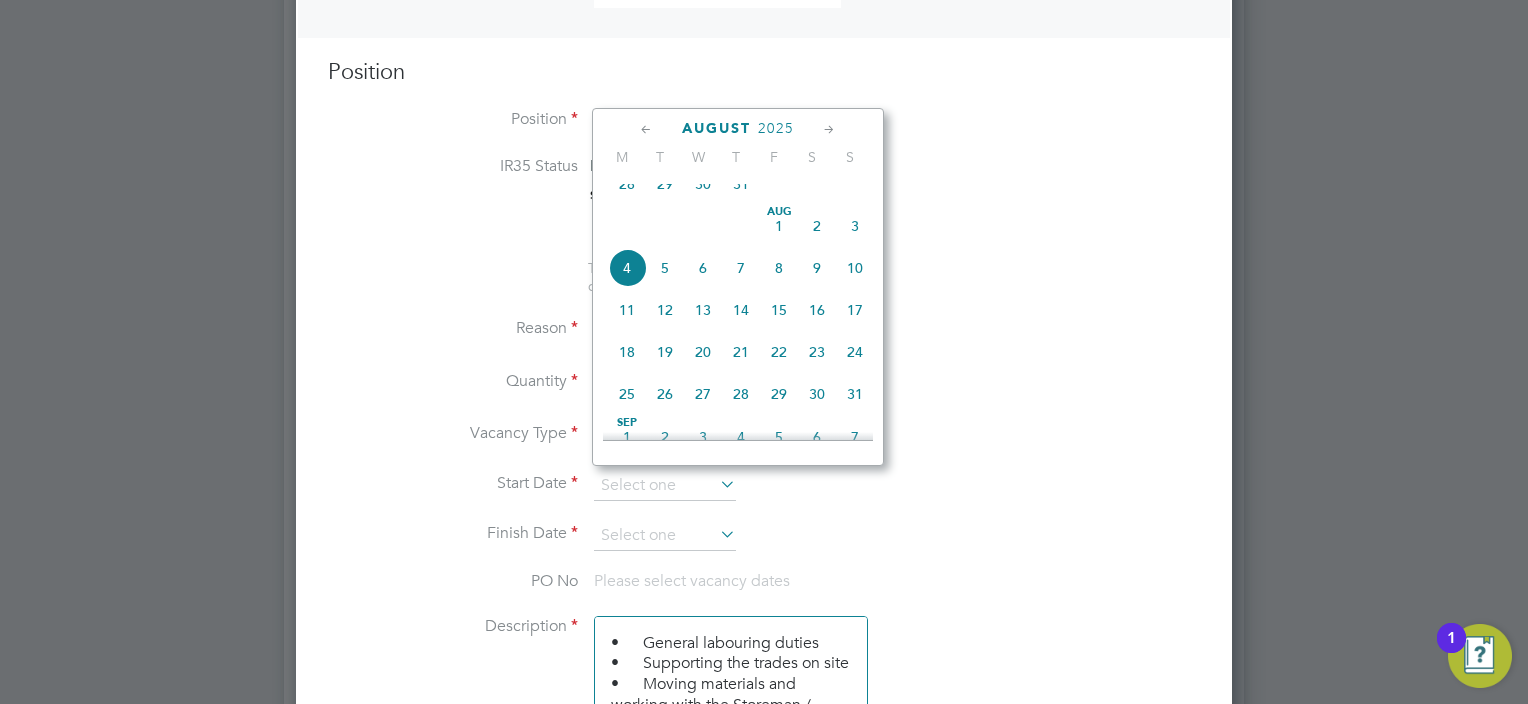 click on "4" 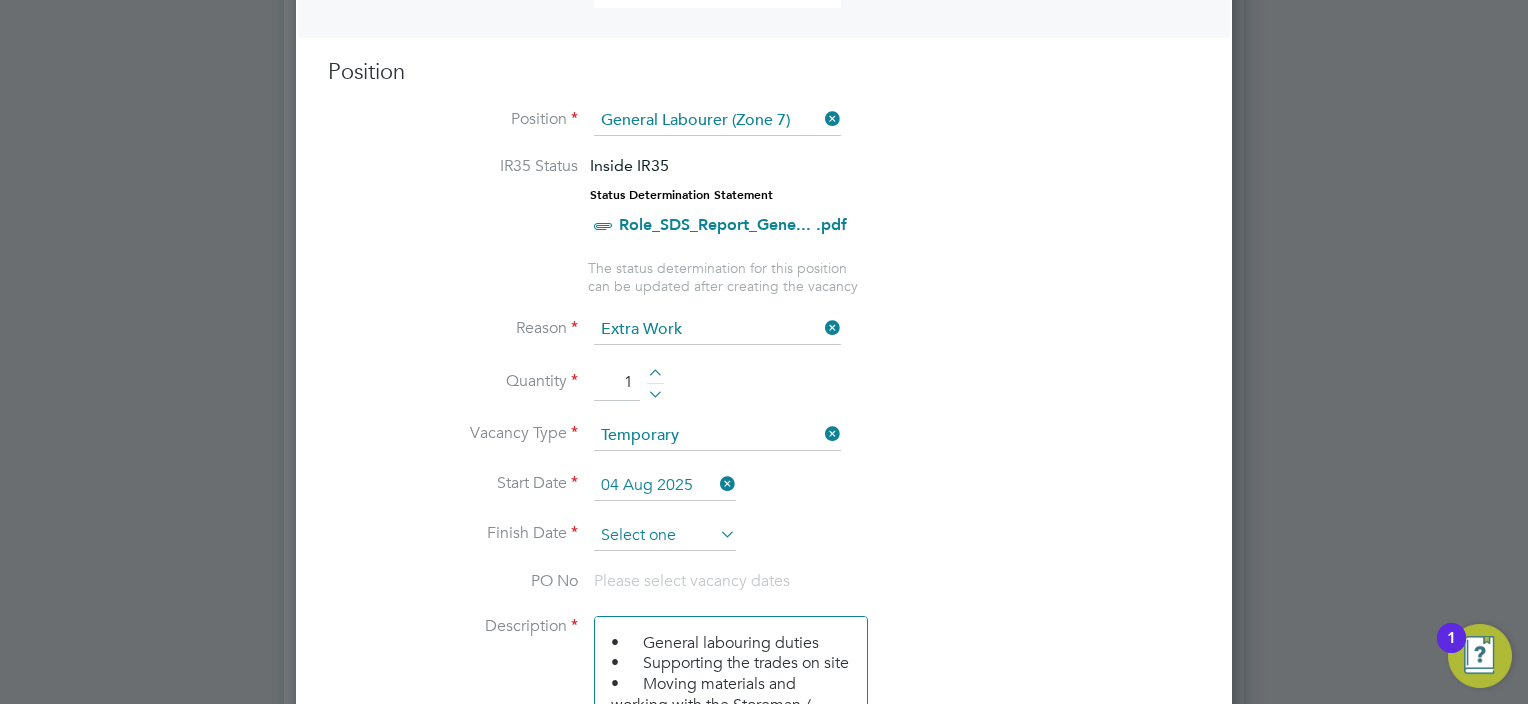 click at bounding box center [665, 536] 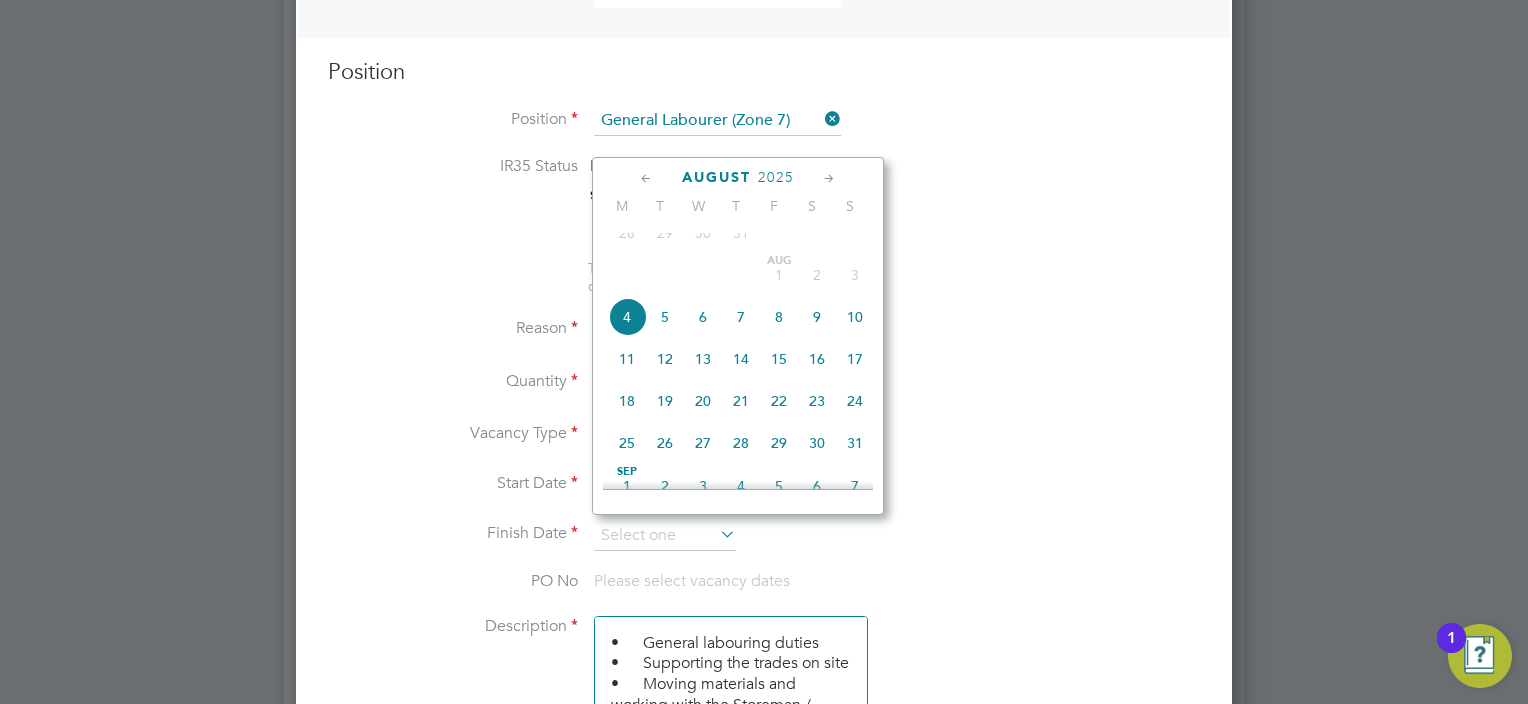 click on "29" 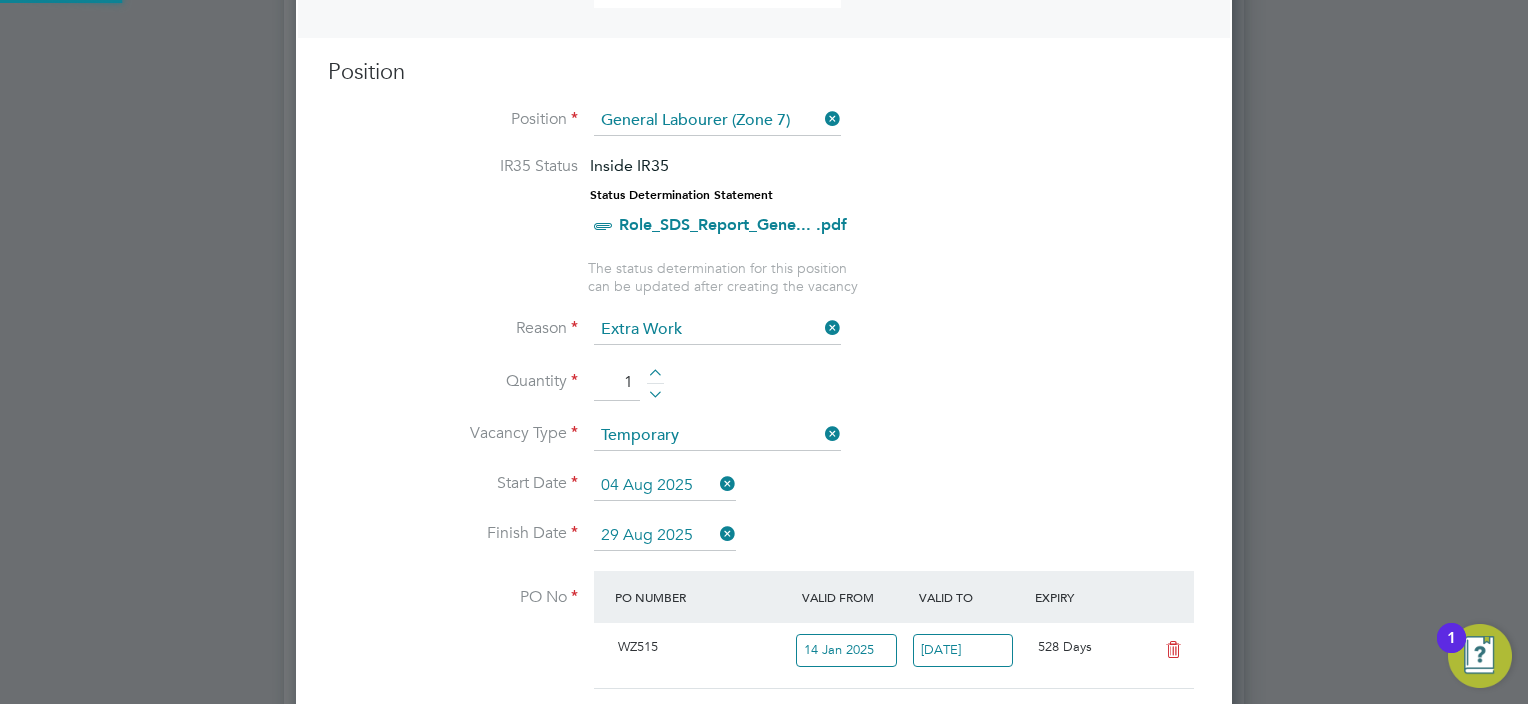 scroll, scrollTop: 9, scrollLeft: 10, axis: both 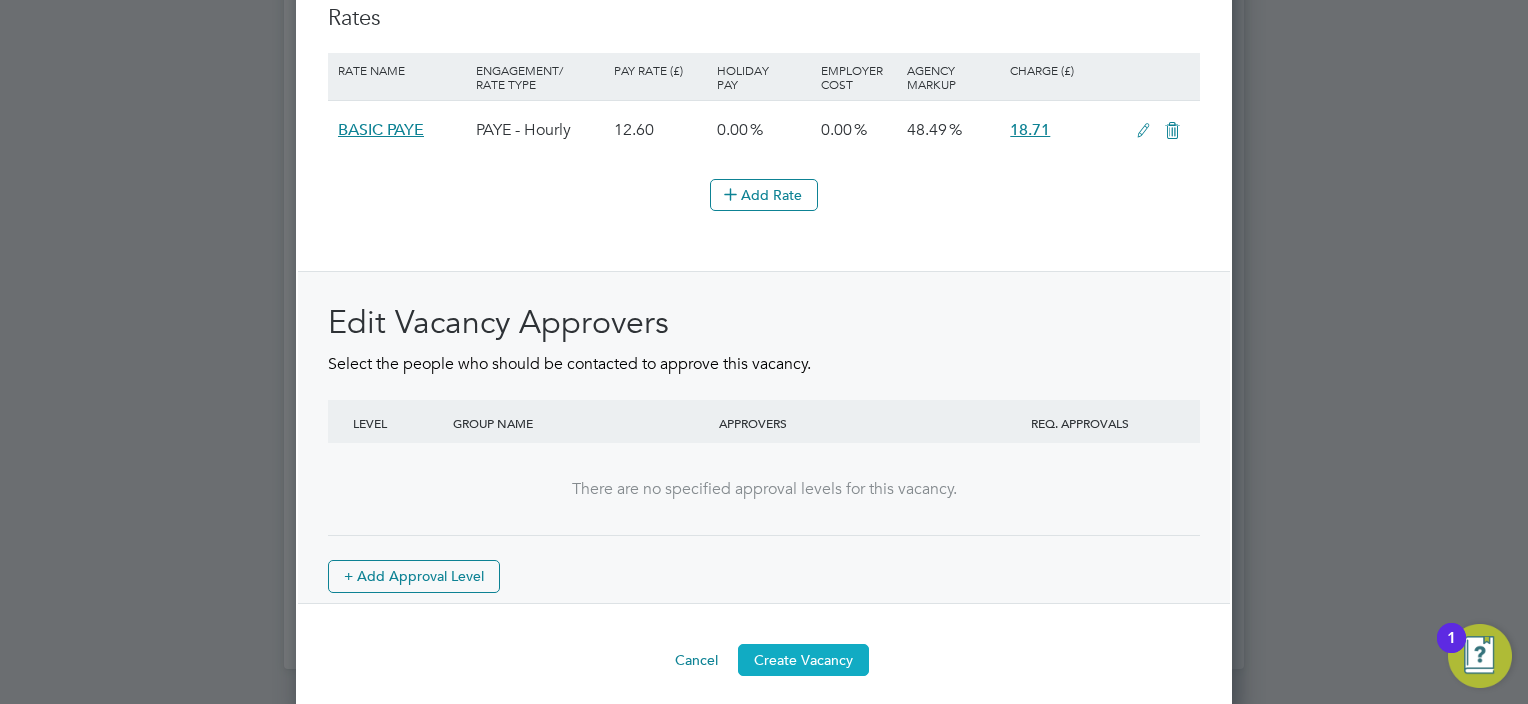 click on "Create Vacancy" at bounding box center (803, 660) 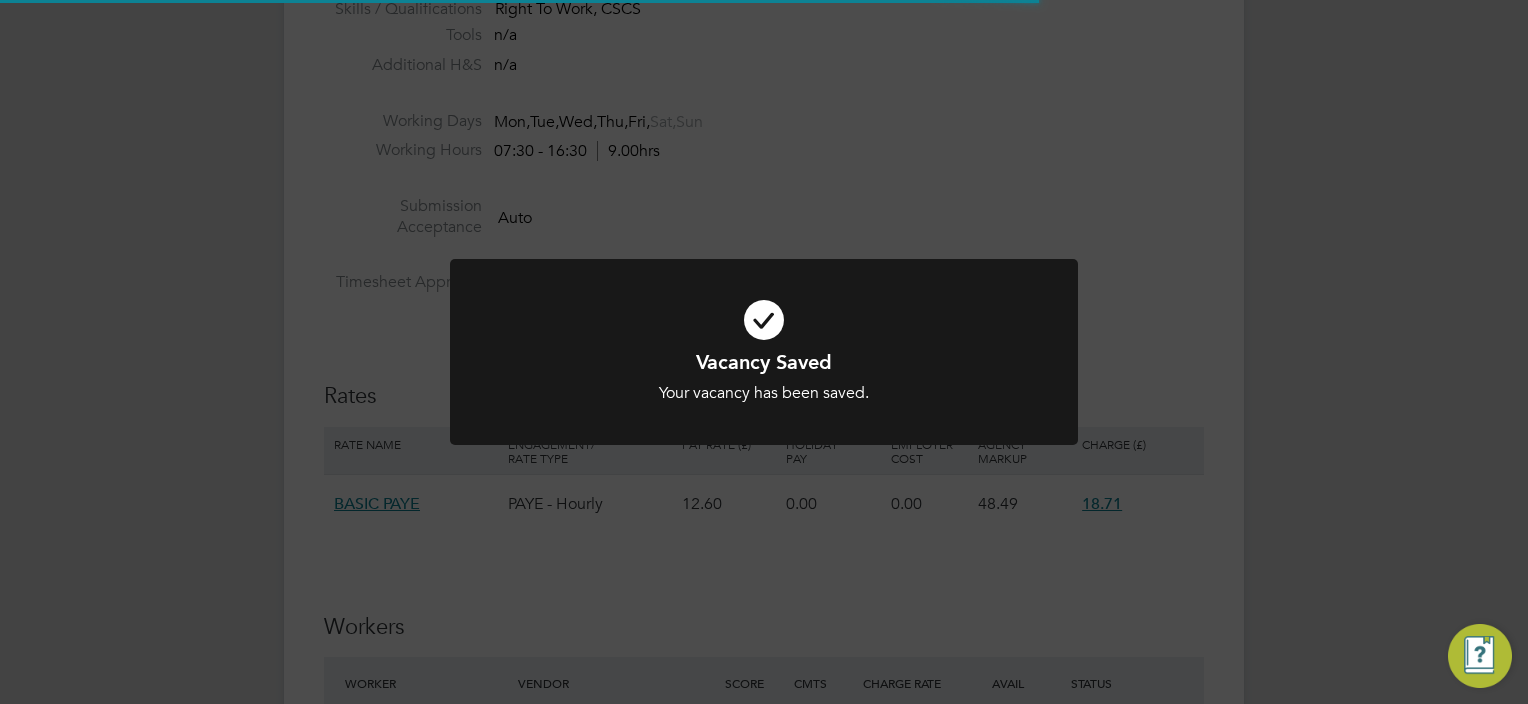 scroll, scrollTop: 0, scrollLeft: 0, axis: both 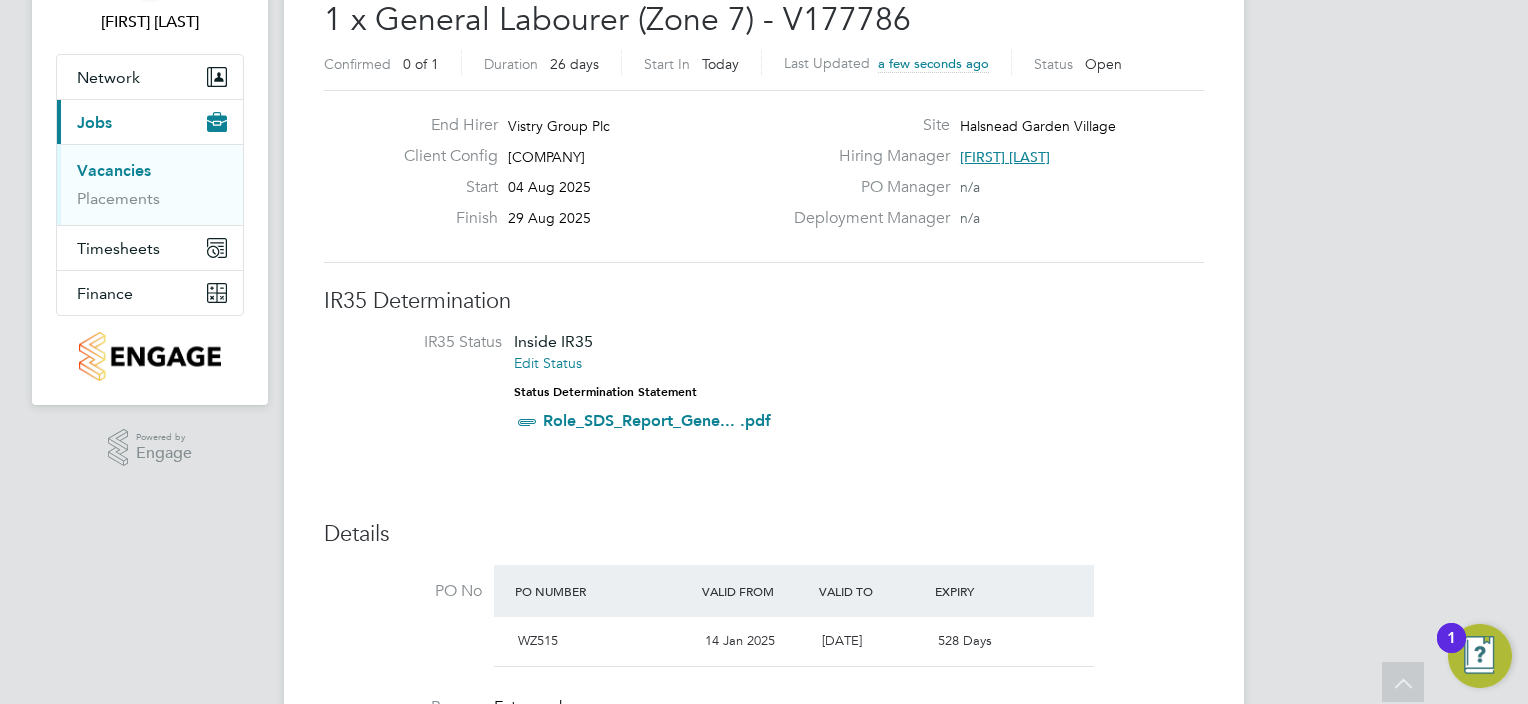 click on "Vacancy Saved Your vacancy has been saved. Cancel Okay" 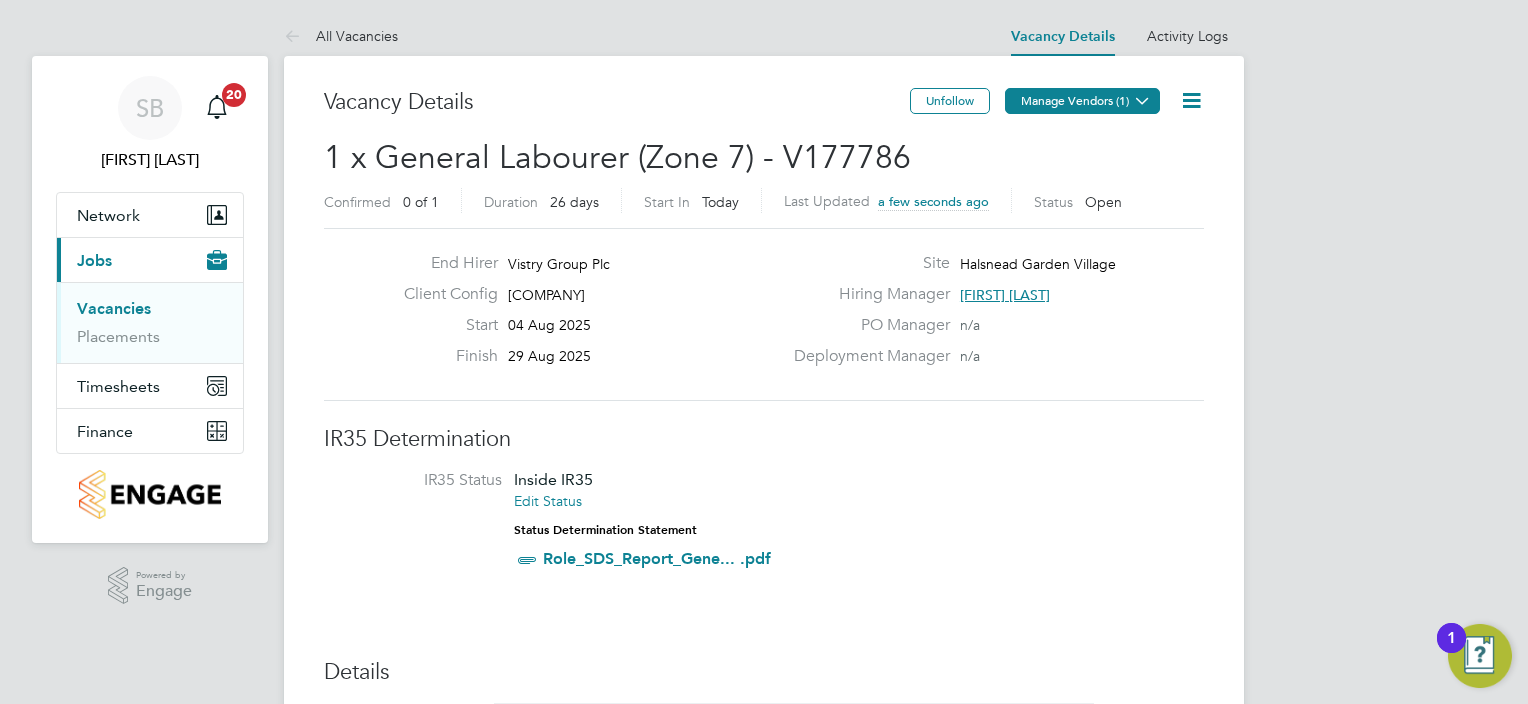 click on "Manage Vendors (1)" 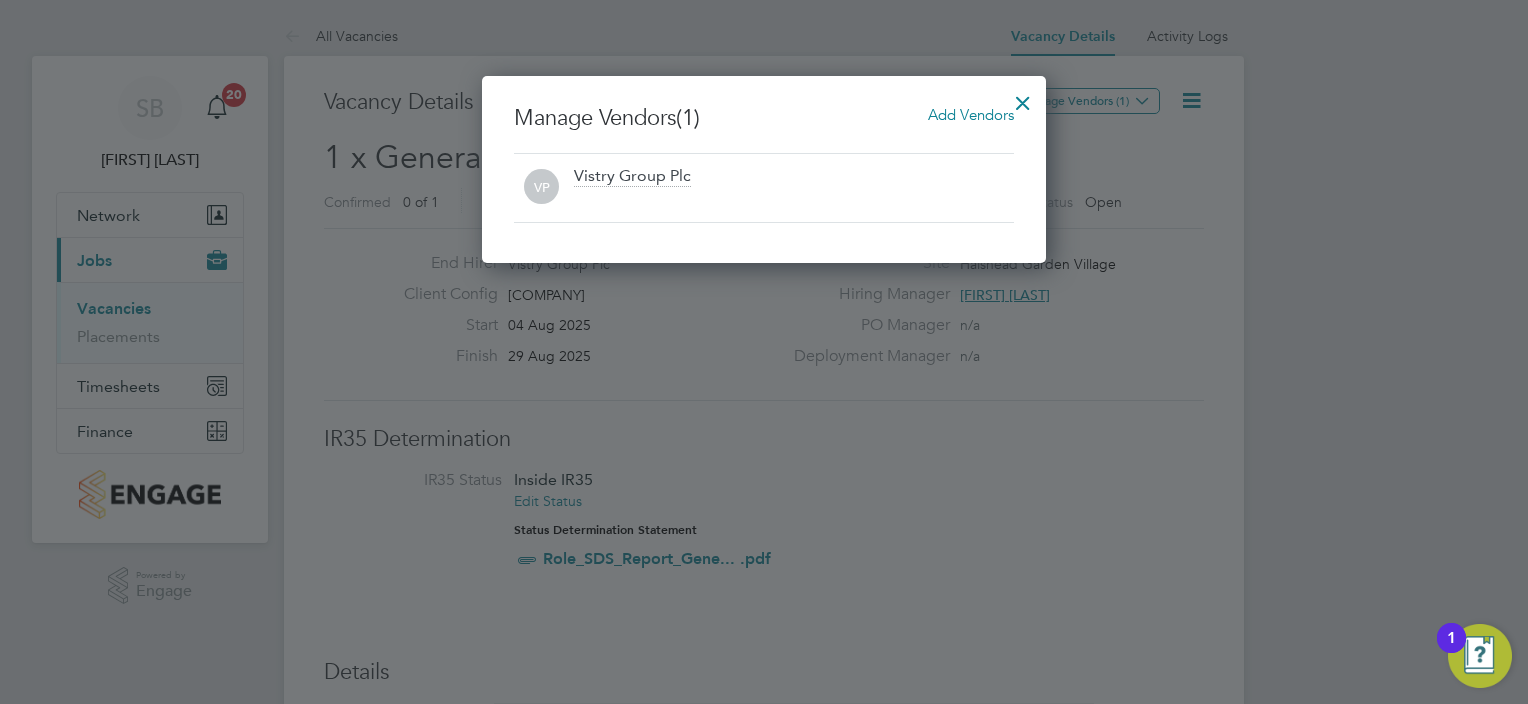 click on "Add Vendors" at bounding box center (971, 114) 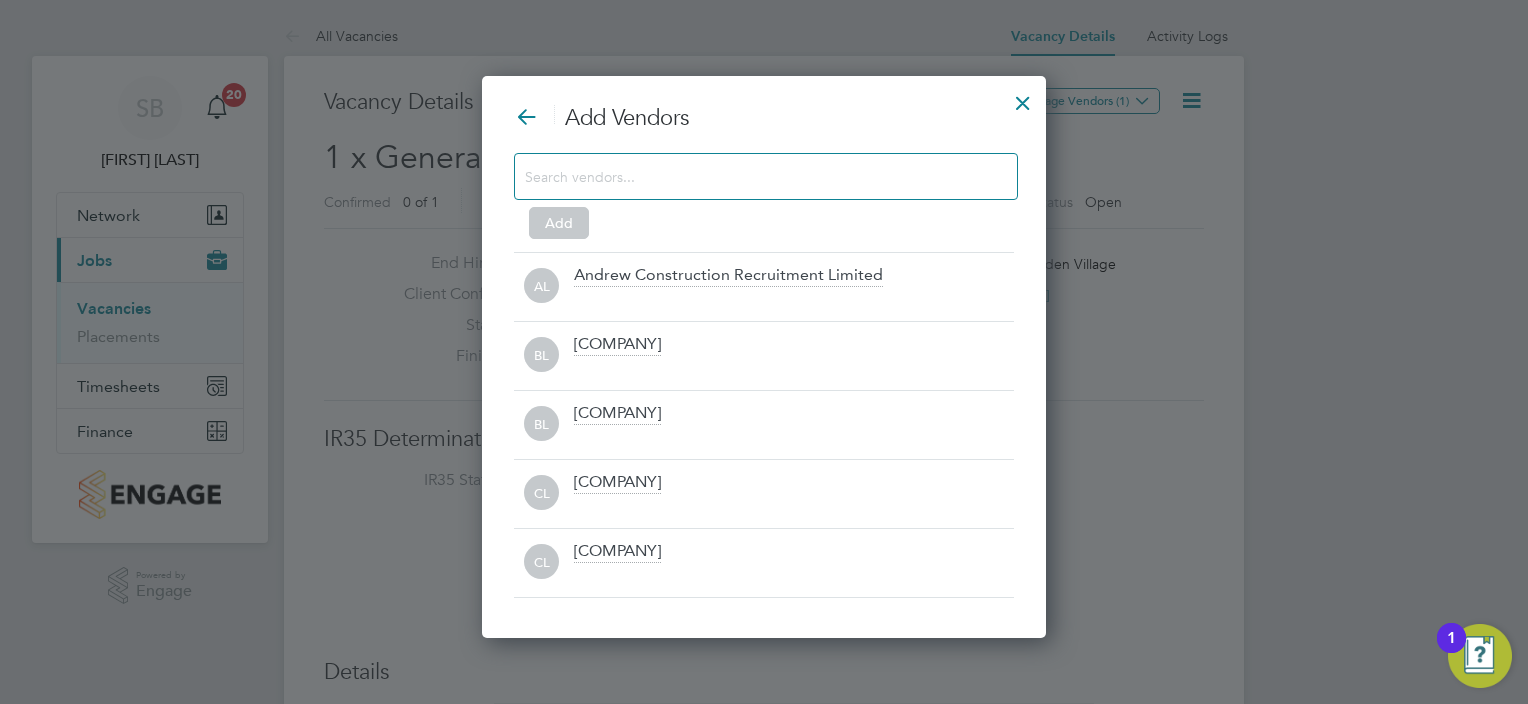 click at bounding box center (750, 176) 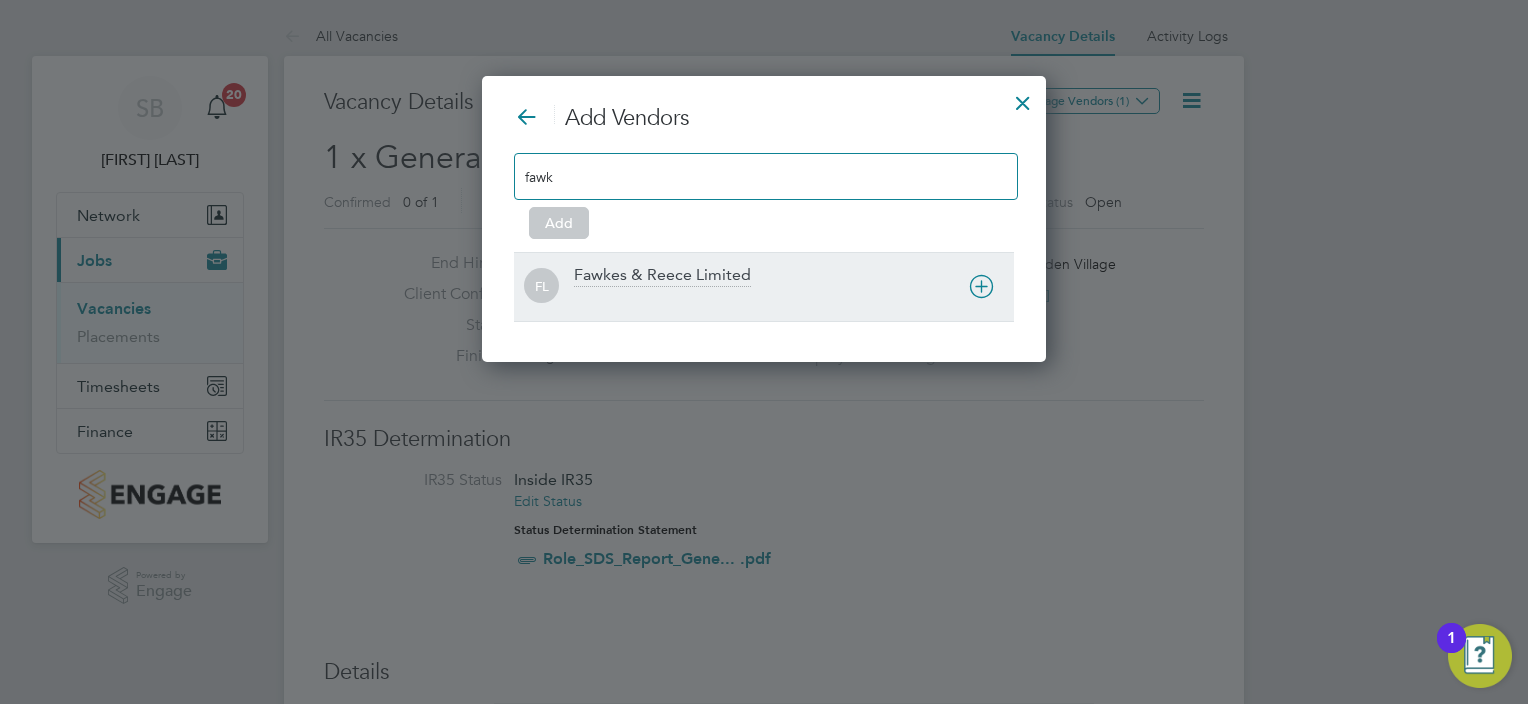 type on "fawk" 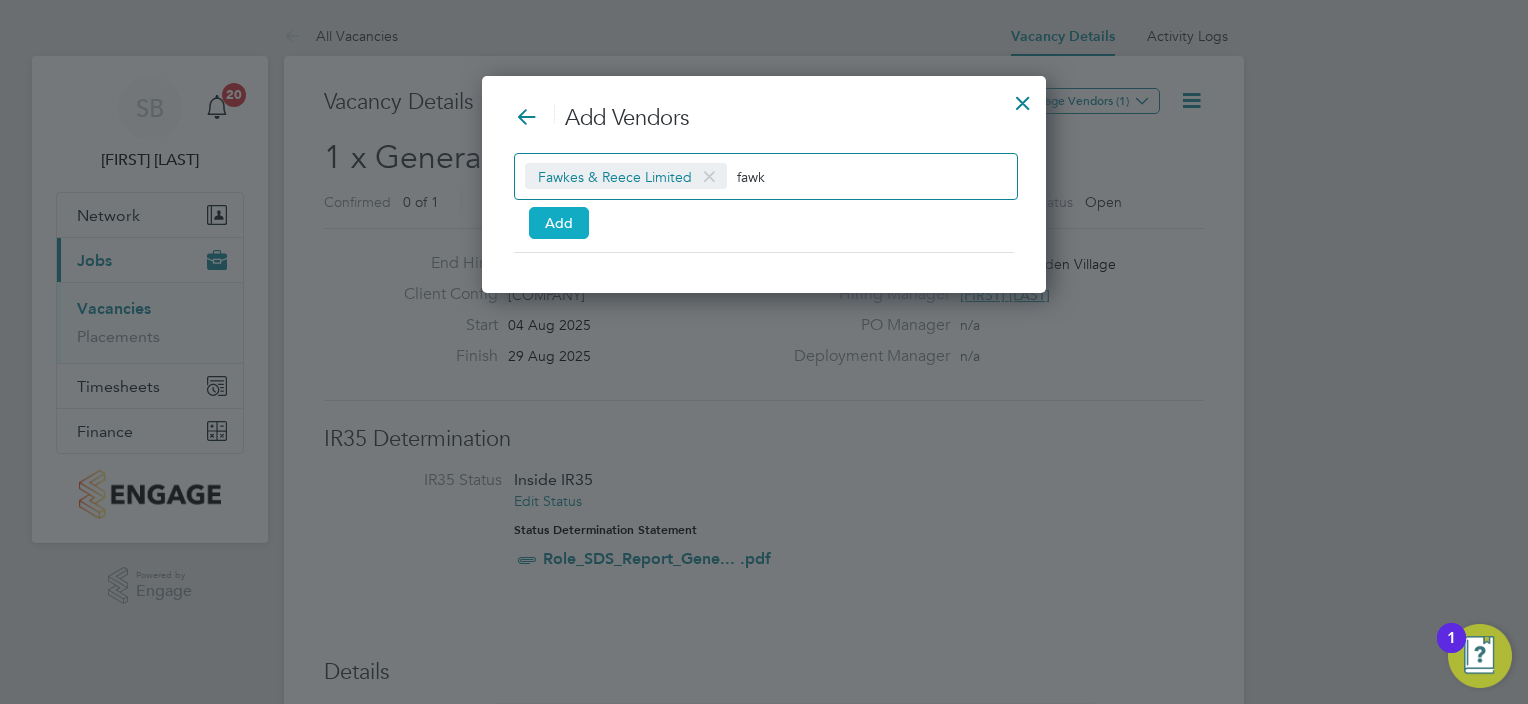 click on "Add" at bounding box center [559, 223] 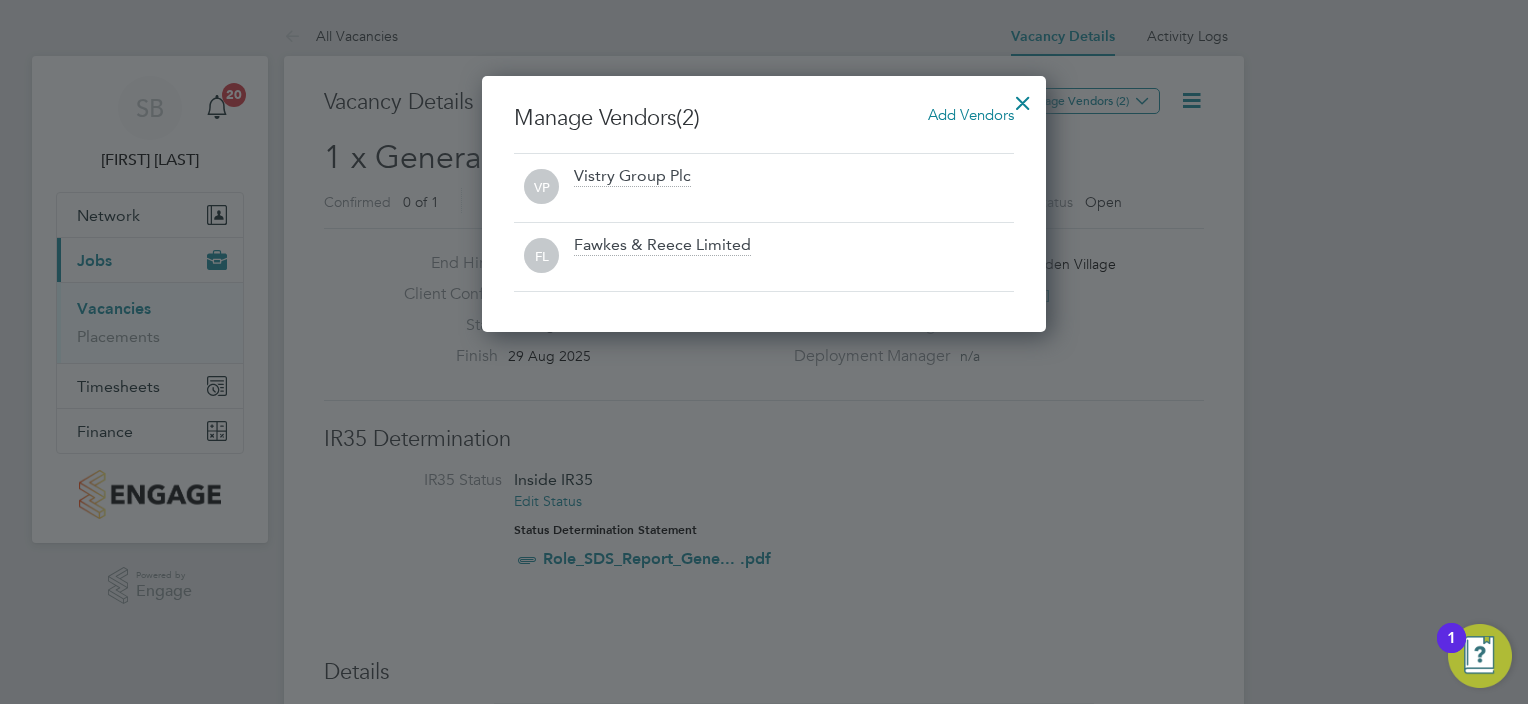 click at bounding box center [1023, 98] 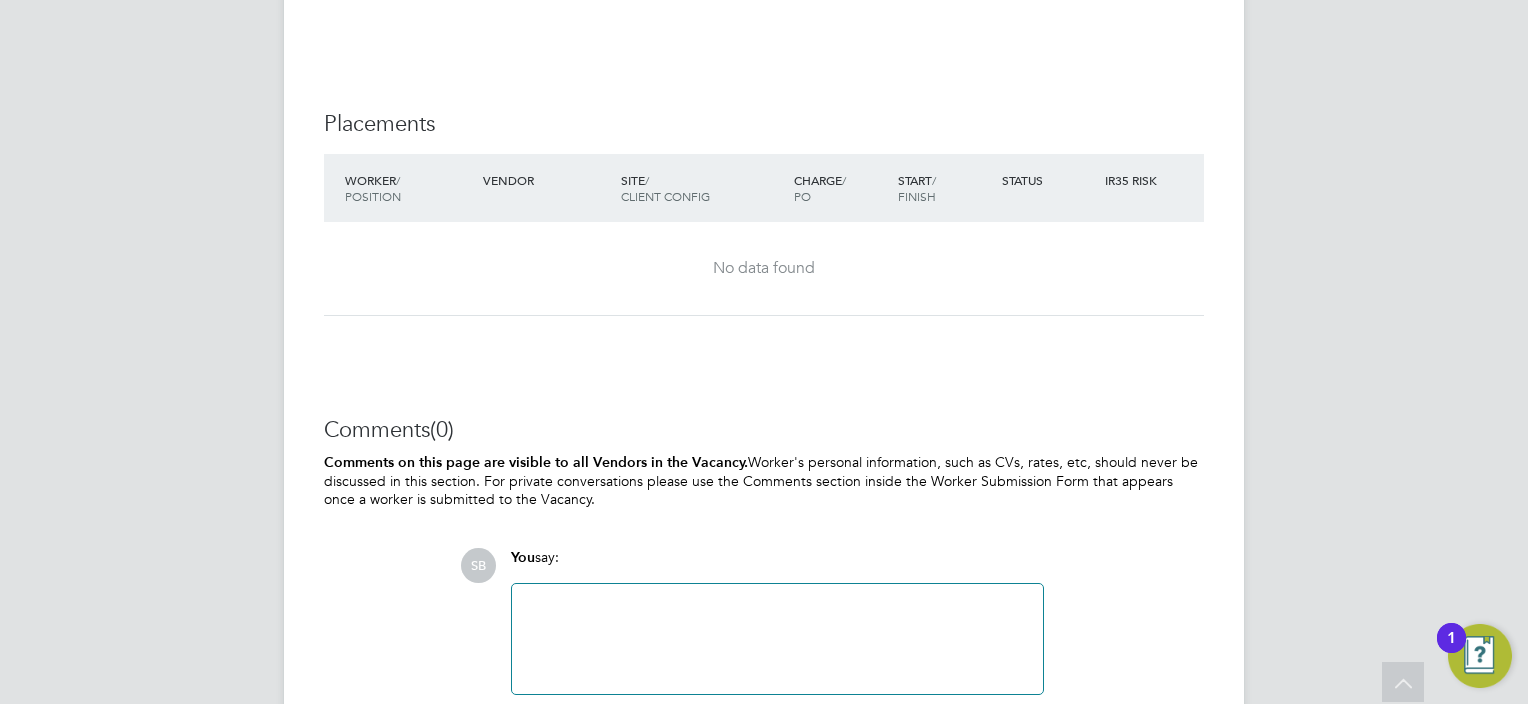 click 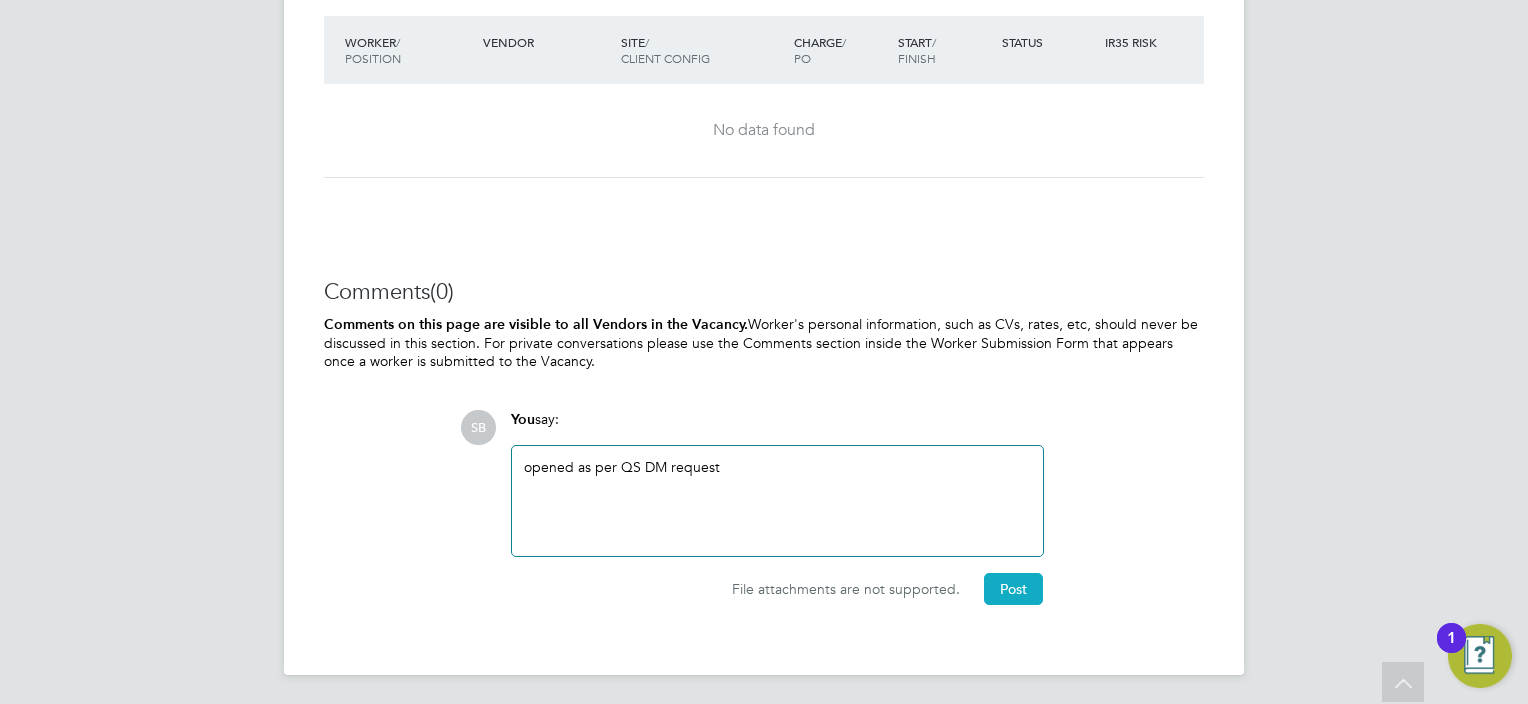 click on "Post" 